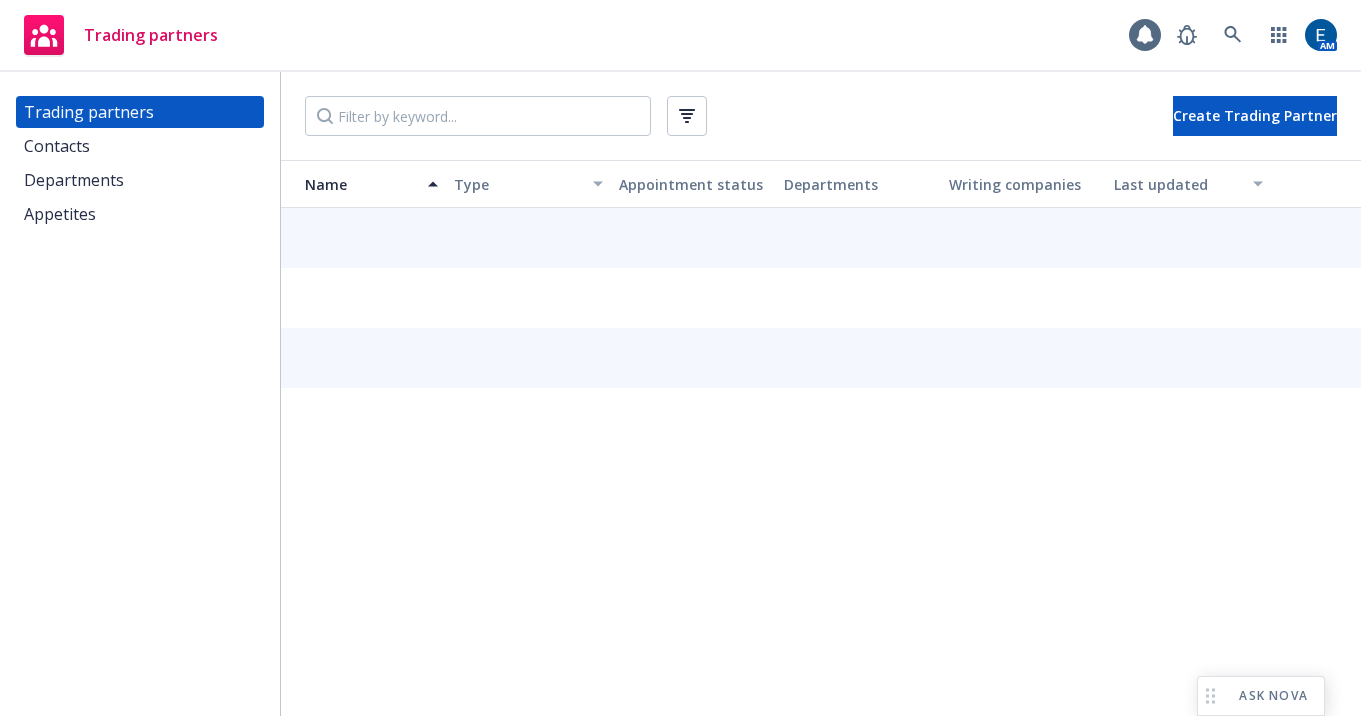 scroll, scrollTop: 0, scrollLeft: 0, axis: both 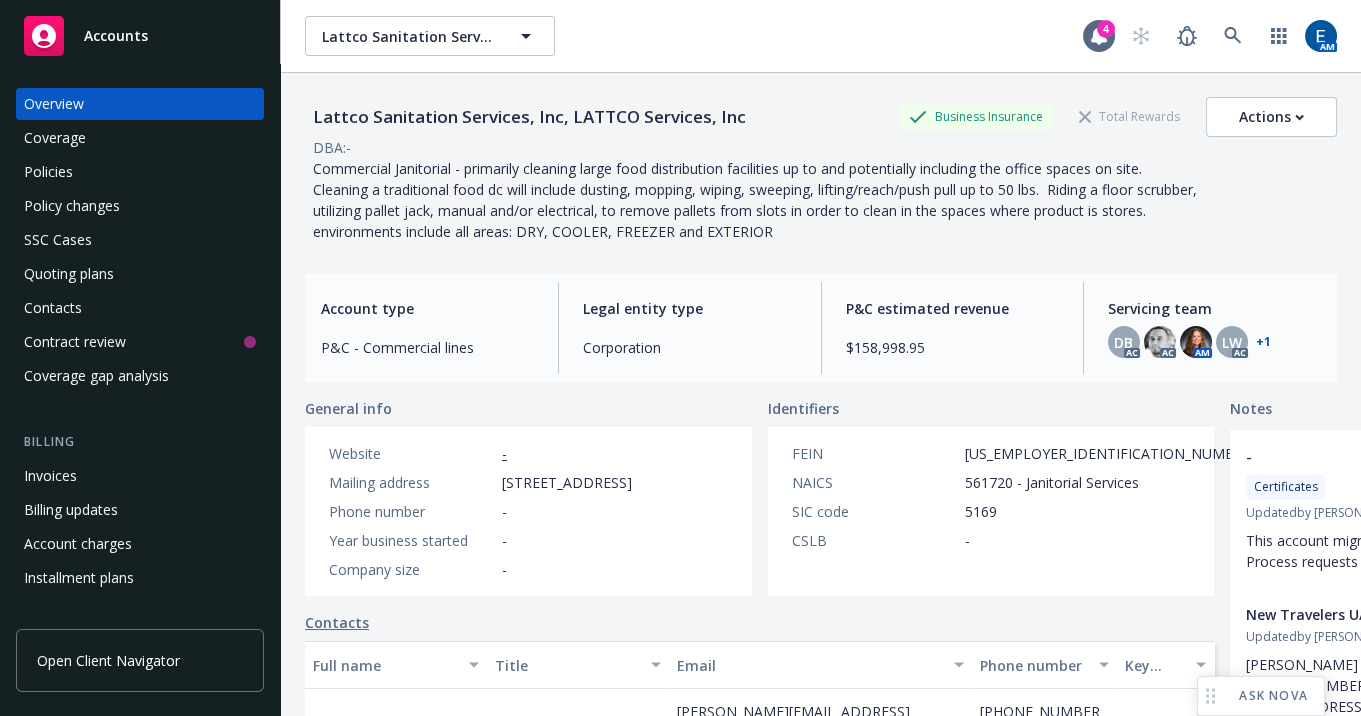 click on "Lattco Sanitation Services, Inc, LATTCO Services, Inc   Business Insurance   Total Rewards Actions DBA:  - Commercial Janitorial - primarily cleaning large food distribution facilities up to and potentially including the office spaces on site. Cleaning a traditional food dc will include dusting, mopping, wiping, sweeping, lifting/reach/push pull up to 50 lbs.  Riding a floor scrubber, utilizing pallet jack, manual and/or electrical, to remove pallets from slots in order to clean in the spaces where product is stores.
environments include all areas: DRY, COOLER, FREEZER and EXTERIOR" at bounding box center [821, 165] 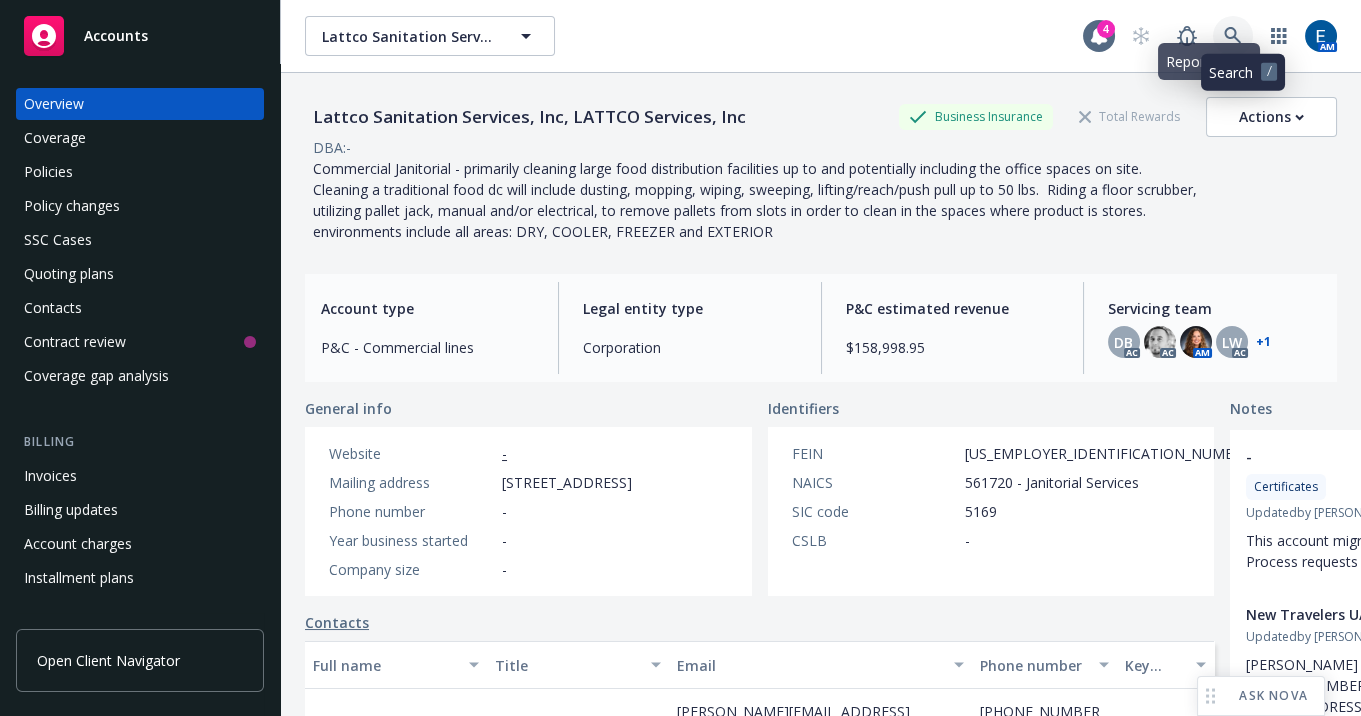 click 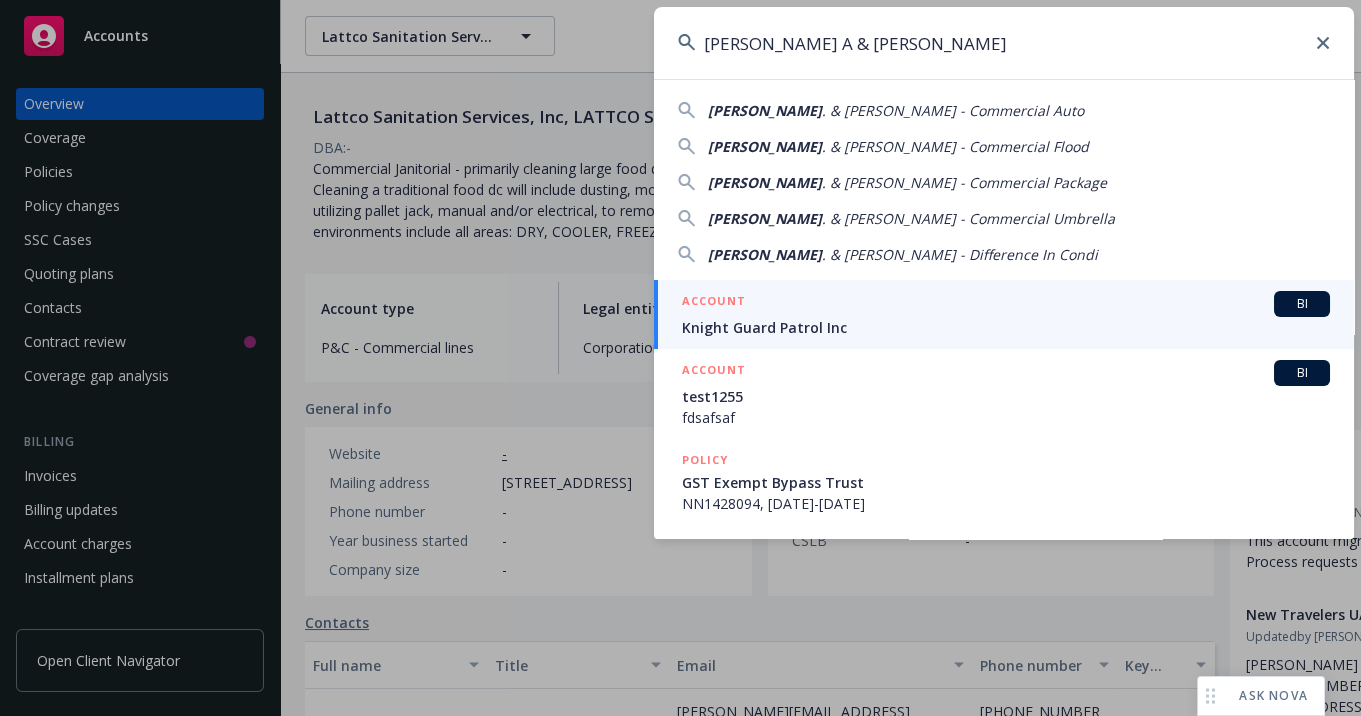 drag, startPoint x: 854, startPoint y: 42, endPoint x: 681, endPoint y: 32, distance: 173.28877 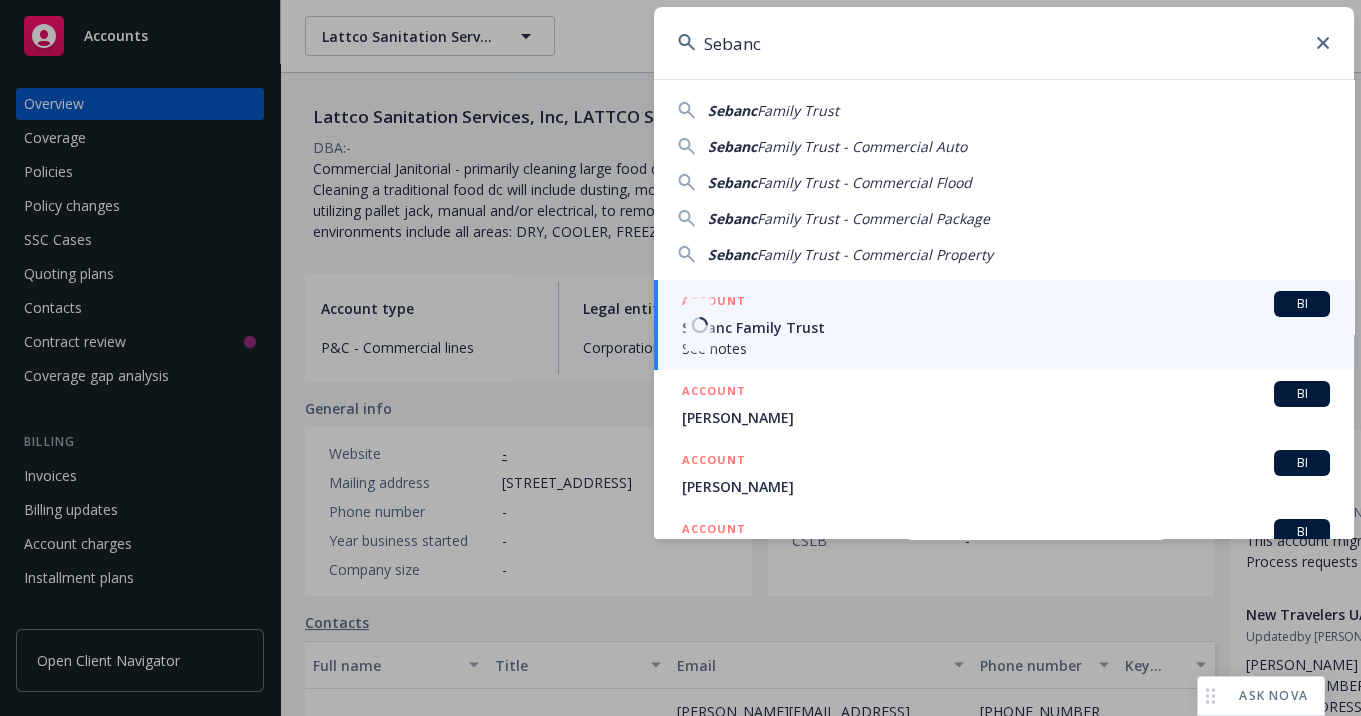 type on "Sebanc" 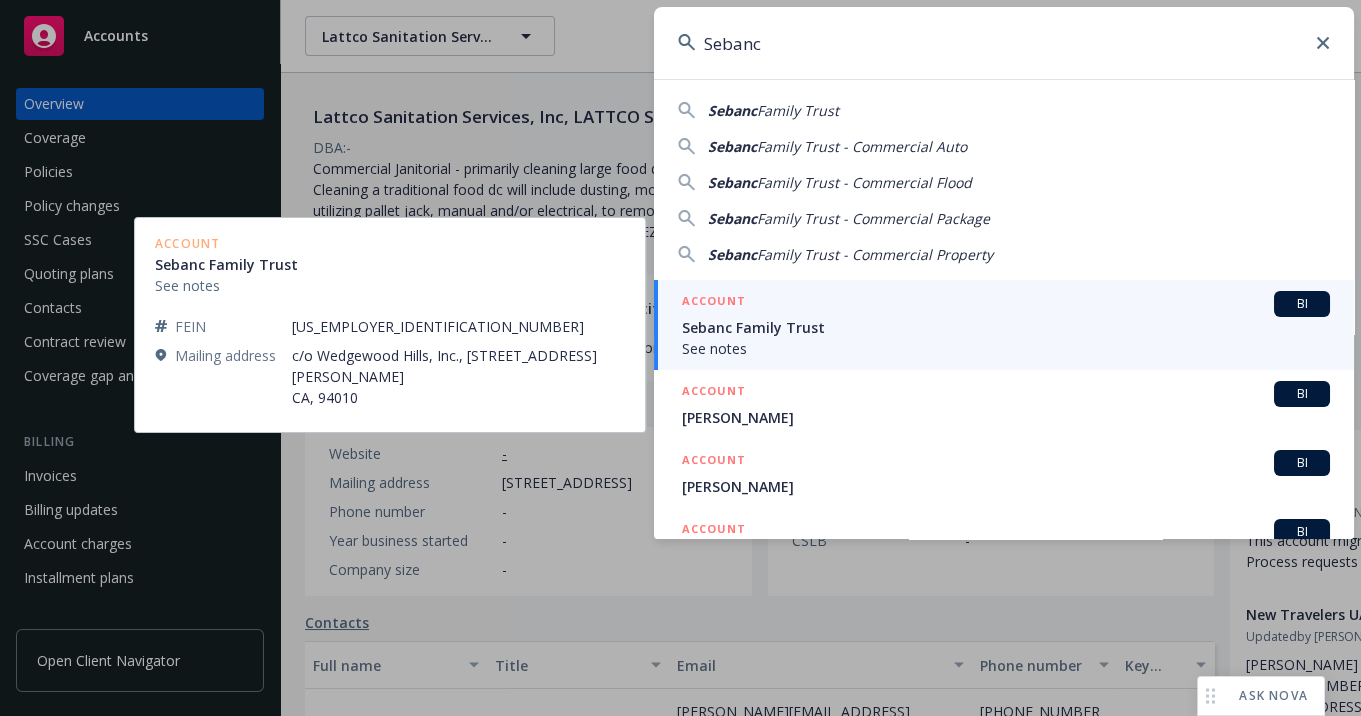 click on "See notes" at bounding box center [1006, 348] 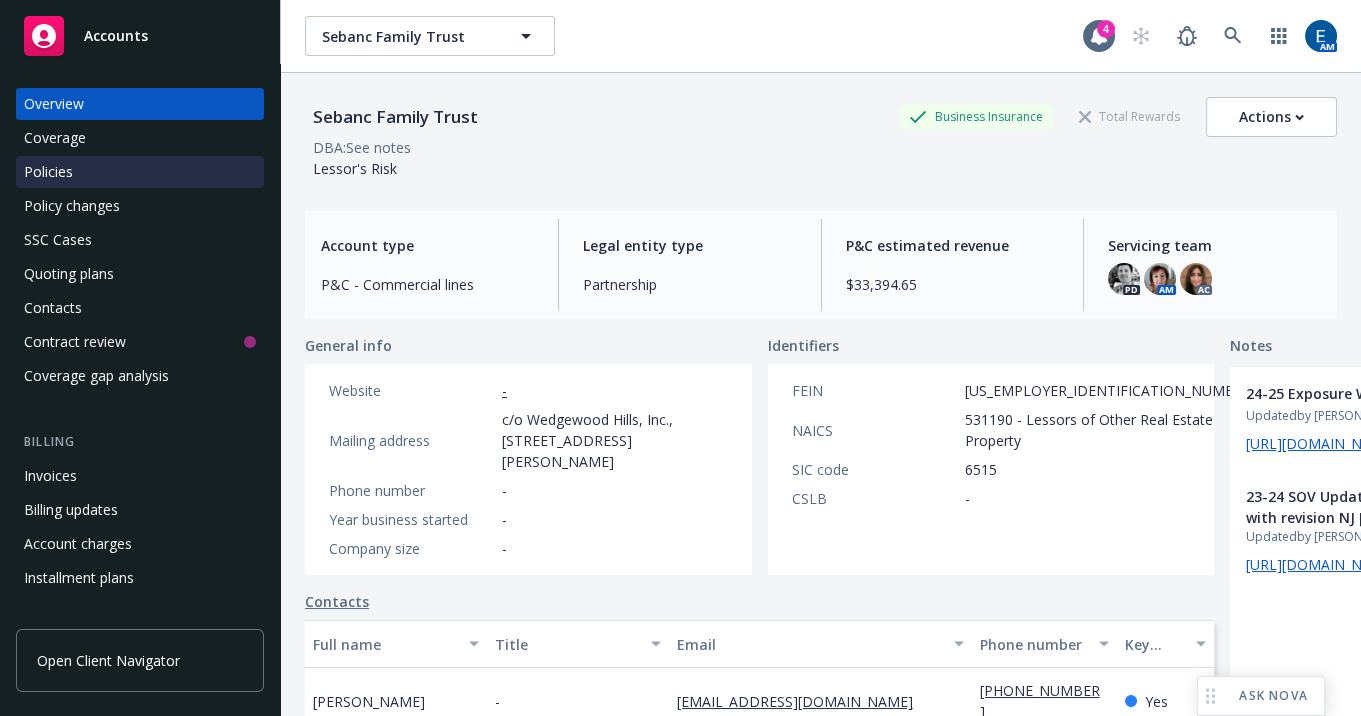 click on "Policies" at bounding box center (48, 172) 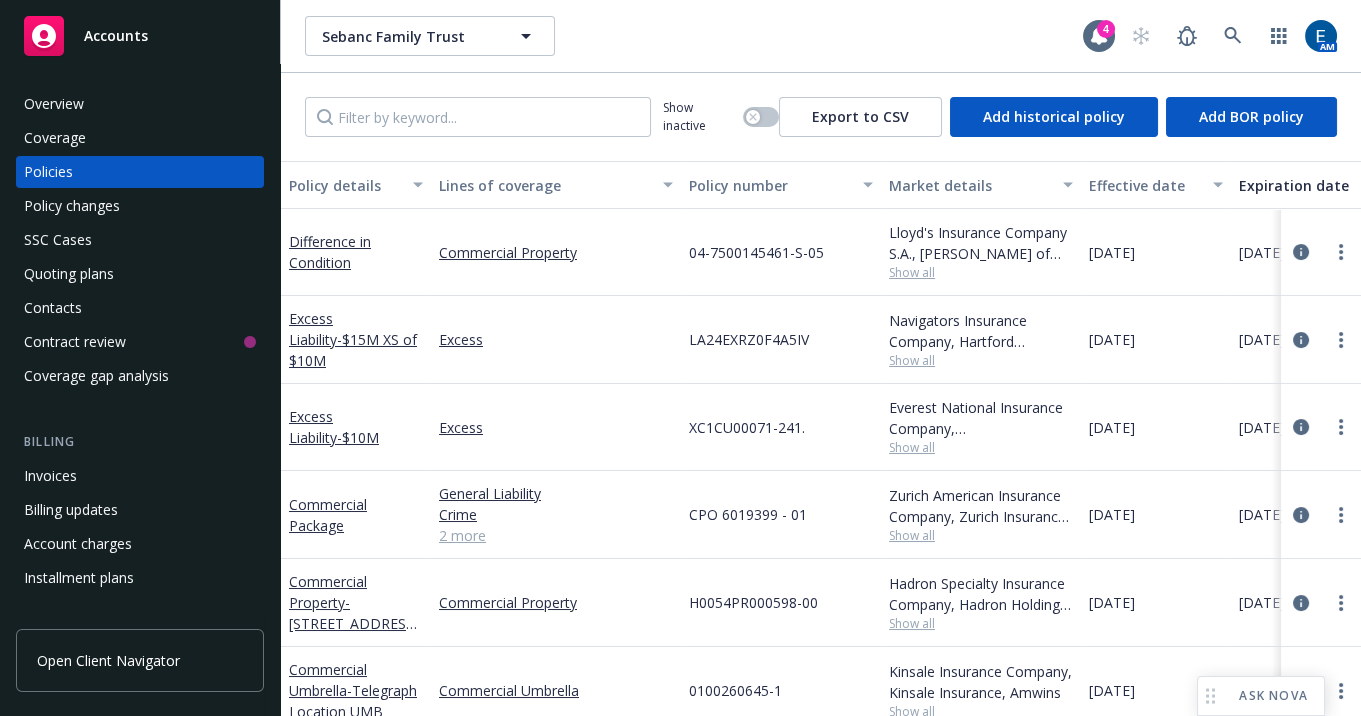 drag, startPoint x: 0, startPoint y: 314, endPoint x: -90, endPoint y: 293, distance: 92.417534 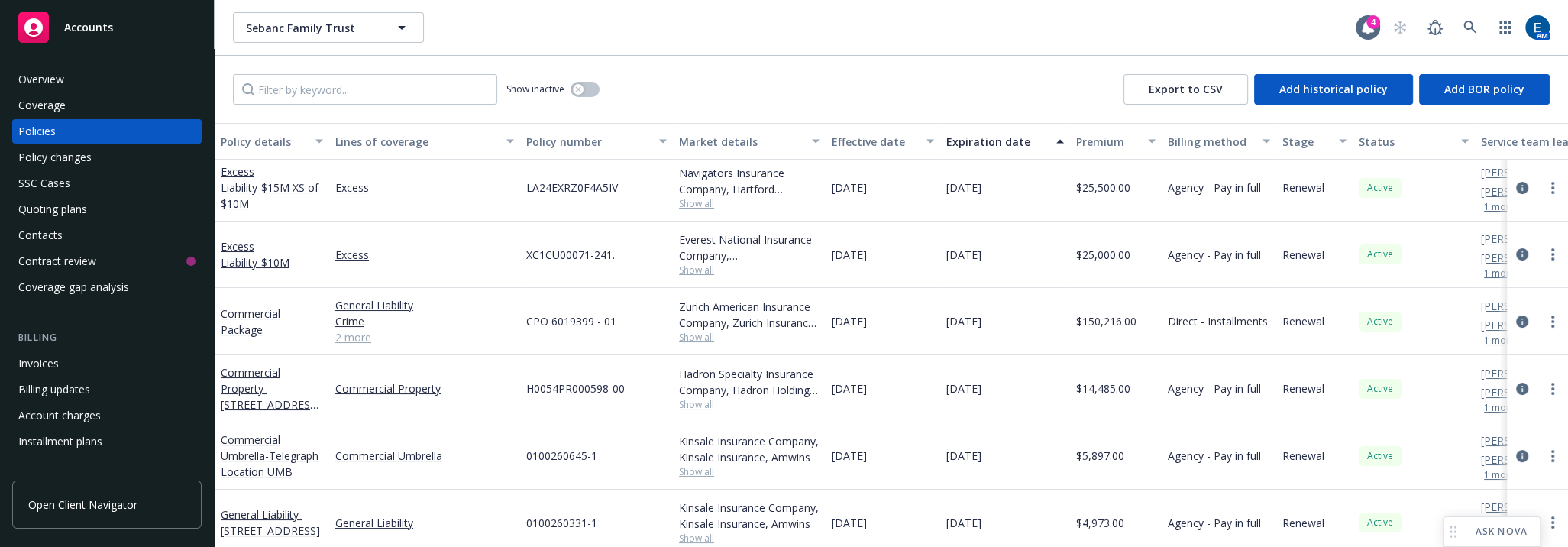 scroll, scrollTop: 19, scrollLeft: 0, axis: vertical 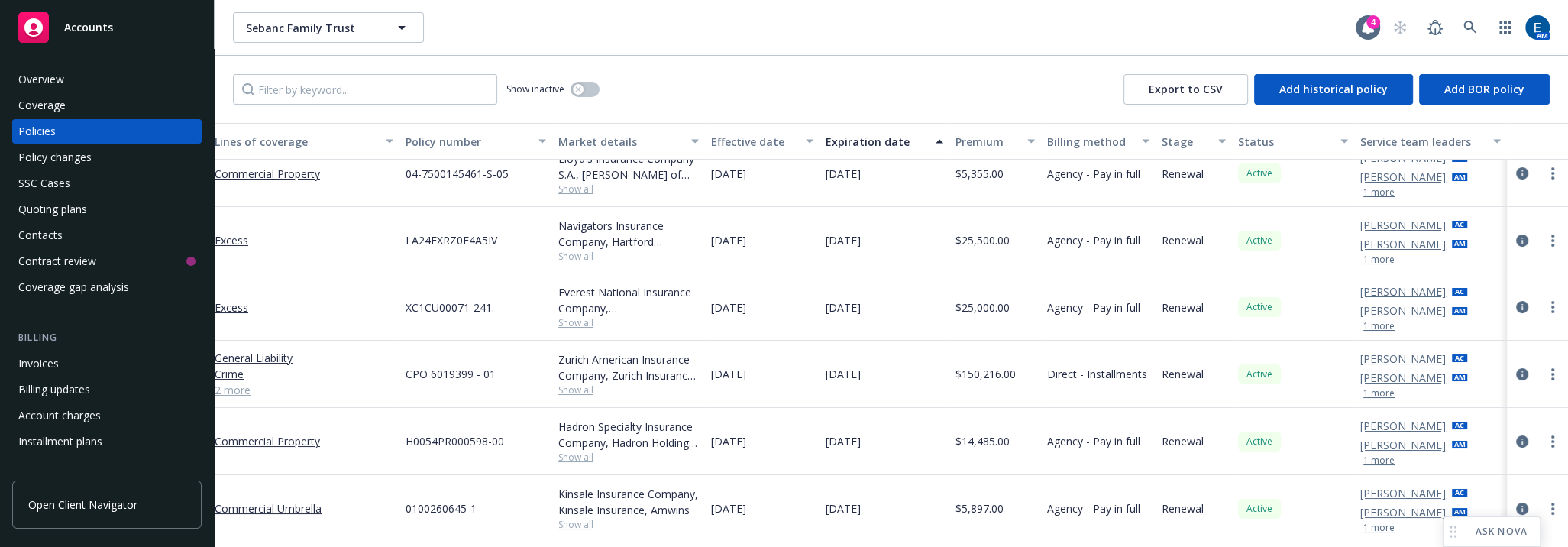 click on "1 more" at bounding box center (1379, 393) 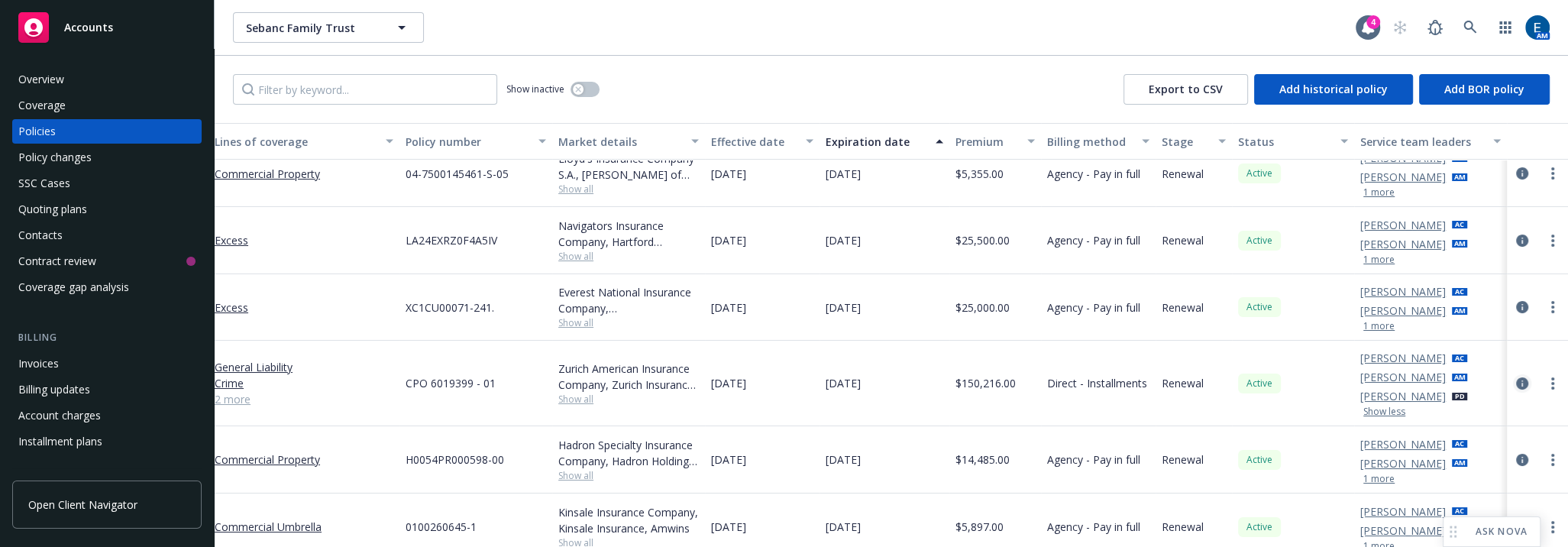 click 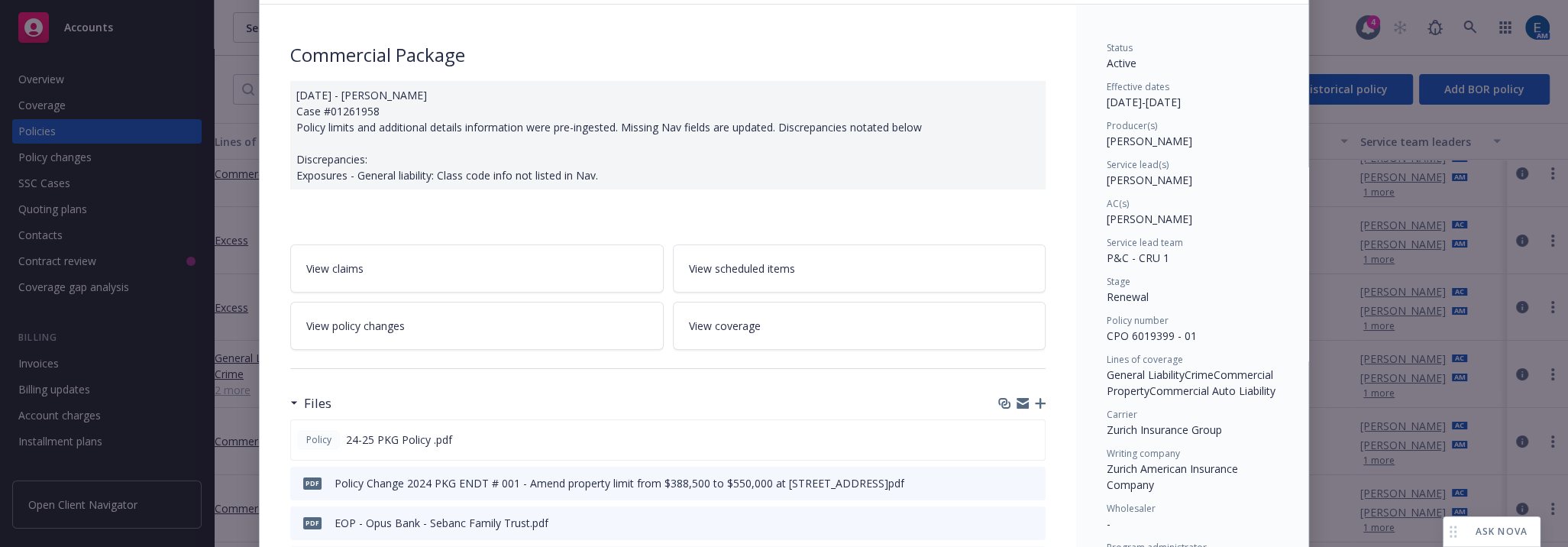 scroll, scrollTop: 0, scrollLeft: 0, axis: both 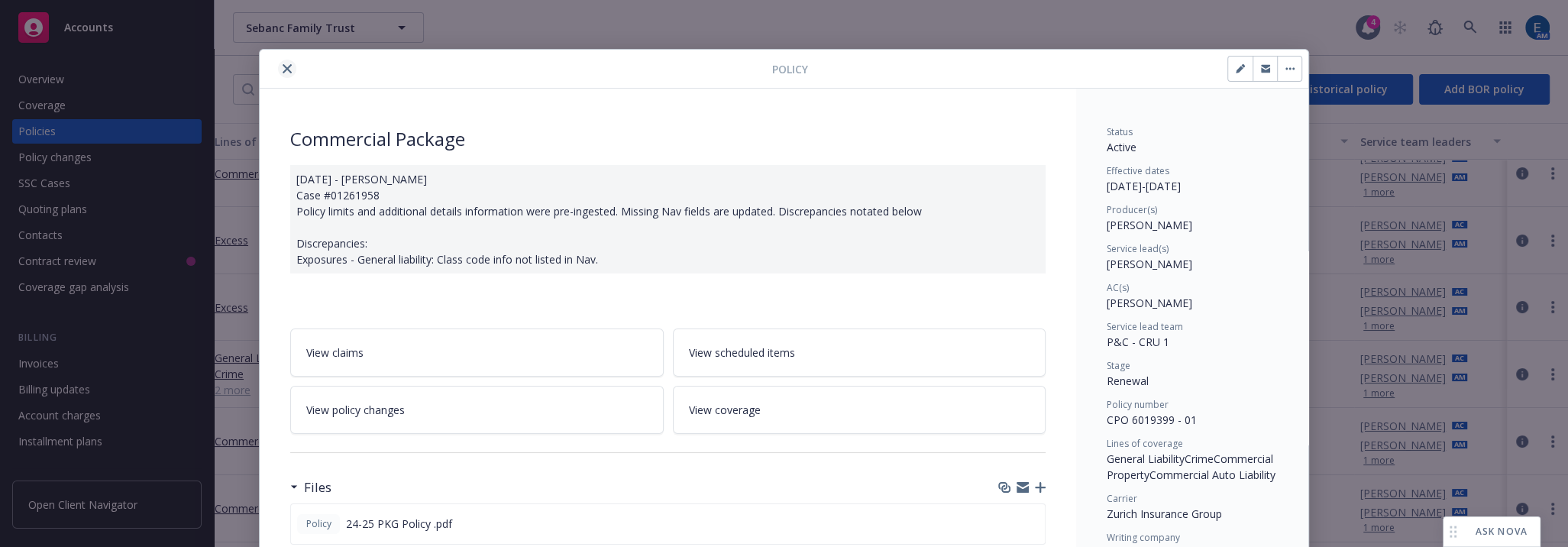 click 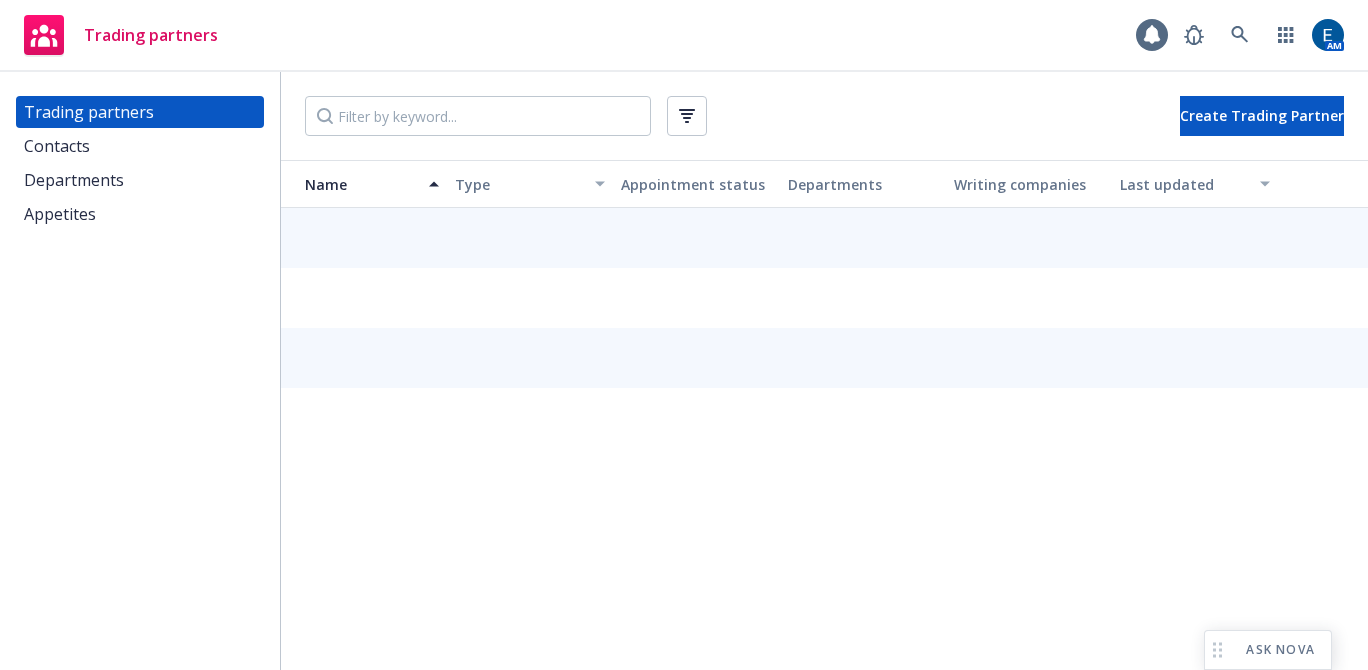 scroll, scrollTop: 0, scrollLeft: 0, axis: both 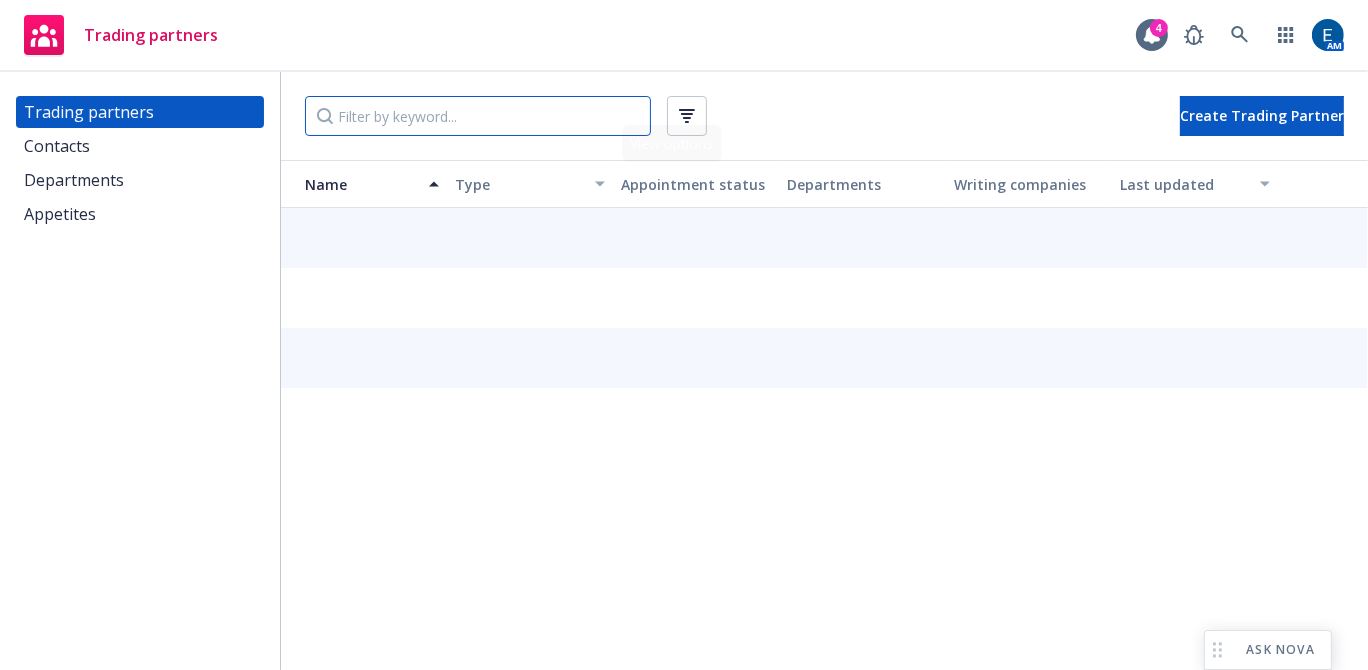 click at bounding box center [478, 116] 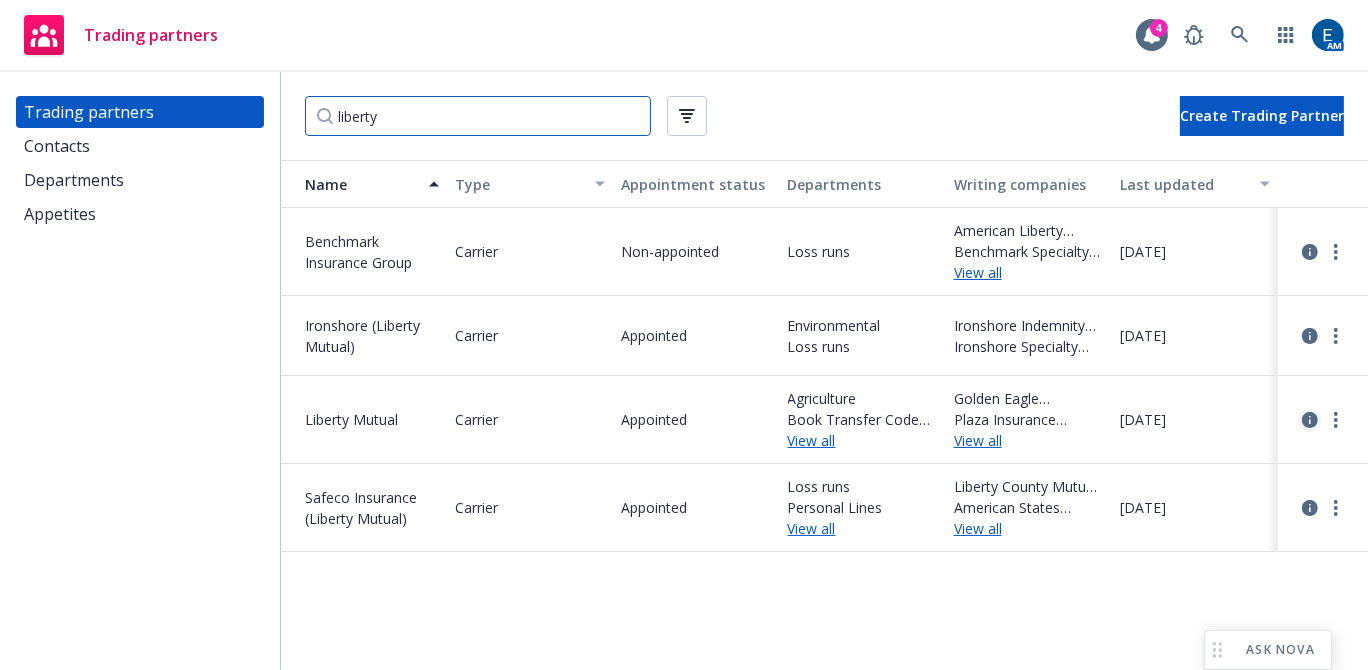 type on "liberty" 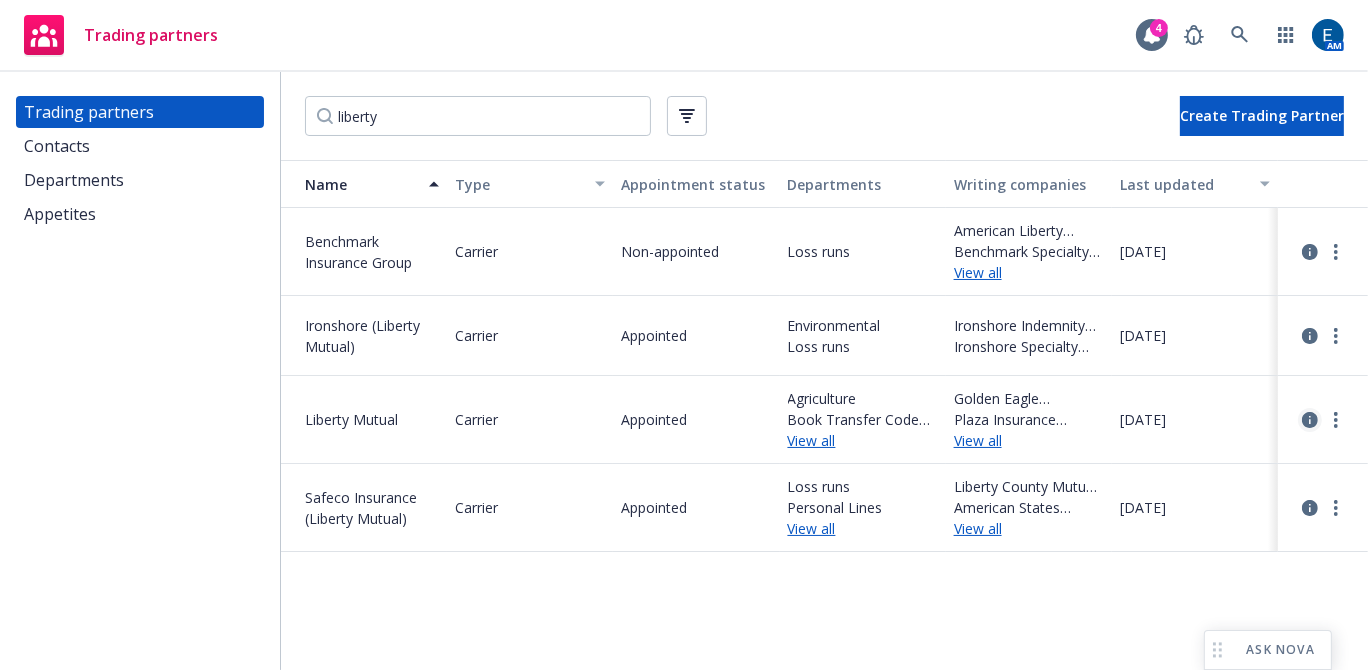 click 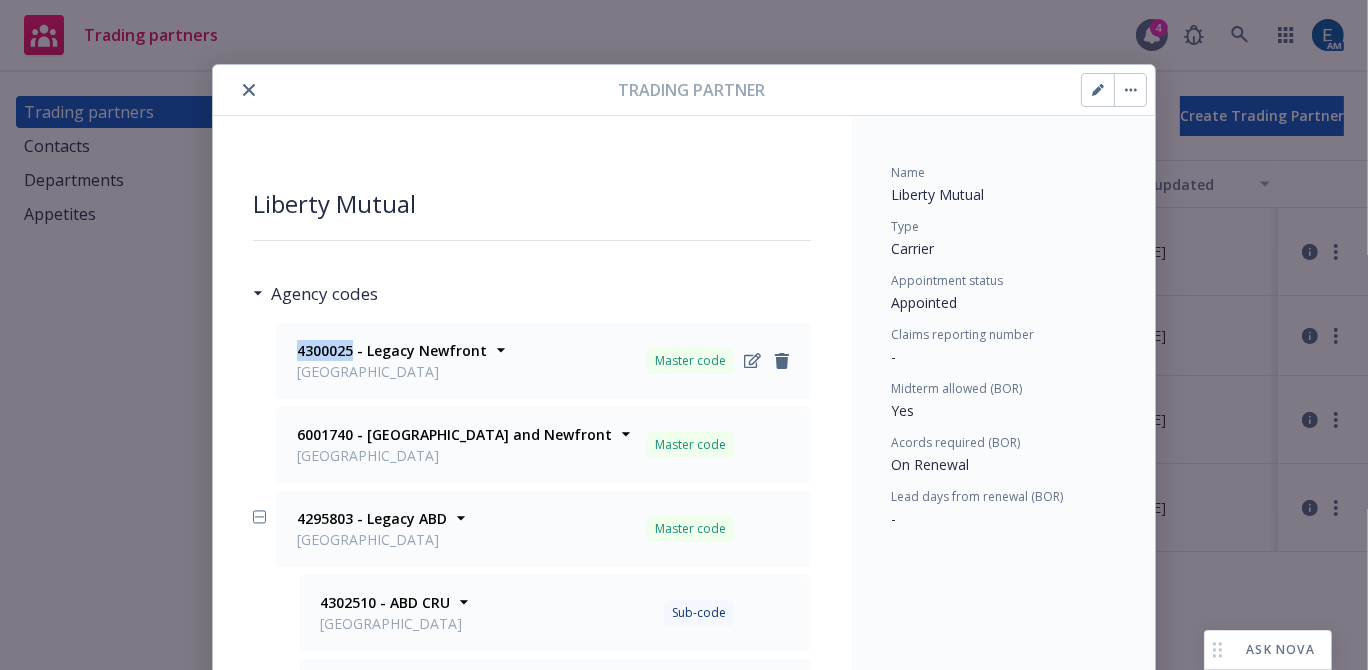 drag, startPoint x: 345, startPoint y: 302, endPoint x: 281, endPoint y: 299, distance: 64.070274 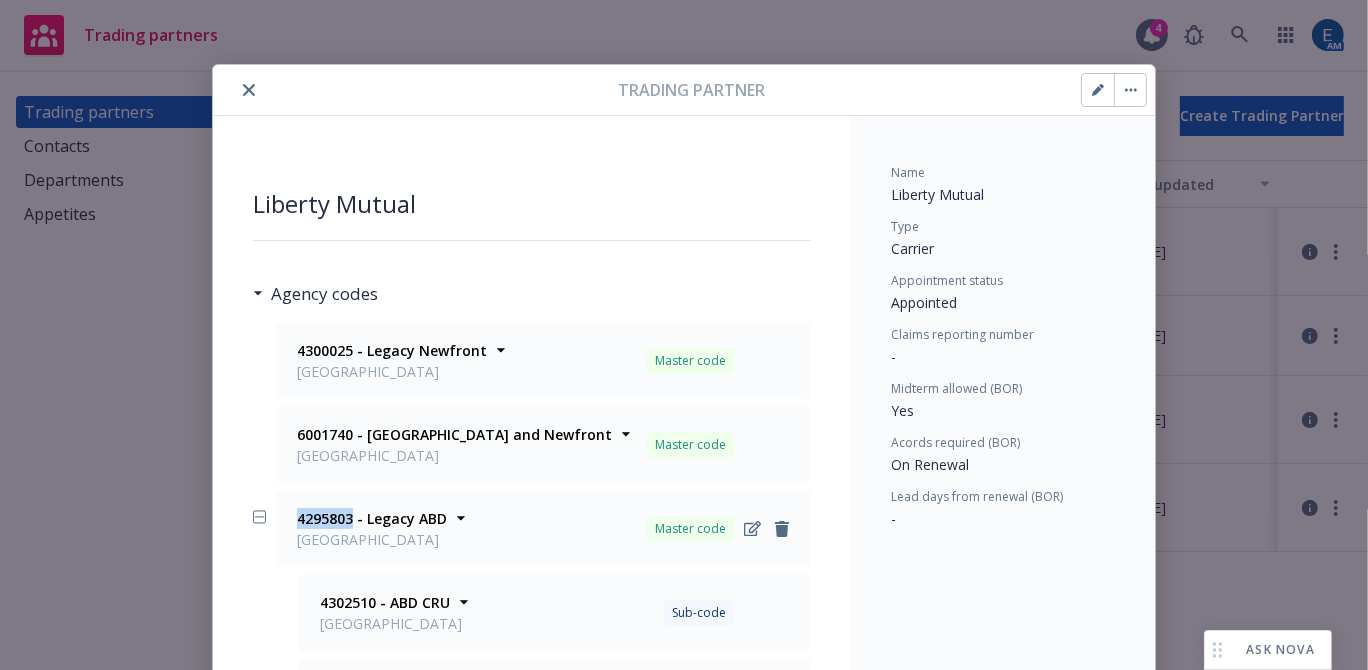 drag, startPoint x: 342, startPoint y: 465, endPoint x: 287, endPoint y: 464, distance: 55.00909 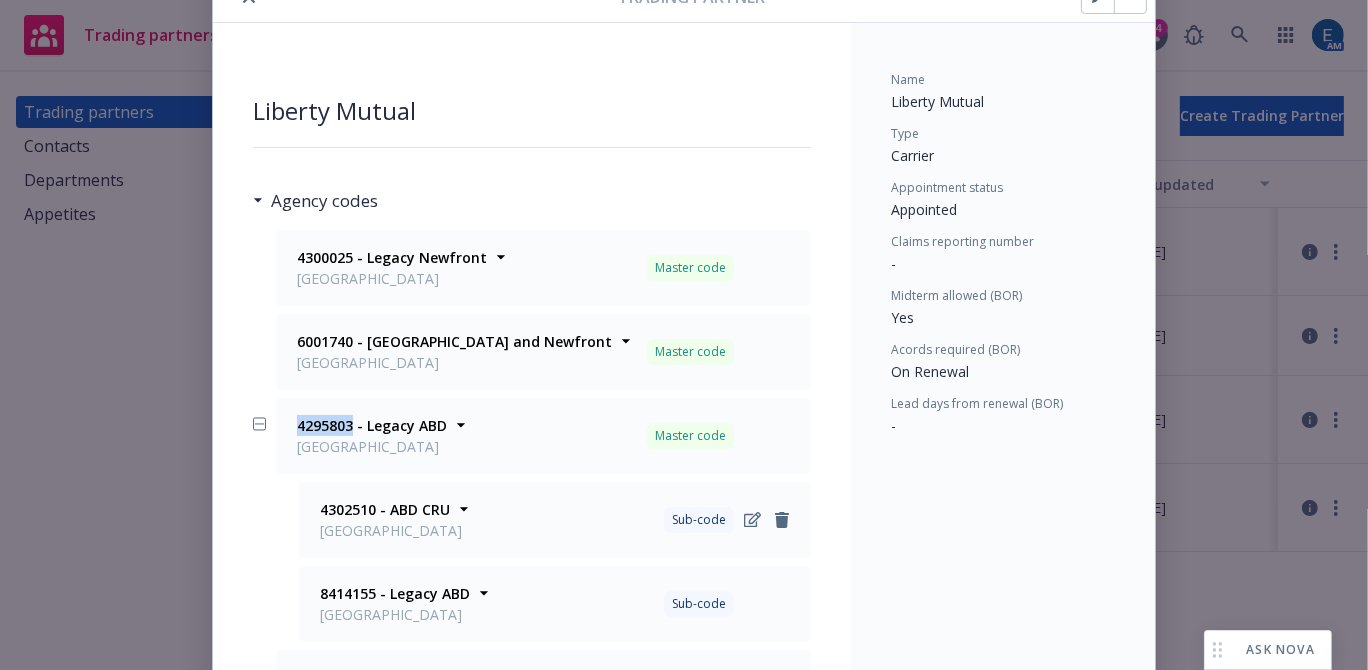 scroll, scrollTop: 90, scrollLeft: 0, axis: vertical 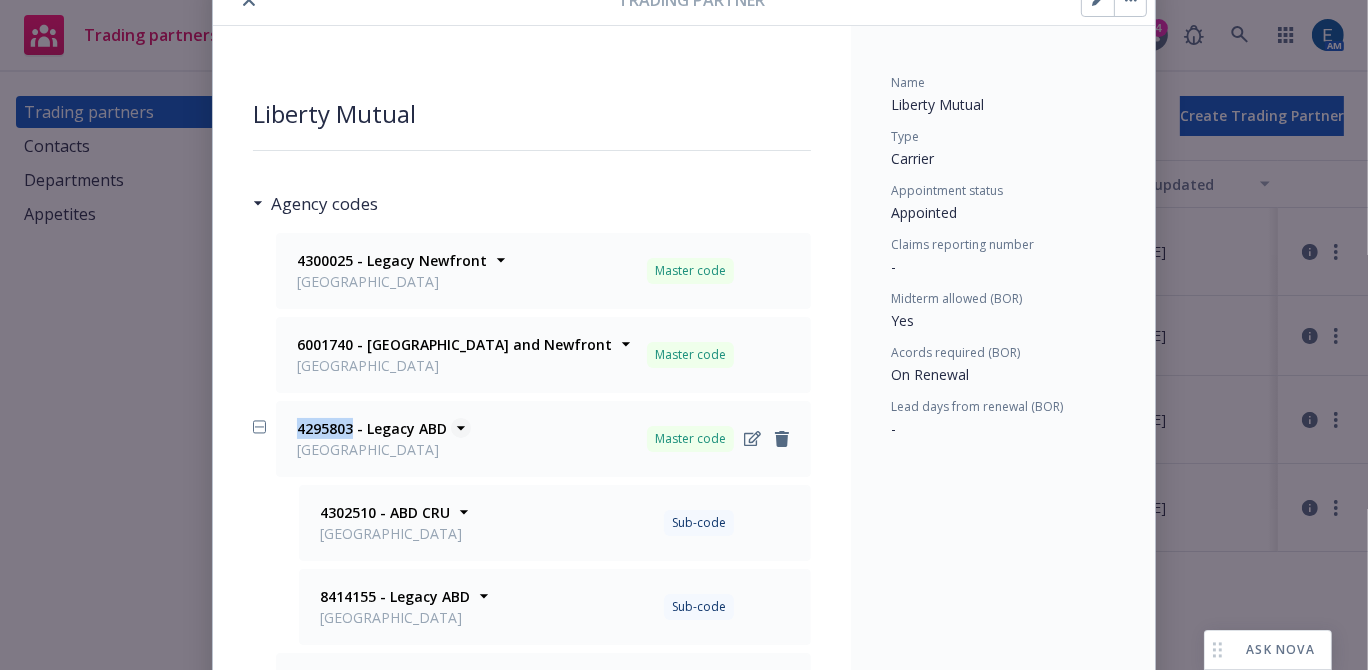 copy on "4295803" 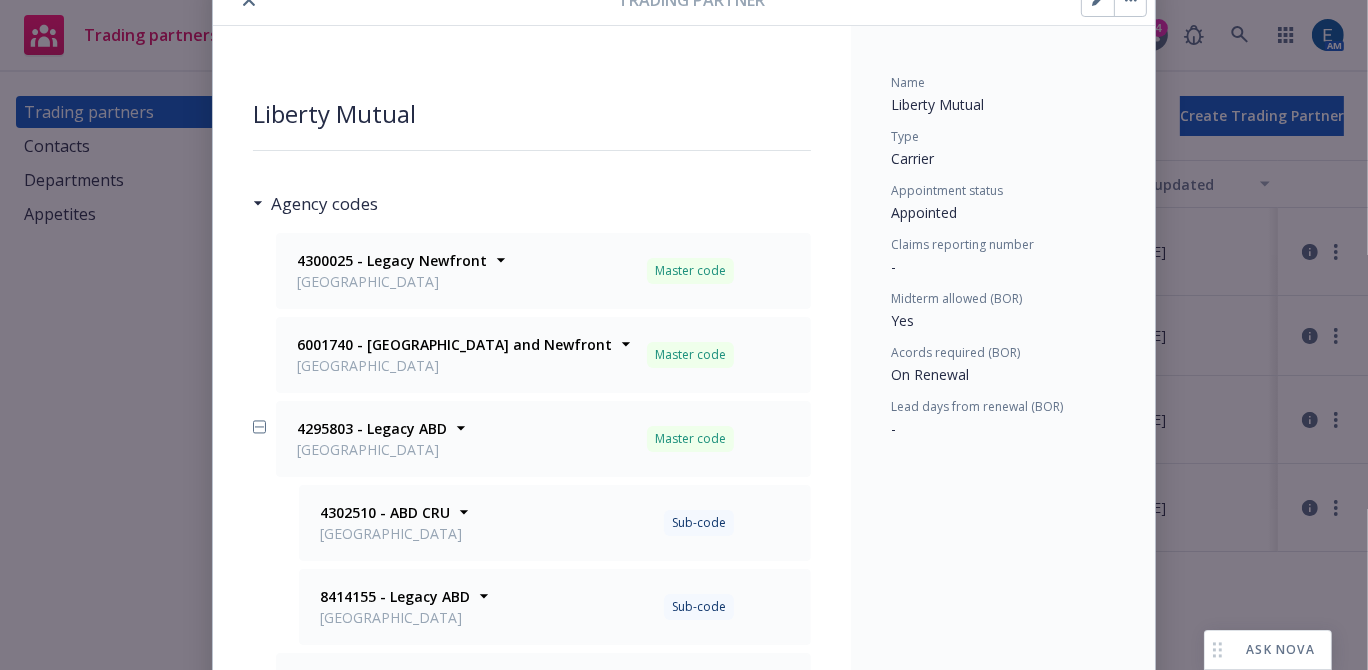 click on "Liberty Mutual" at bounding box center (532, 114) 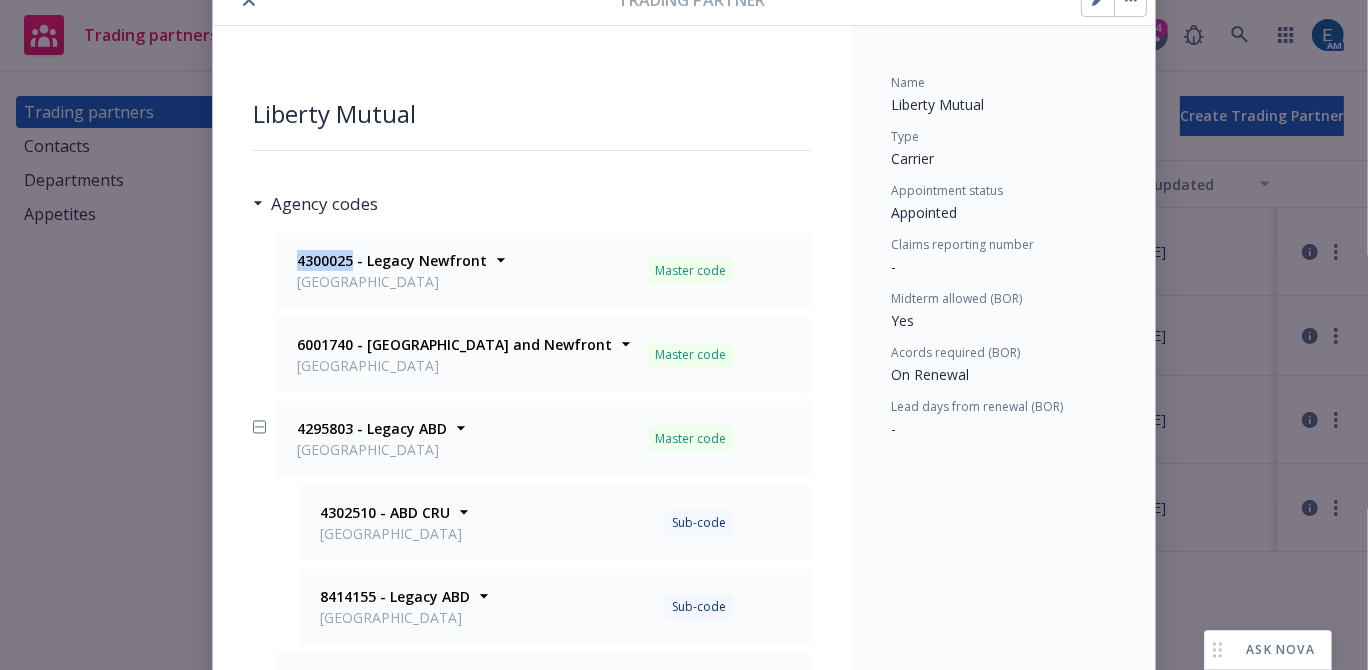 drag, startPoint x: 346, startPoint y: 210, endPoint x: 262, endPoint y: 215, distance: 84.14868 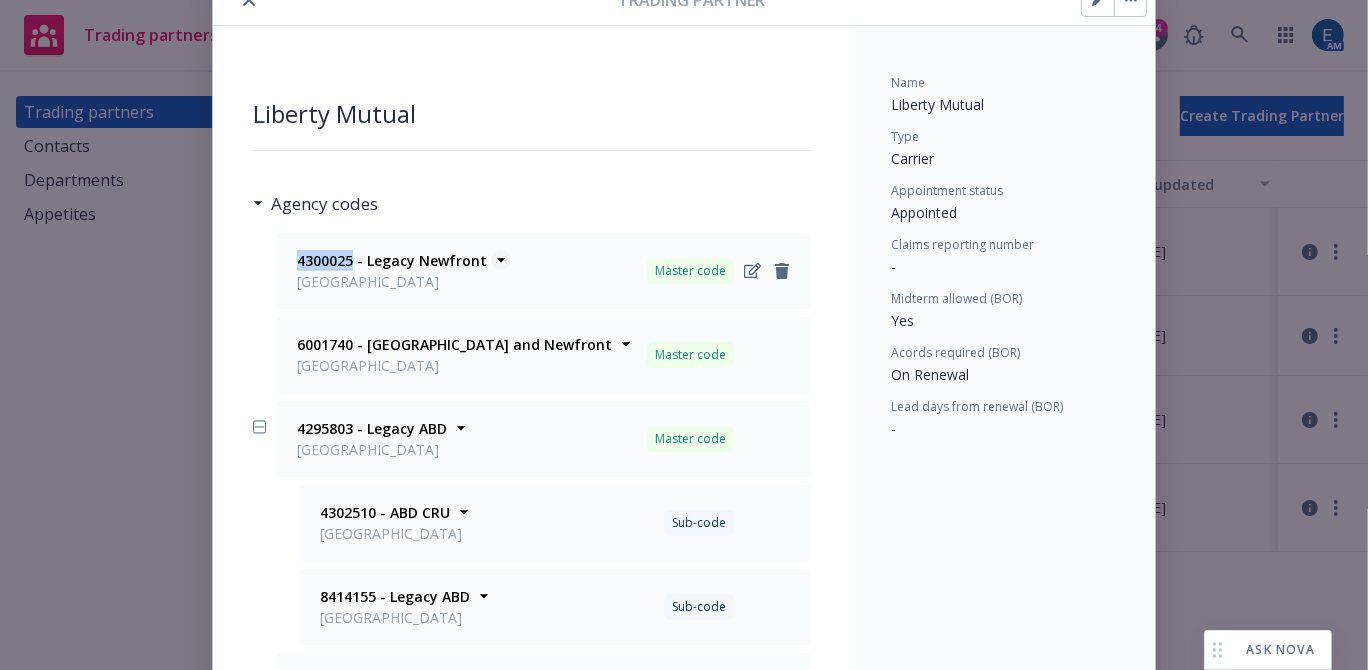 copy on "4300025" 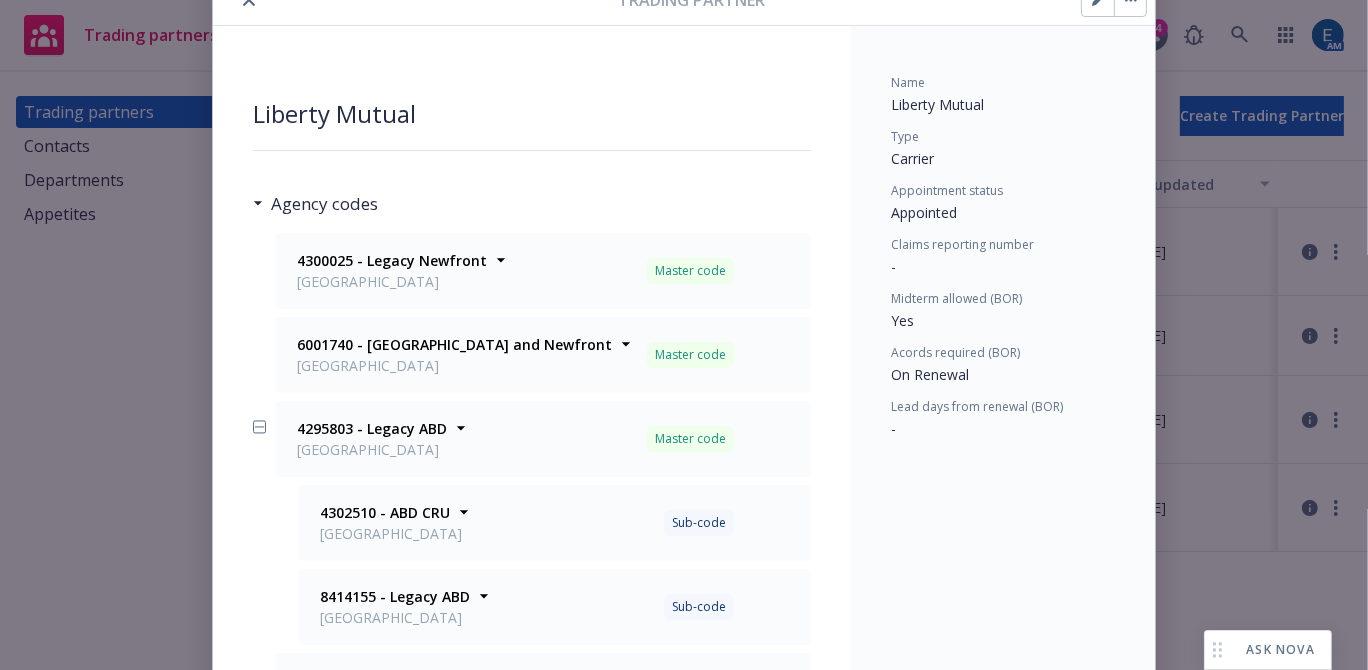 click on "Liberty Mutual" at bounding box center [532, 112] 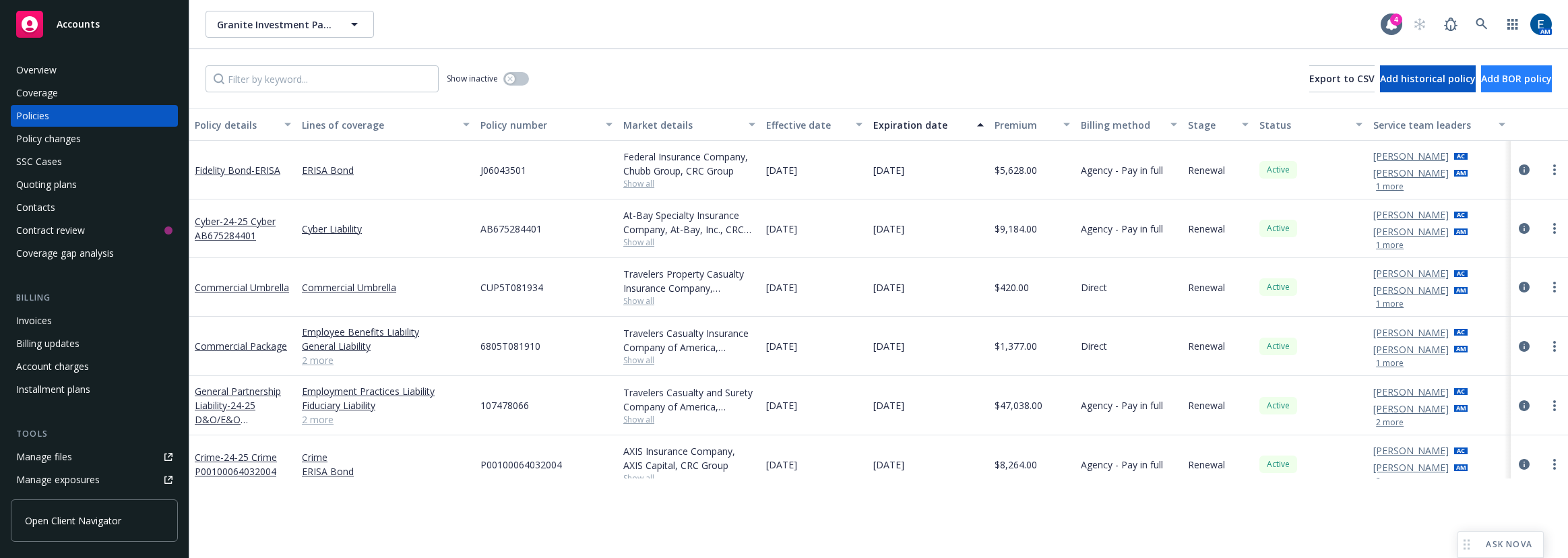 scroll, scrollTop: 0, scrollLeft: 0, axis: both 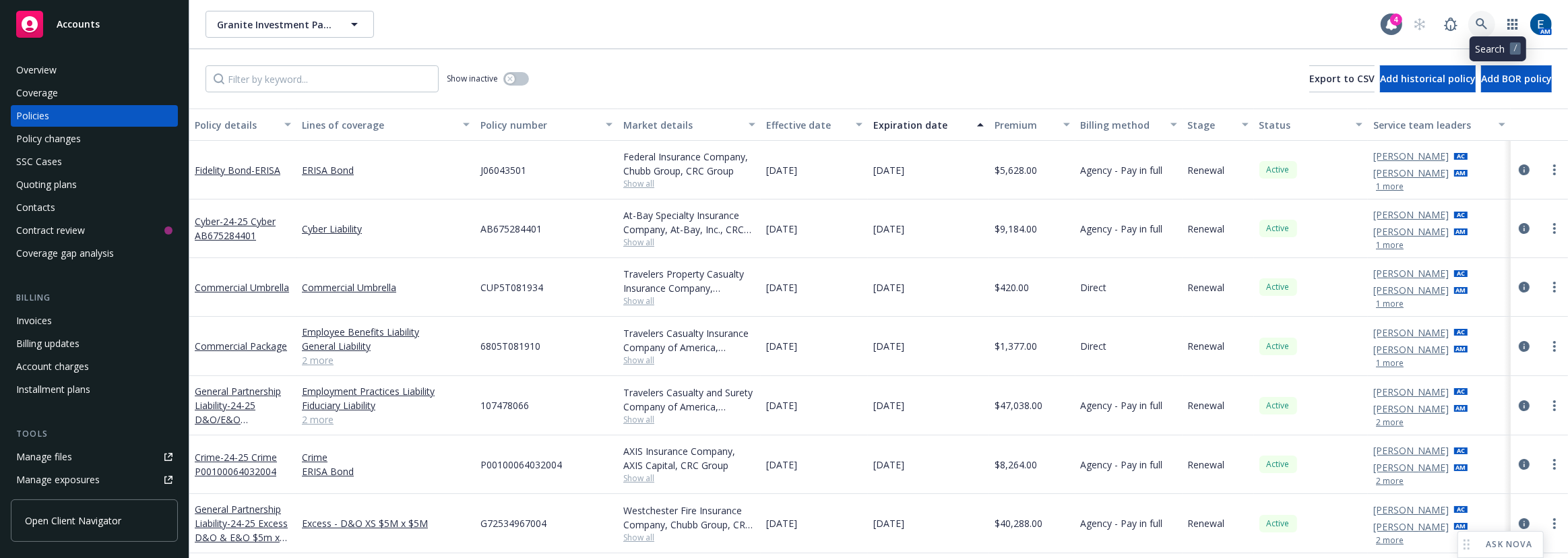 click 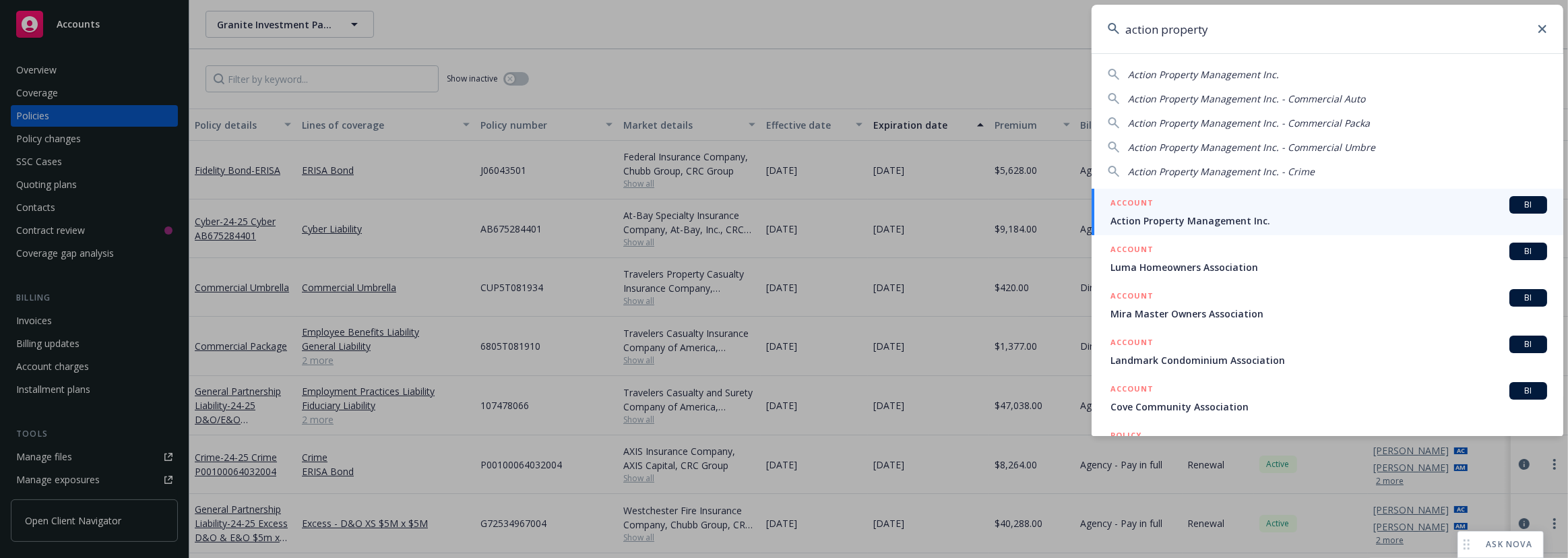 type on "action property" 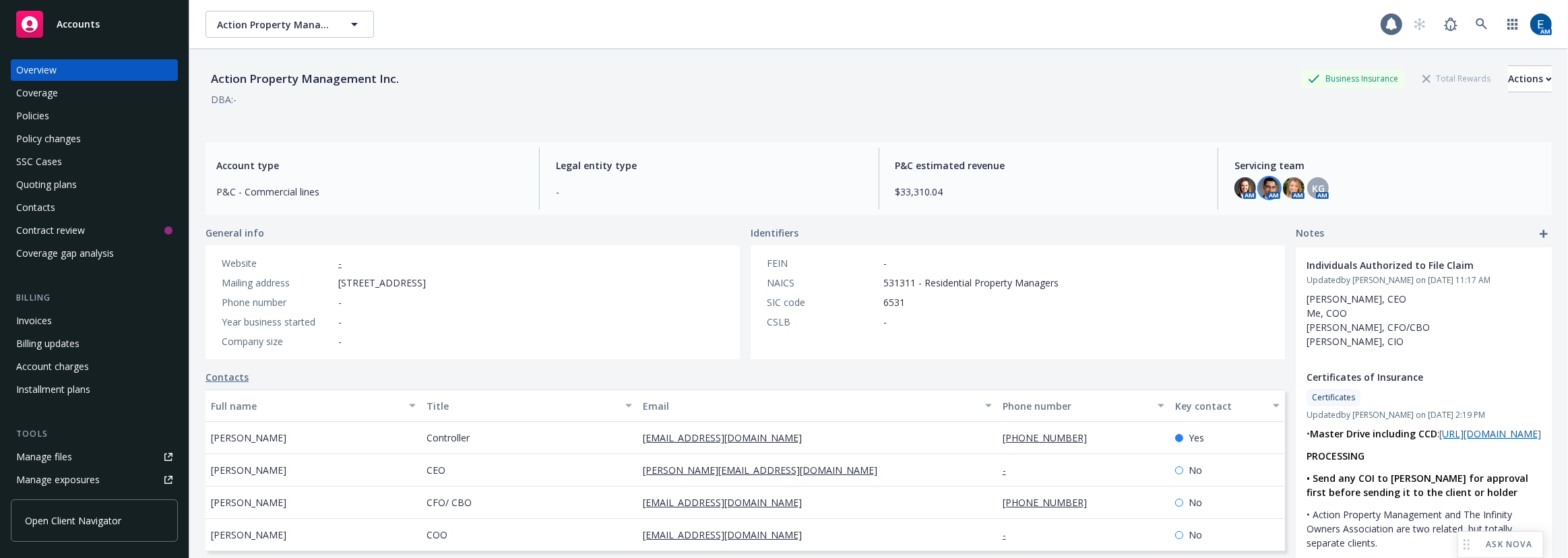 click at bounding box center [1269, 188] 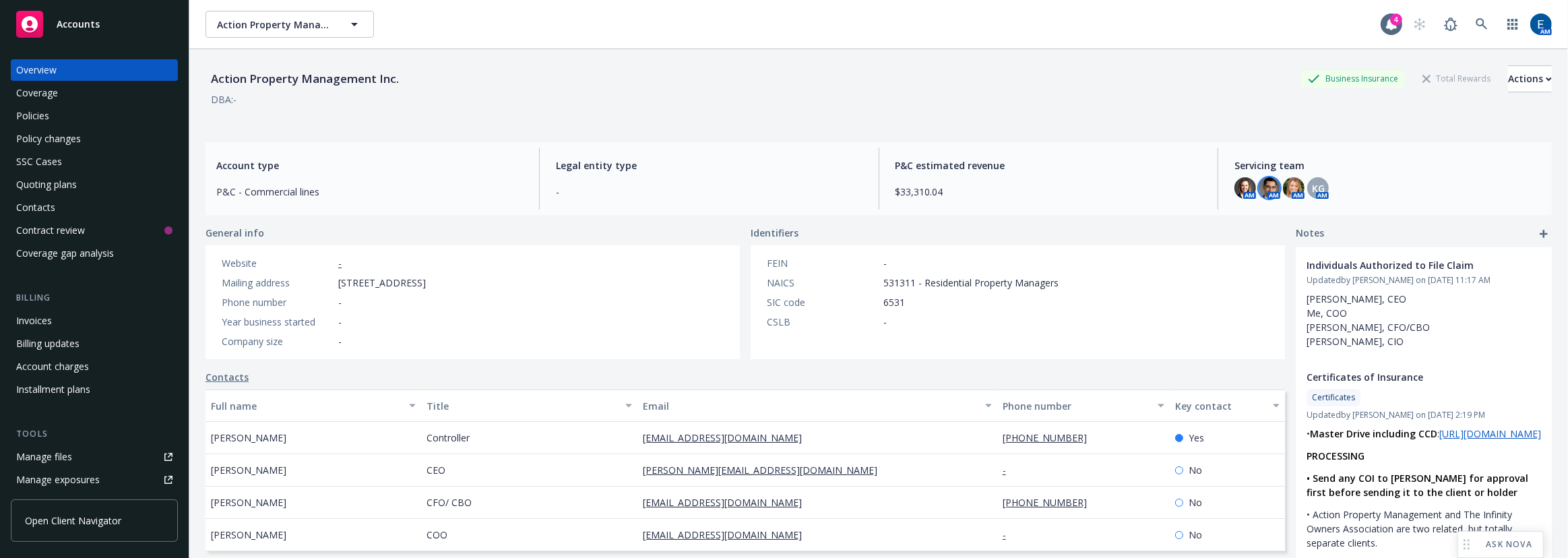 click on "P&C estimated revenue" at bounding box center (1048, 165) 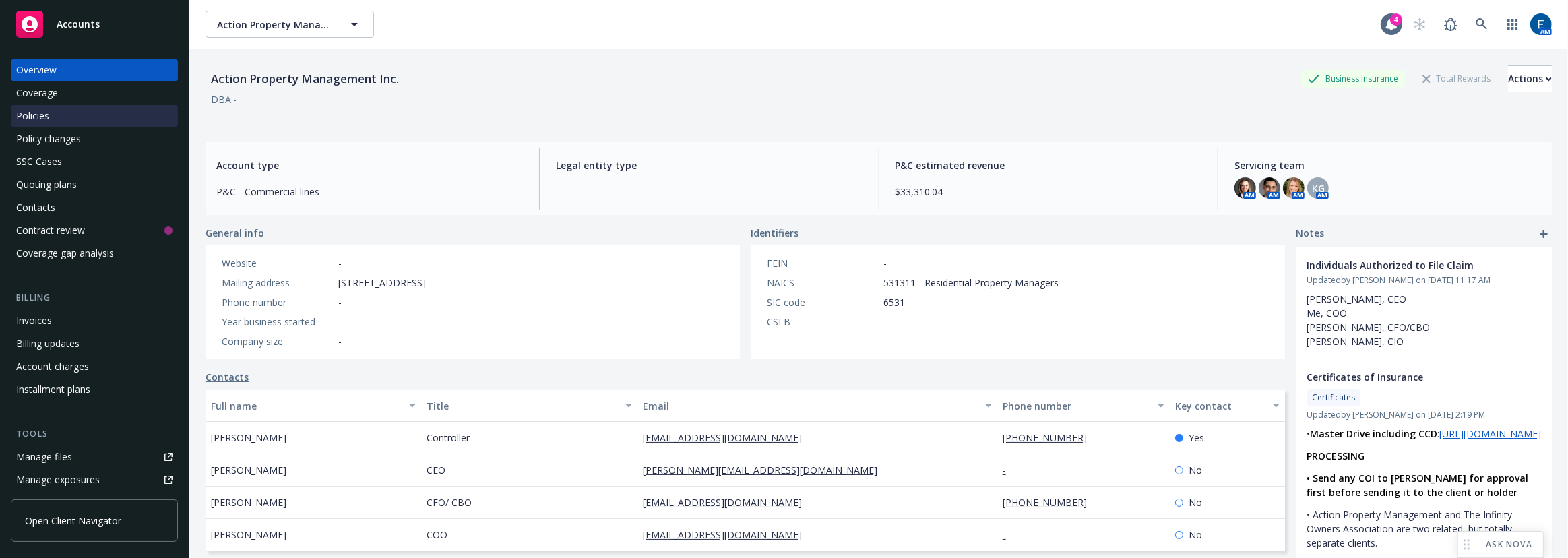 click on "Policies" at bounding box center (94, 116) 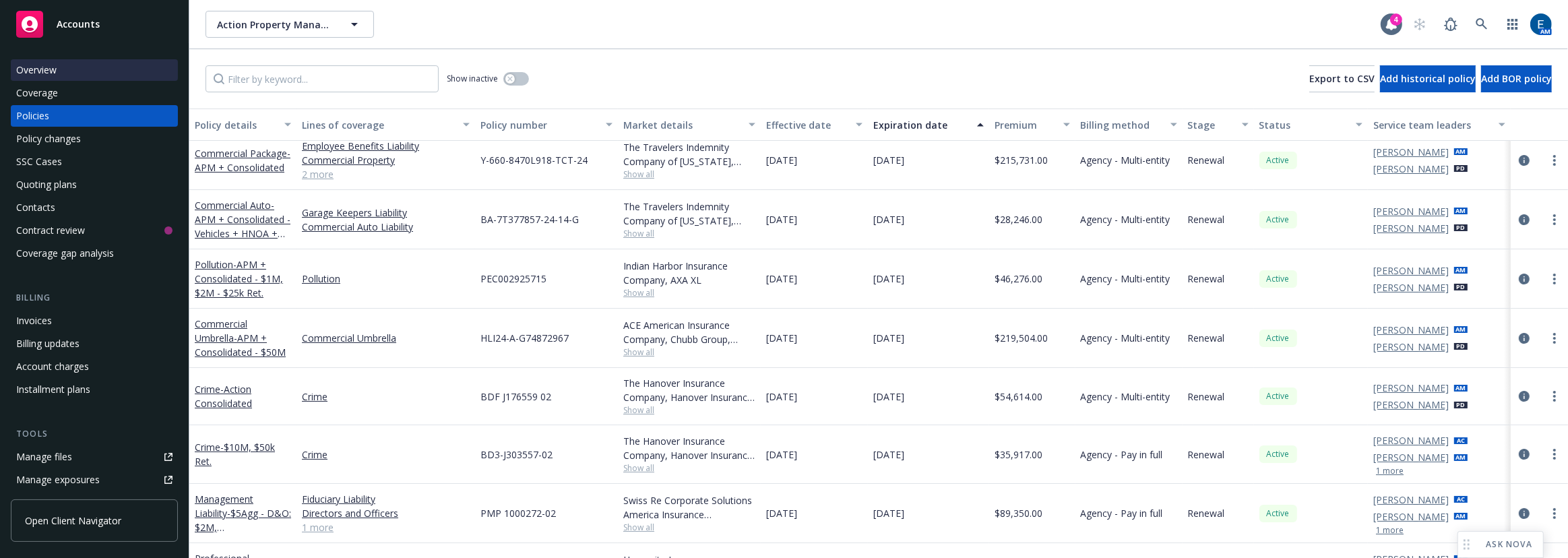 scroll, scrollTop: 0, scrollLeft: 0, axis: both 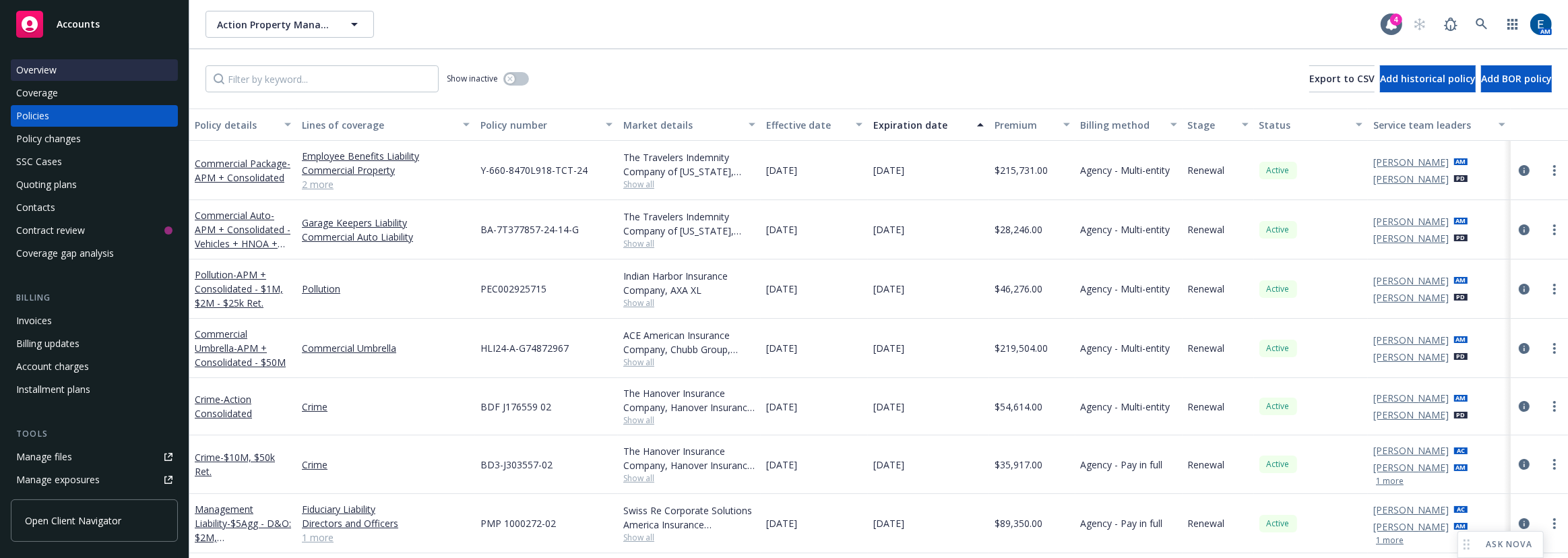 click on "Overview" at bounding box center [94, 70] 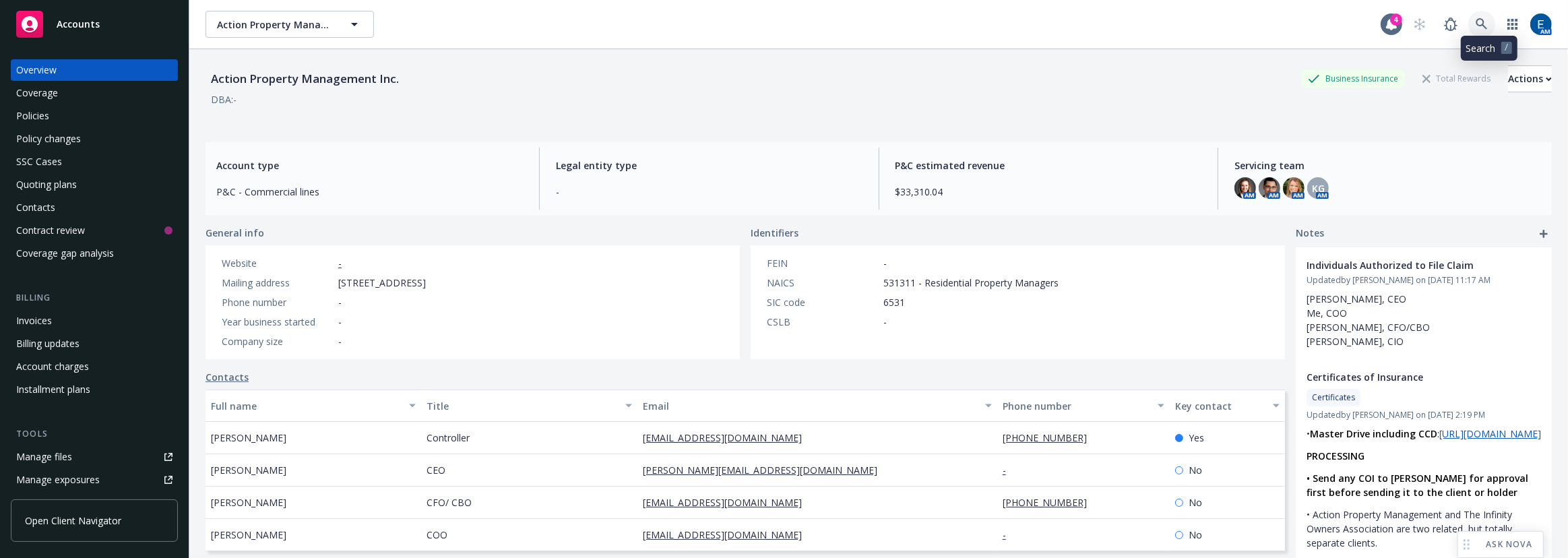 click 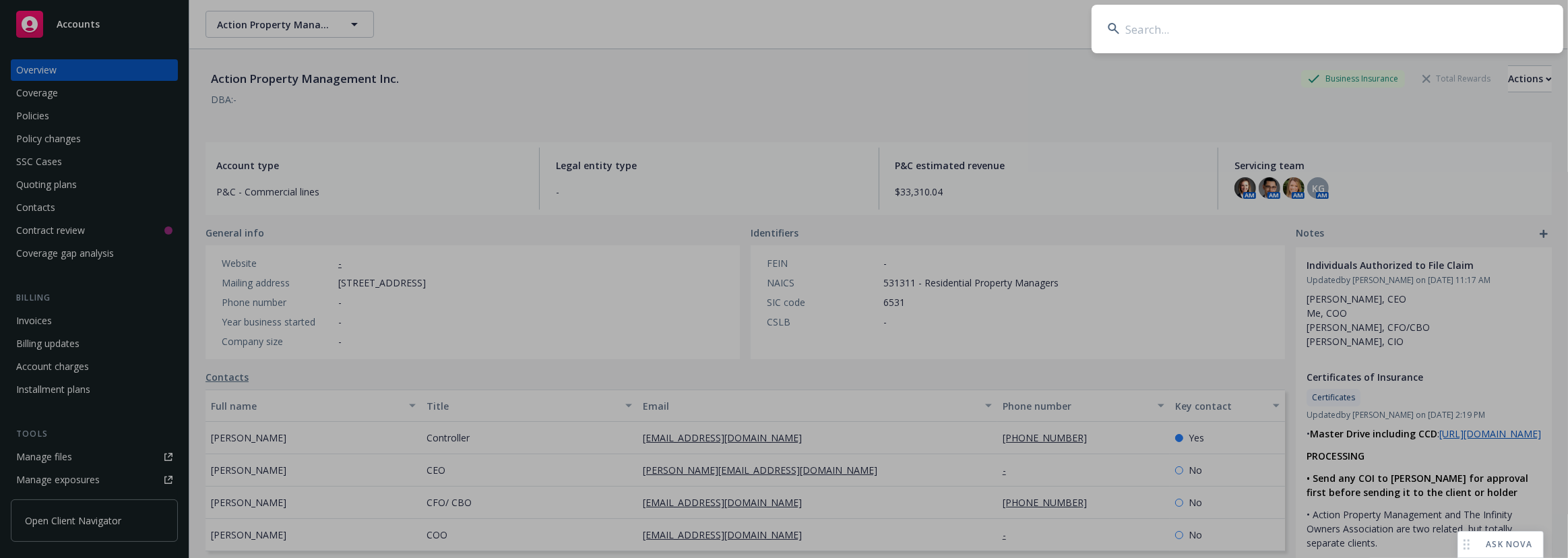 click at bounding box center (1327, 29) 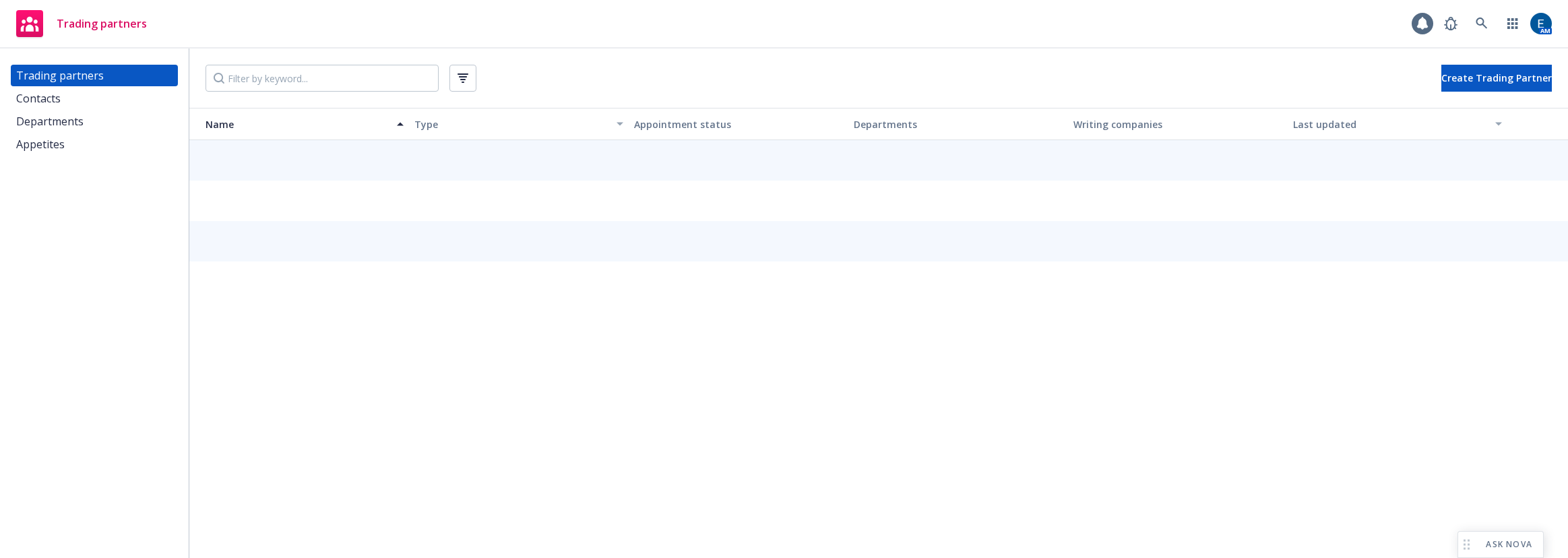 scroll, scrollTop: 0, scrollLeft: 0, axis: both 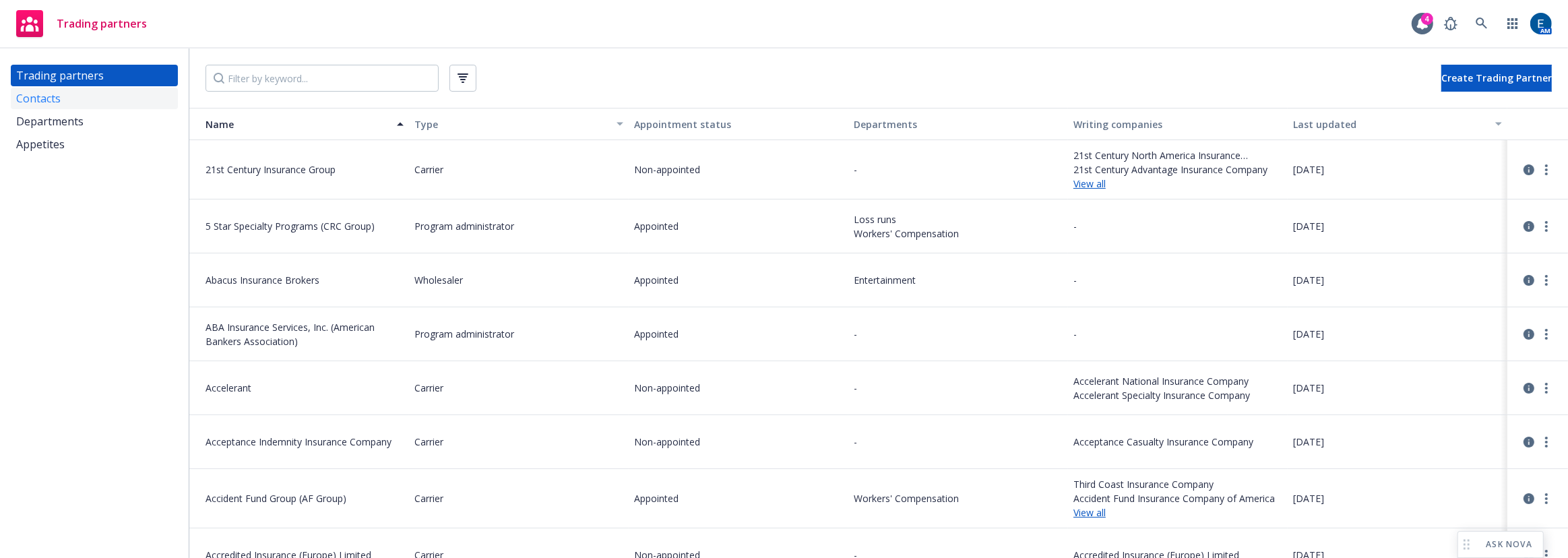 click on "Contacts" at bounding box center [94, 98] 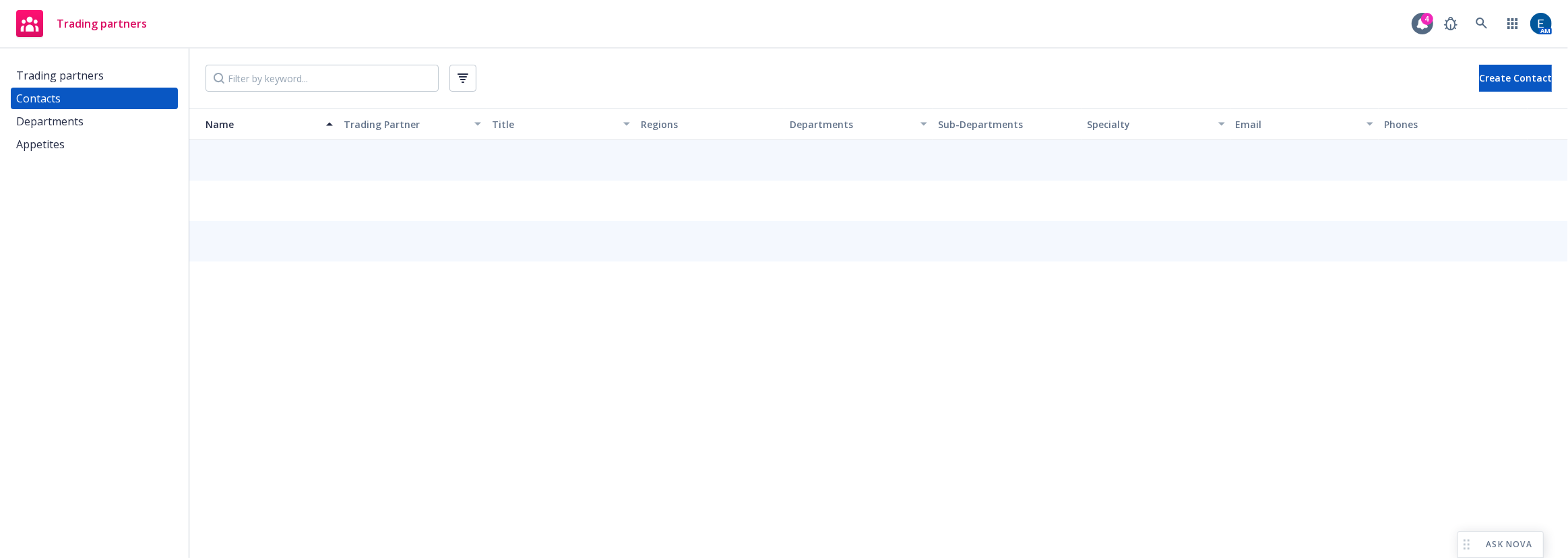 click at bounding box center (322, 78) 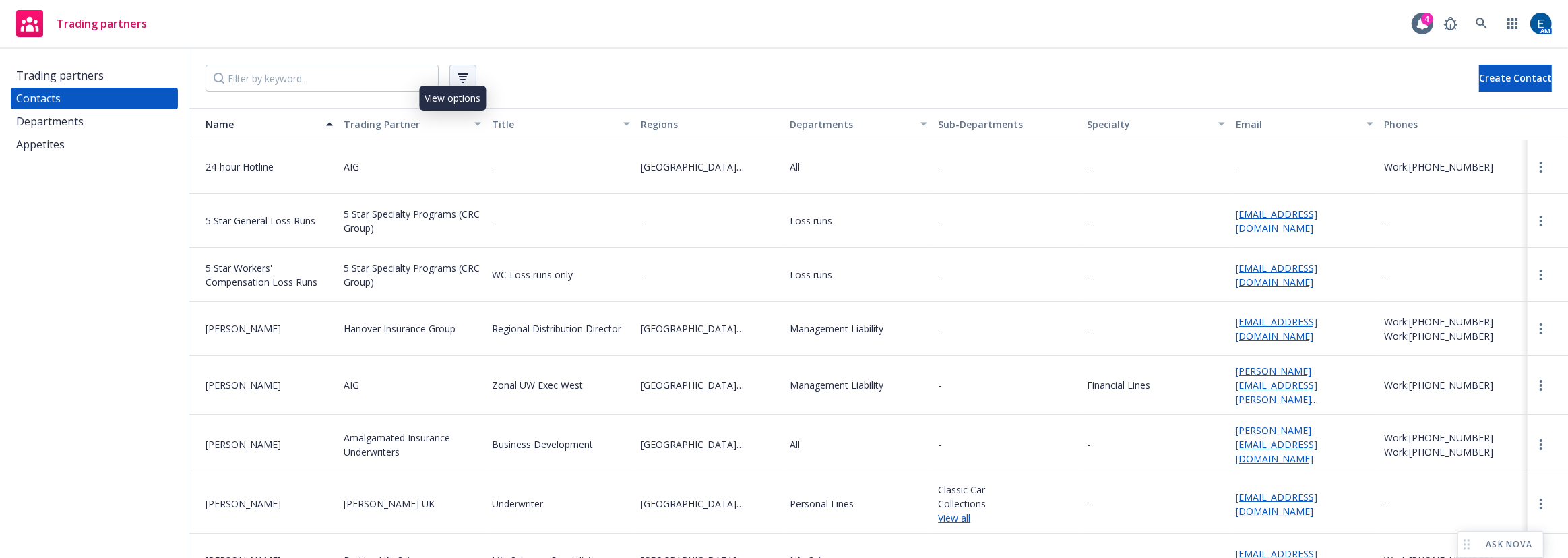 click at bounding box center [463, 78] 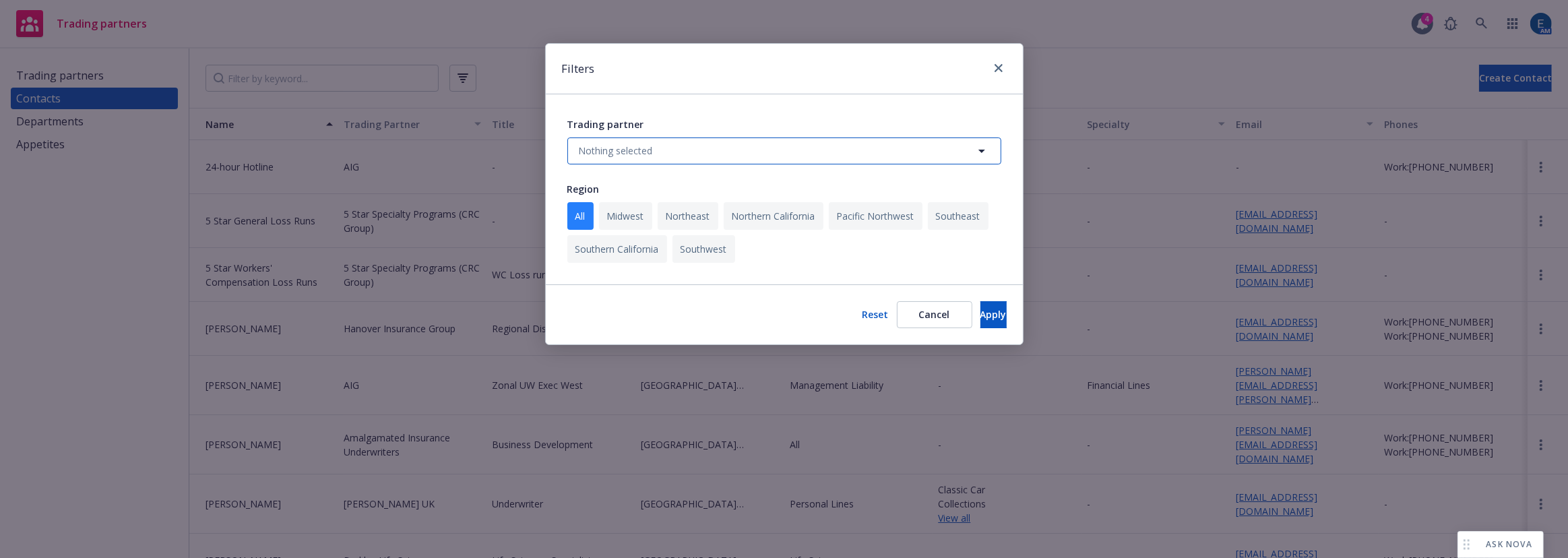 click on "Nothing selected" at bounding box center [784, 151] 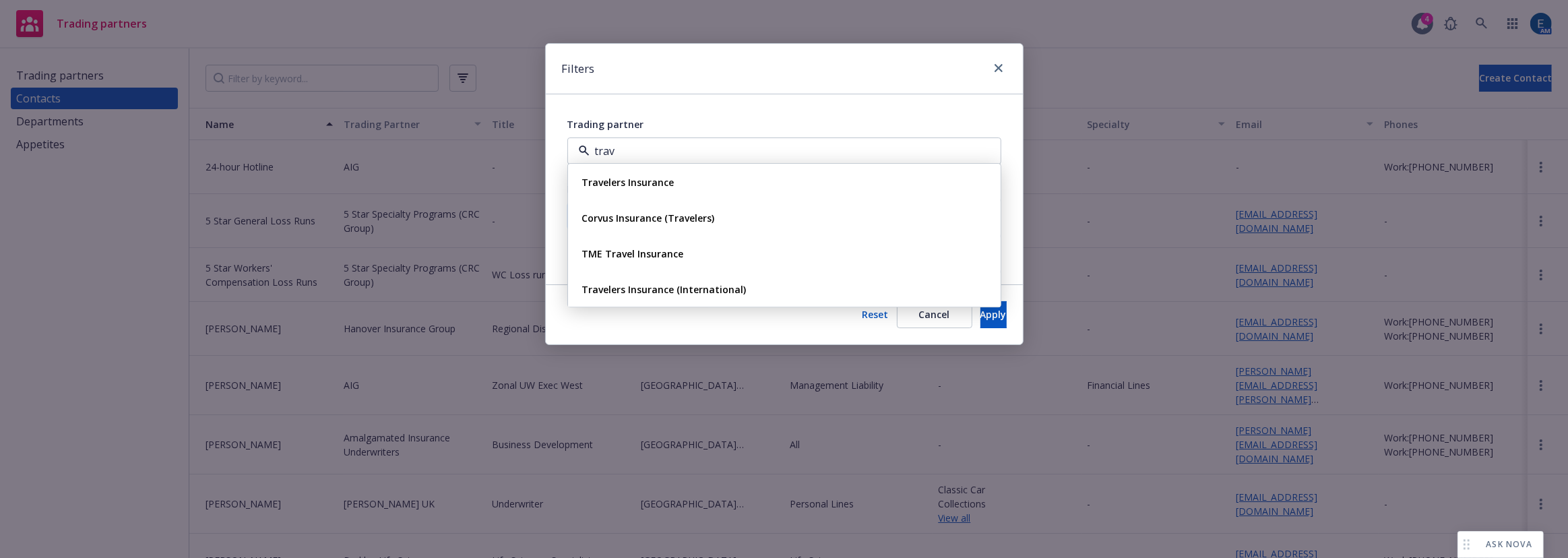 type on "trave" 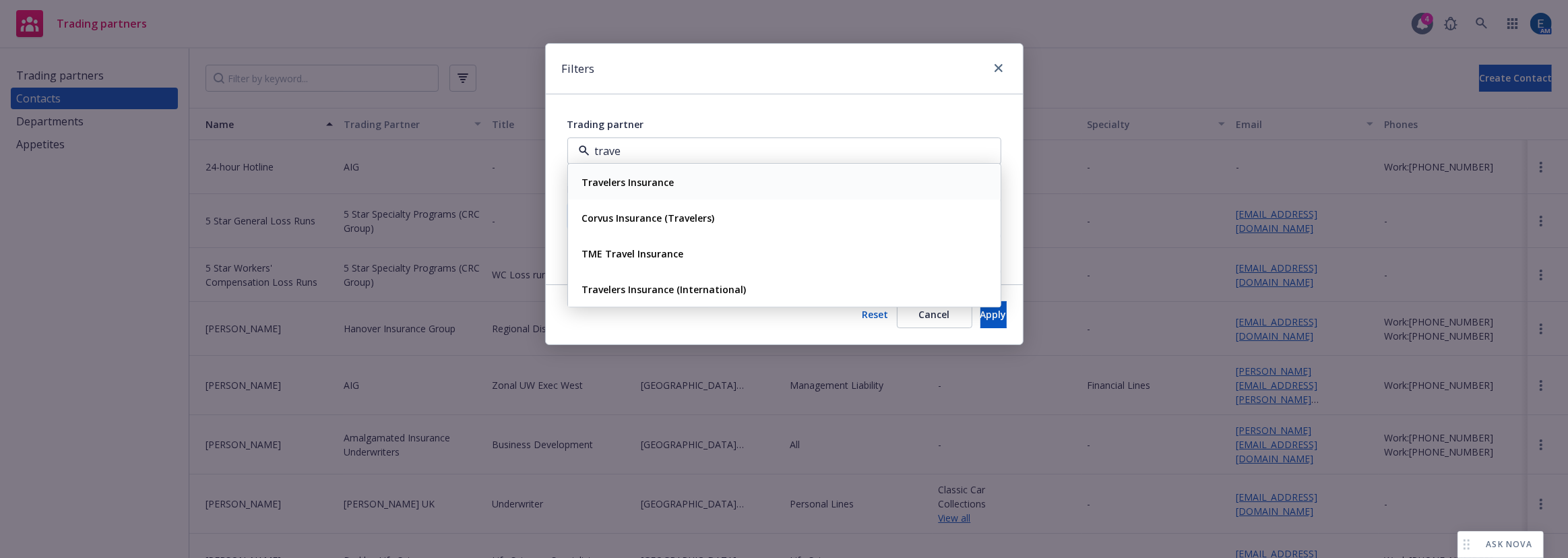 click on "Travelers Insurance" at bounding box center [628, 182] 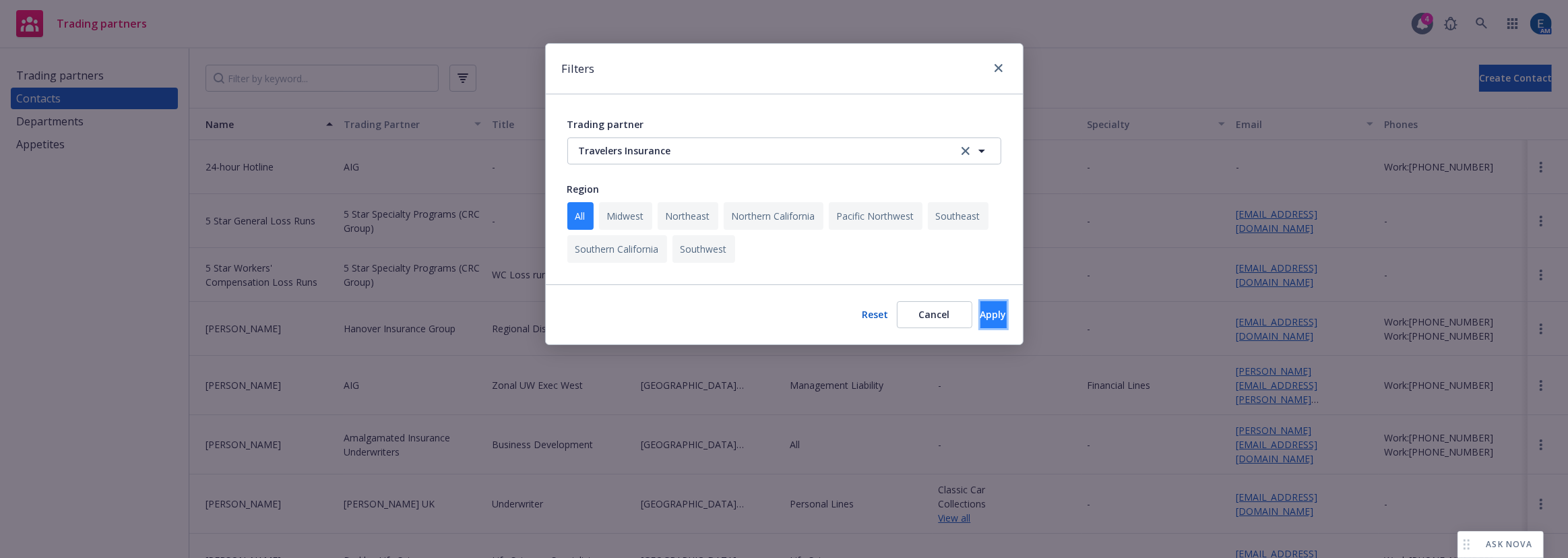 click on "Apply" at bounding box center (993, 314) 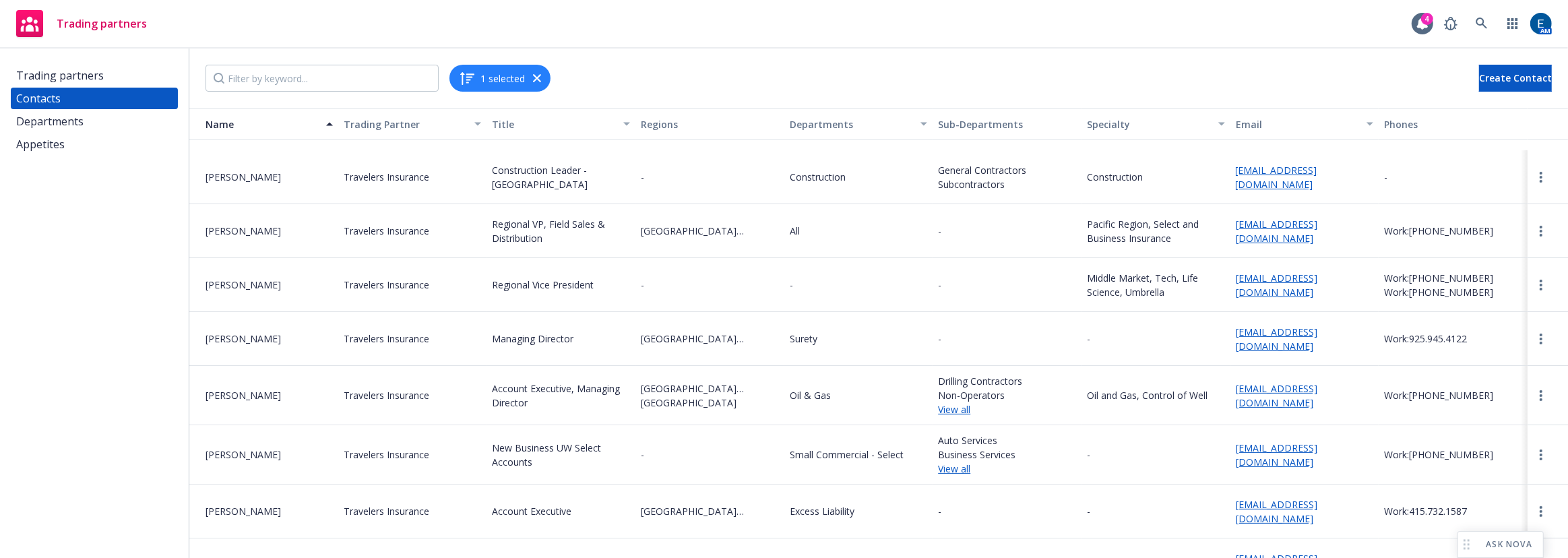 scroll, scrollTop: 490, scrollLeft: 0, axis: vertical 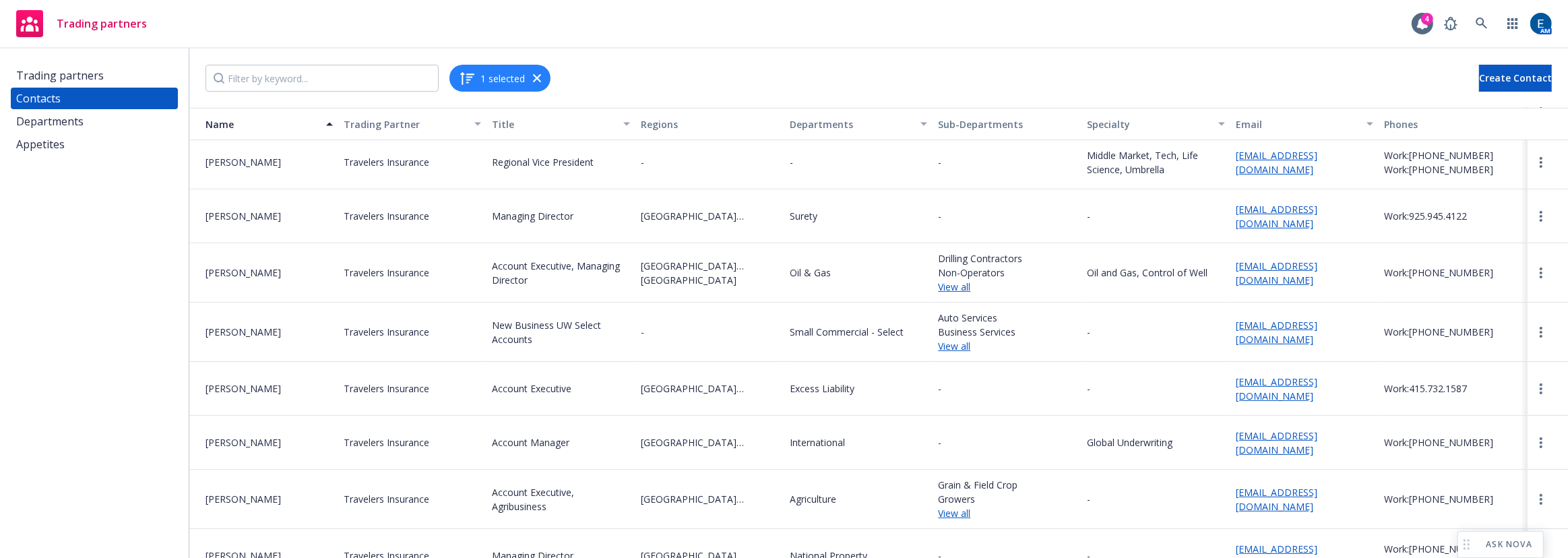 drag, startPoint x: 1418, startPoint y: 316, endPoint x: 193, endPoint y: 307, distance: 1225.0331 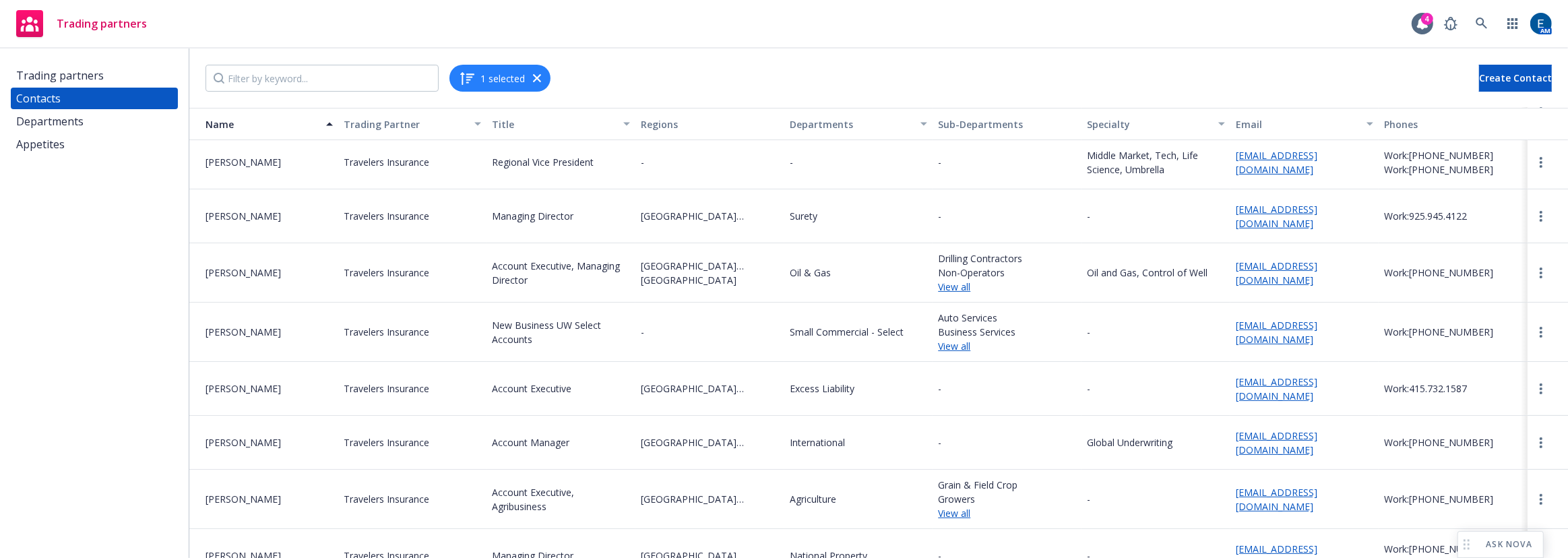 click on "Doug Sweet Travelers Insurance New Business UW Select Accounts - Small Commercial - Select  Auto Services Business Services View all - DSWEET@travelers.com Work:  844-269-0339 ext 9454159" at bounding box center [879, 332] 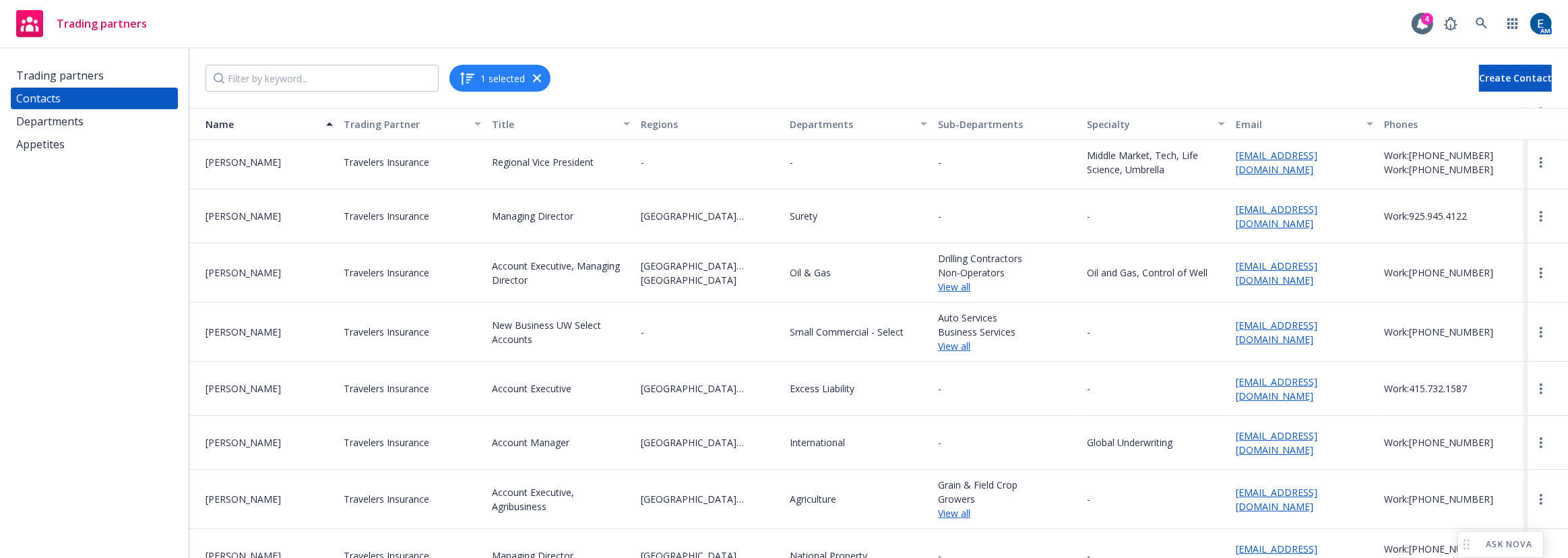 copy on "Doug Sweet Travelers Insurance New Business UW Select Accounts - Small Commercial - Select  Auto Services Business Services View all - DSWEET@travelers.com Work:  844-269-0339 ext 9454159" 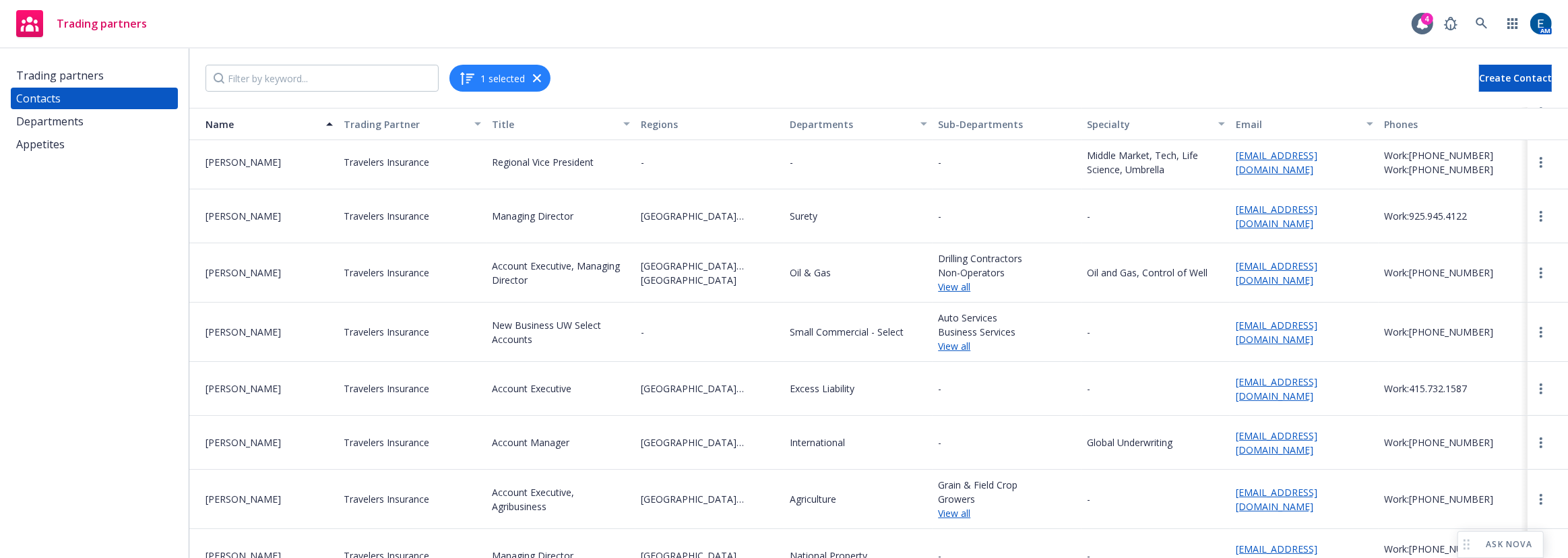 click on "[PERSON_NAME]" at bounding box center (263, 389) 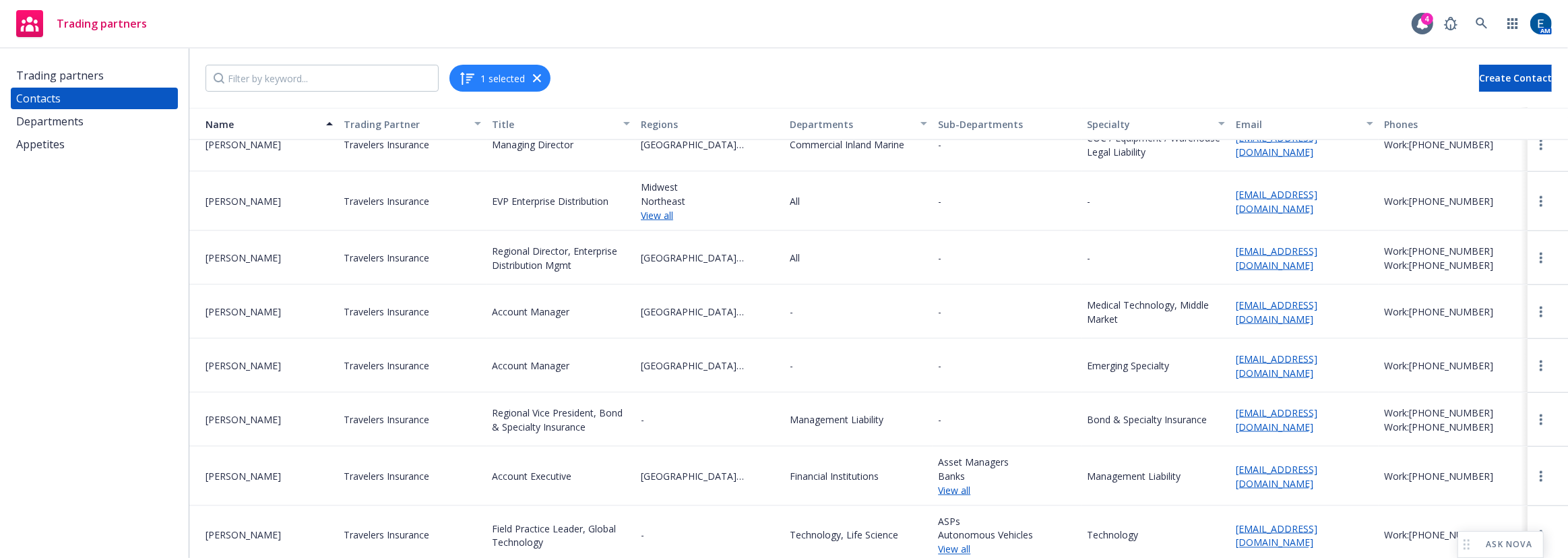 scroll, scrollTop: 2481, scrollLeft: 0, axis: vertical 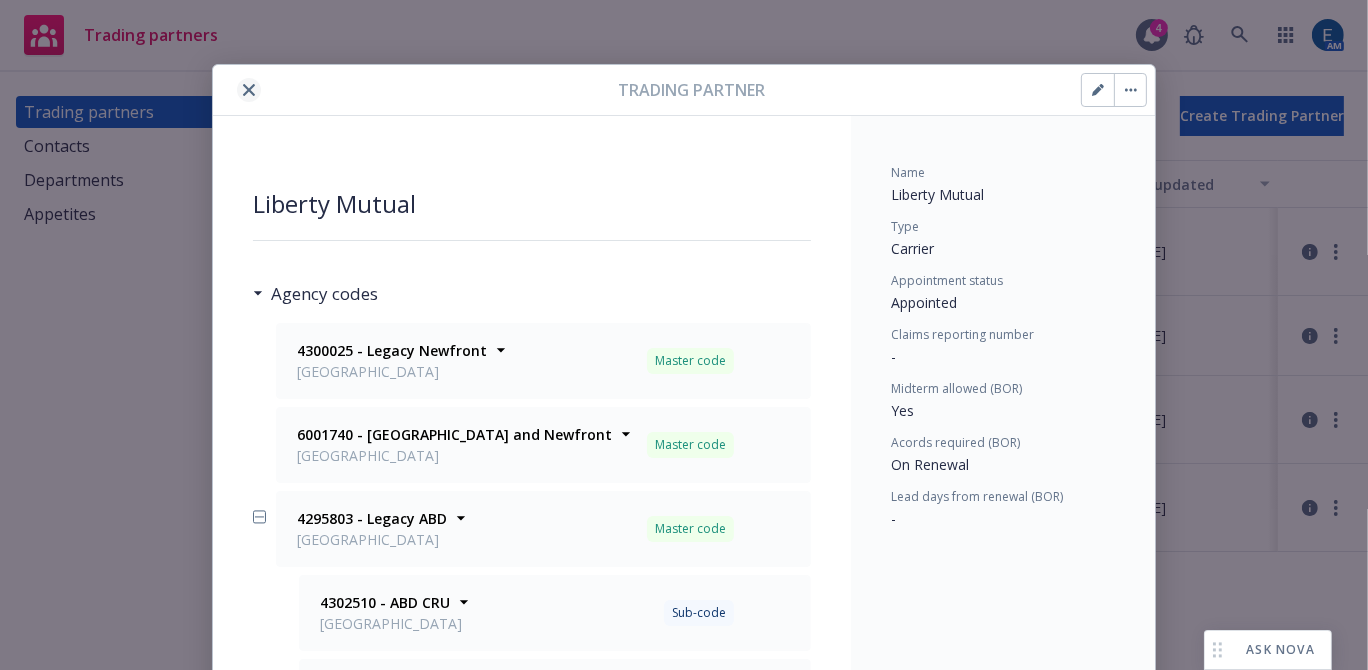 click 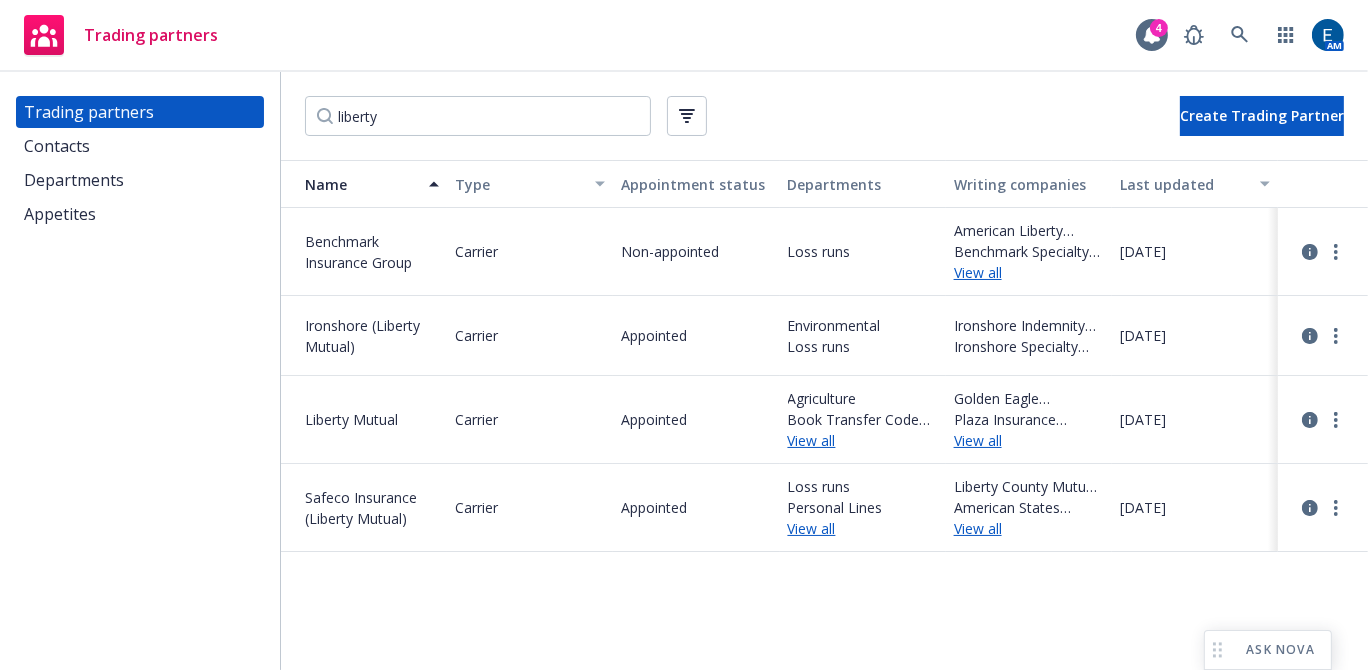 click on "Trading partners Contacts Departments Appetites" at bounding box center (140, 371) 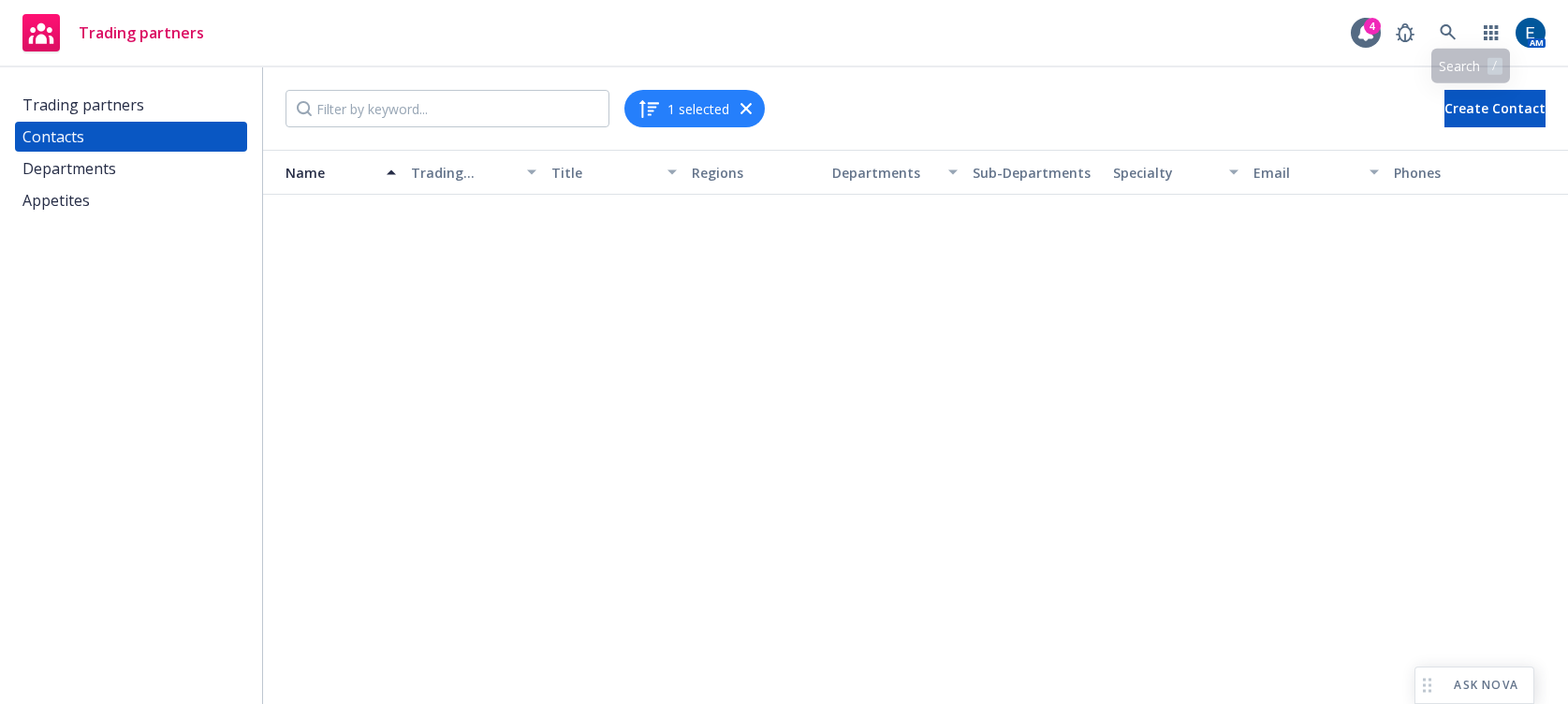 scroll, scrollTop: 0, scrollLeft: 0, axis: both 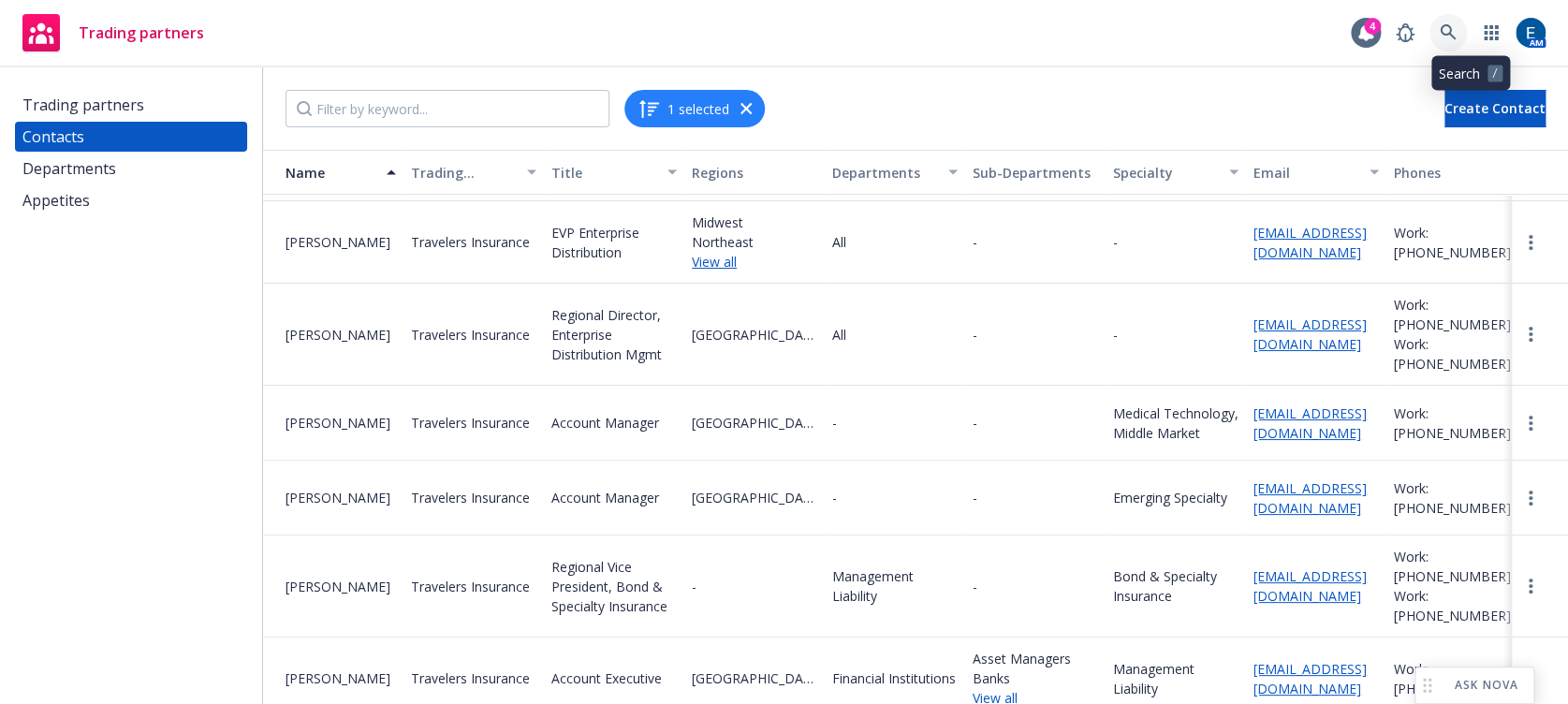 click 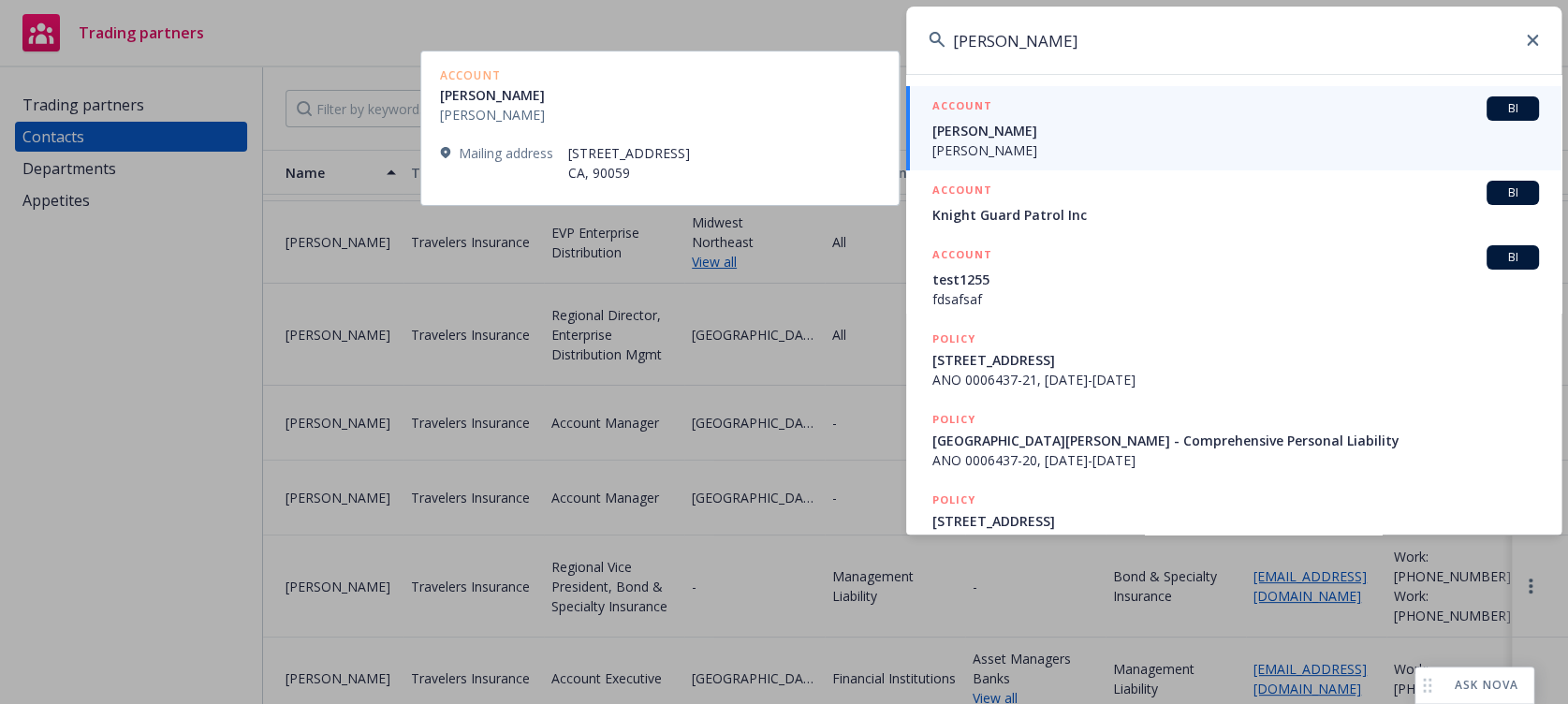 type on "[PERSON_NAME]" 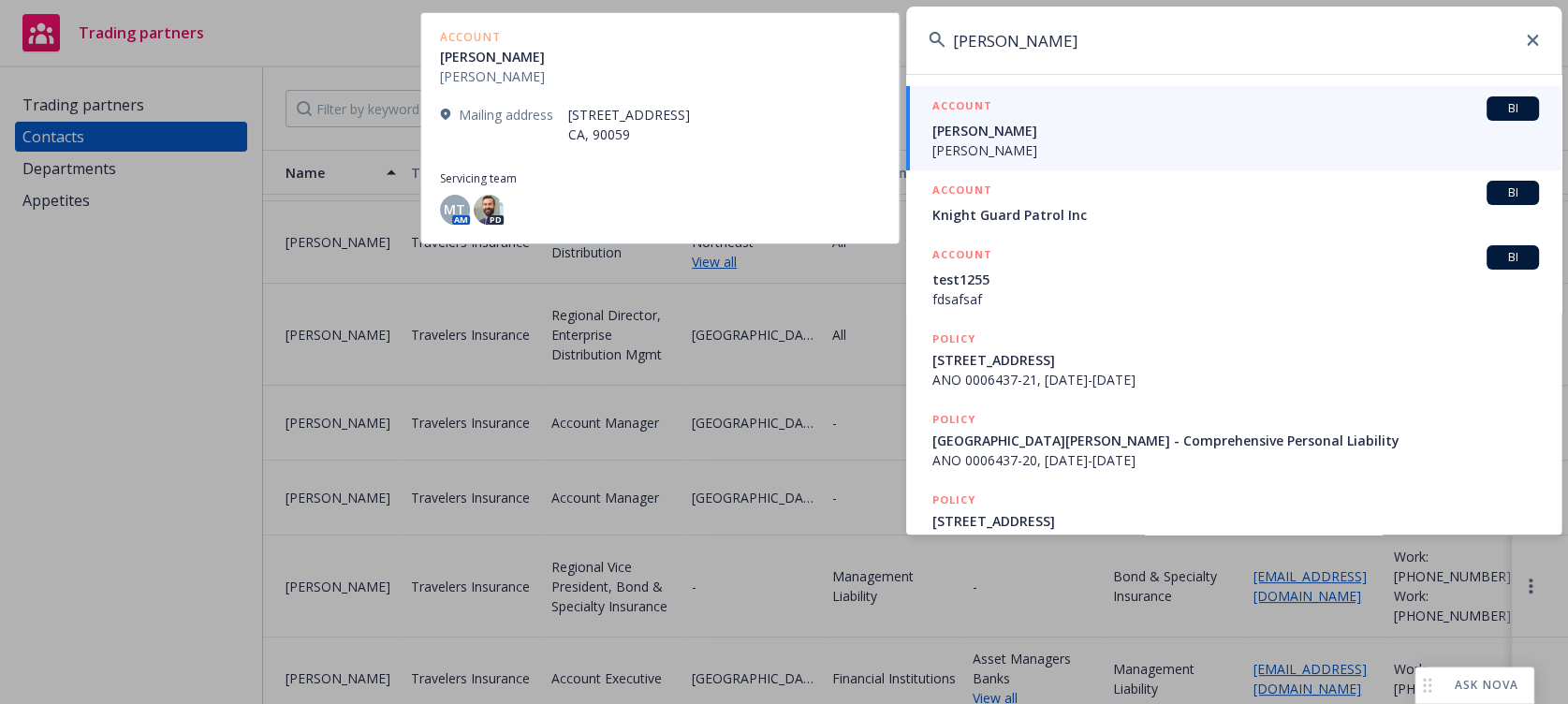 click on "[PERSON_NAME]" at bounding box center [1236, 130] 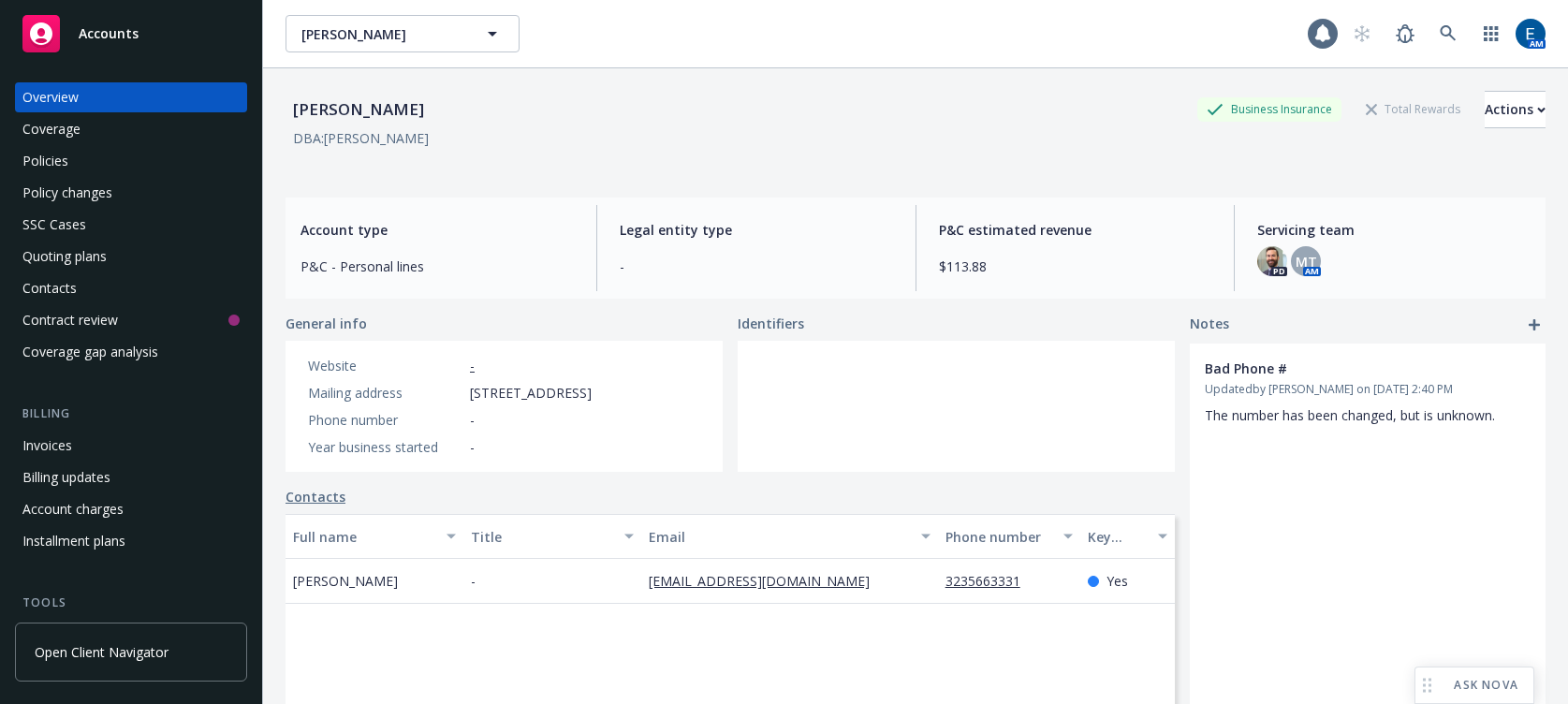 scroll, scrollTop: 0, scrollLeft: 0, axis: both 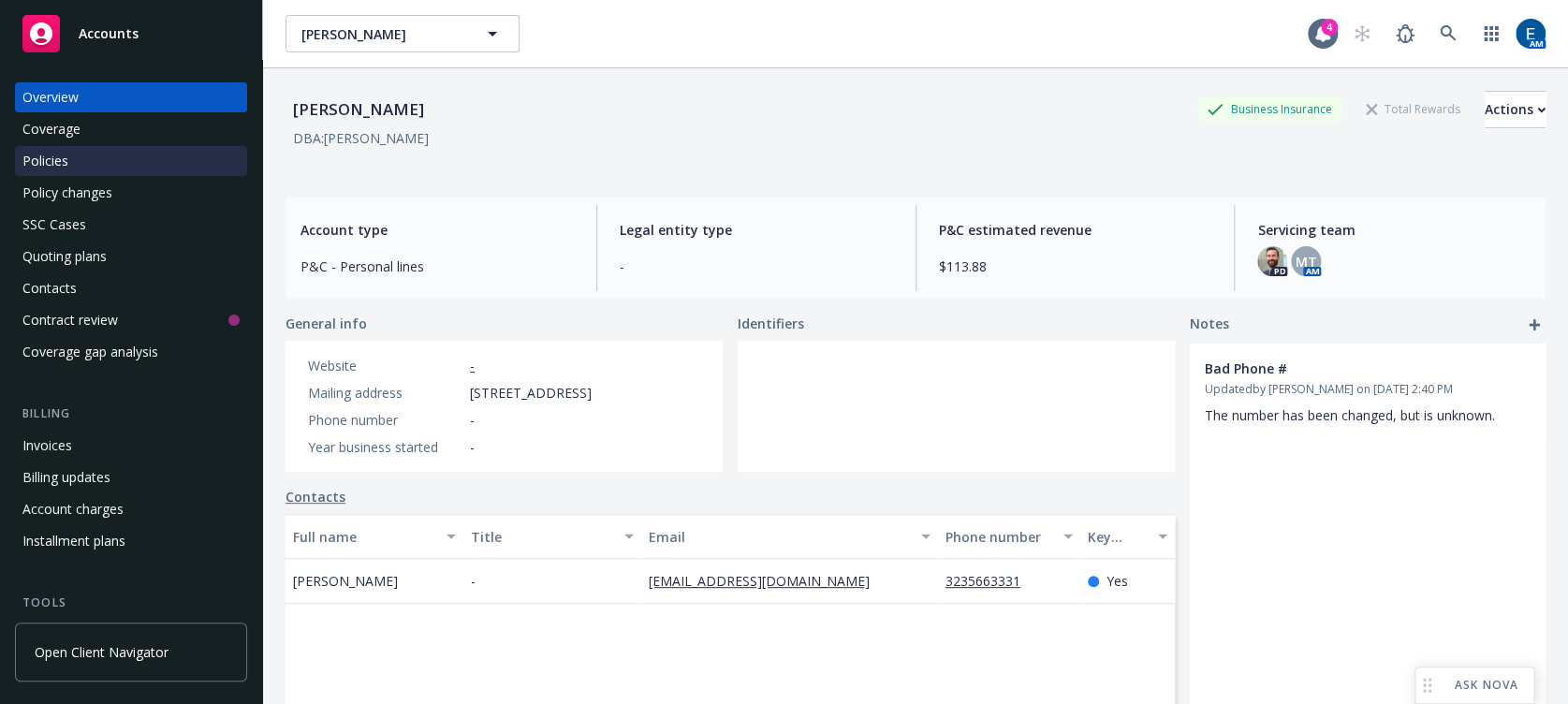 click on "Policies" at bounding box center (45, 161) 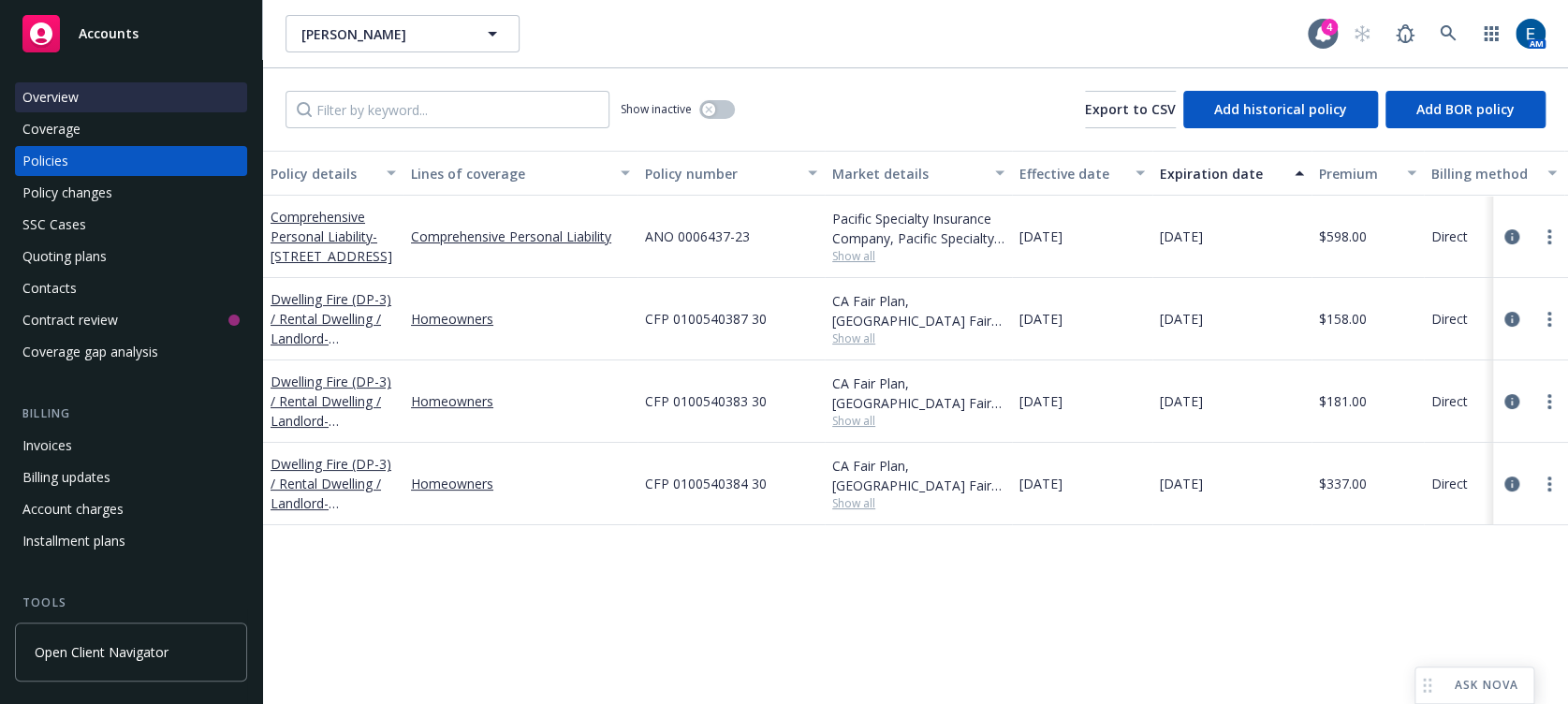 click on "Overview" at bounding box center [51, 97] 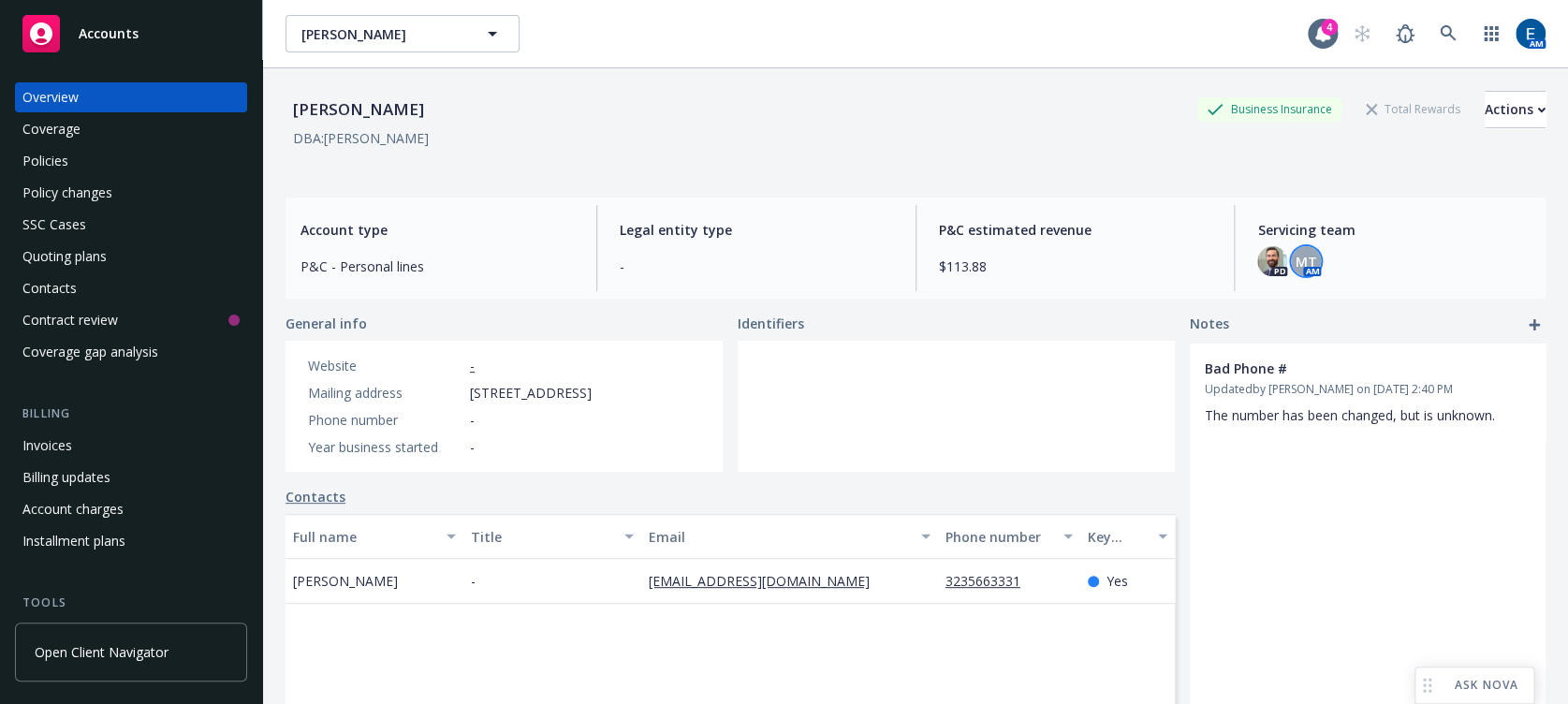 click on "MT" at bounding box center (1306, 261) 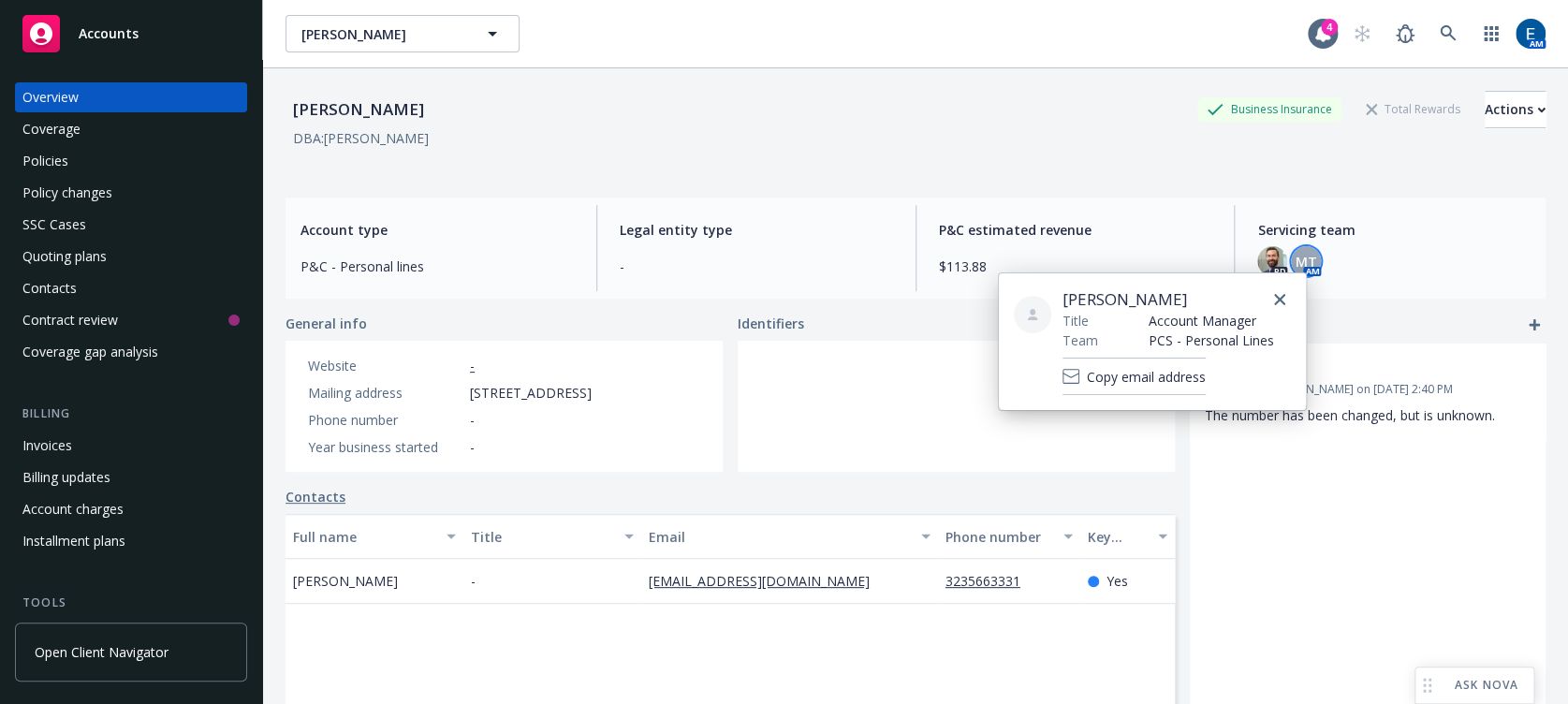 drag, startPoint x: 1197, startPoint y: 296, endPoint x: 1162, endPoint y: 315, distance: 39.824616 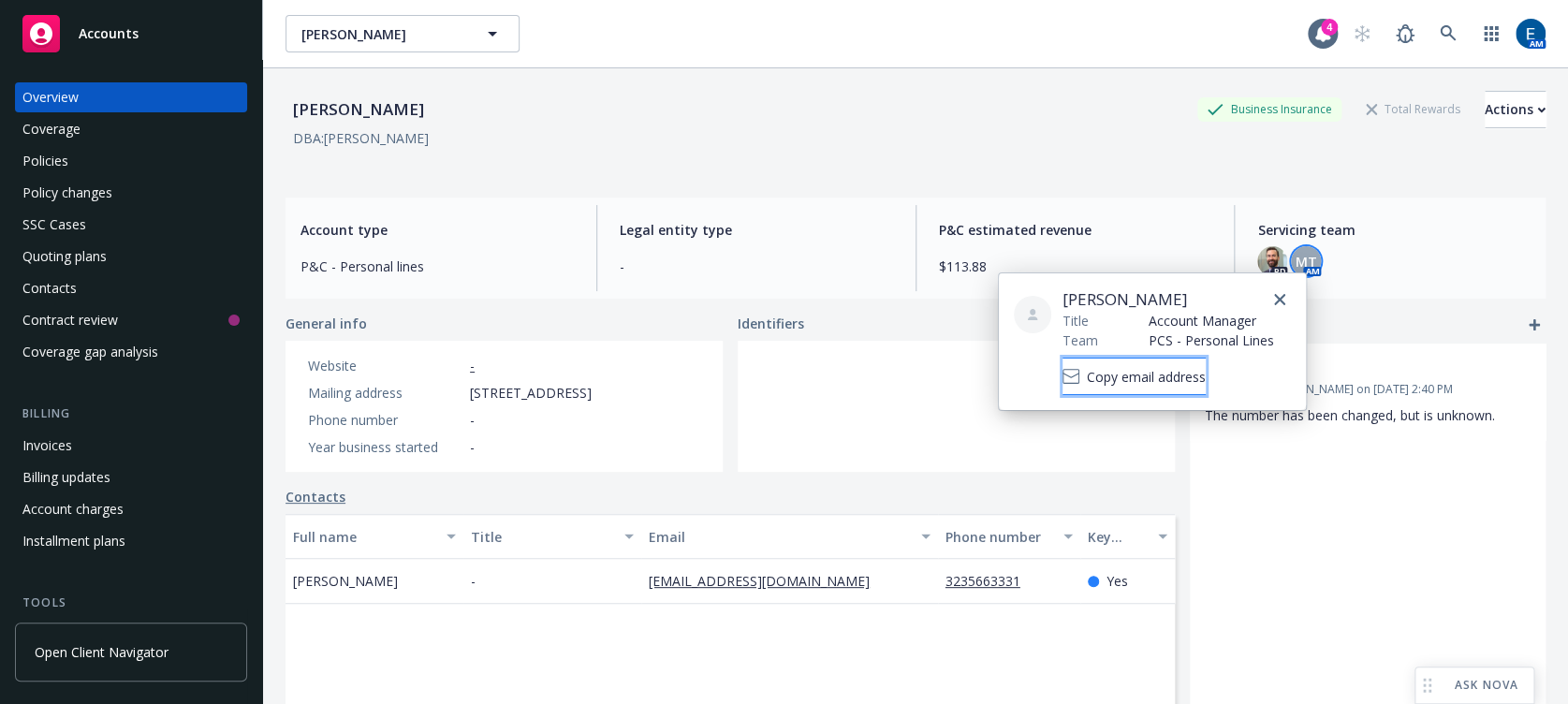 click on "Copy email address" at bounding box center (1146, 375) 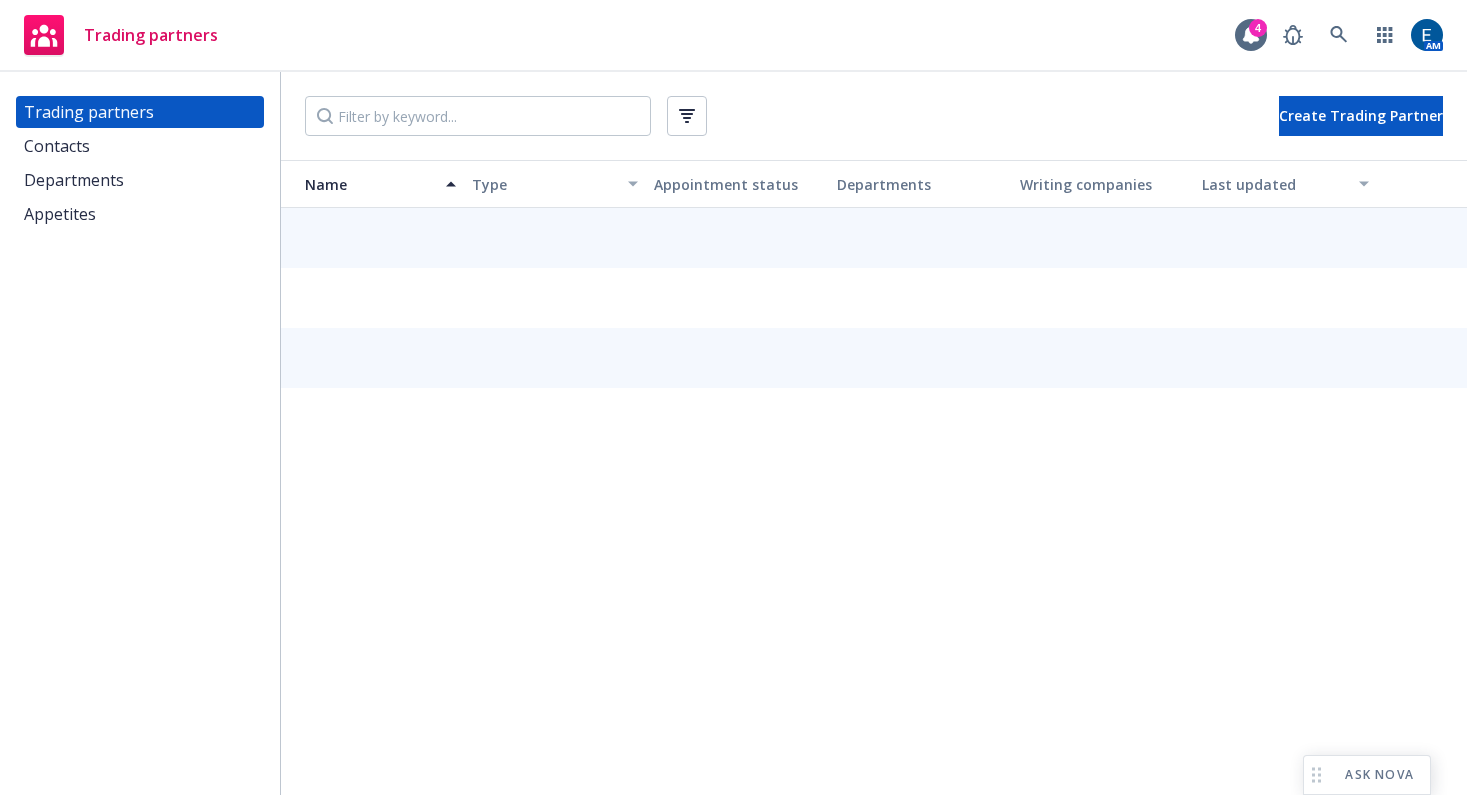 scroll, scrollTop: 0, scrollLeft: 0, axis: both 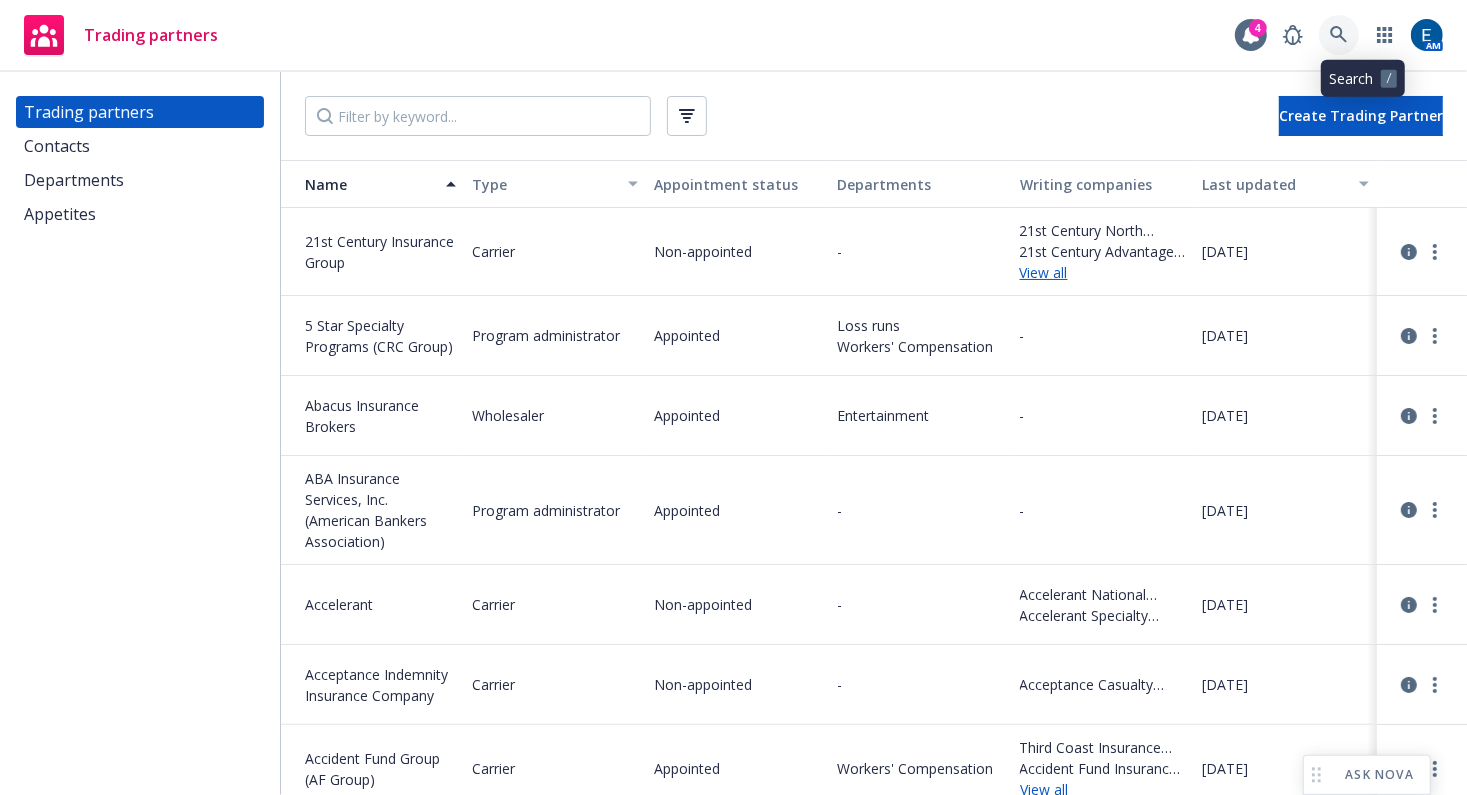 click 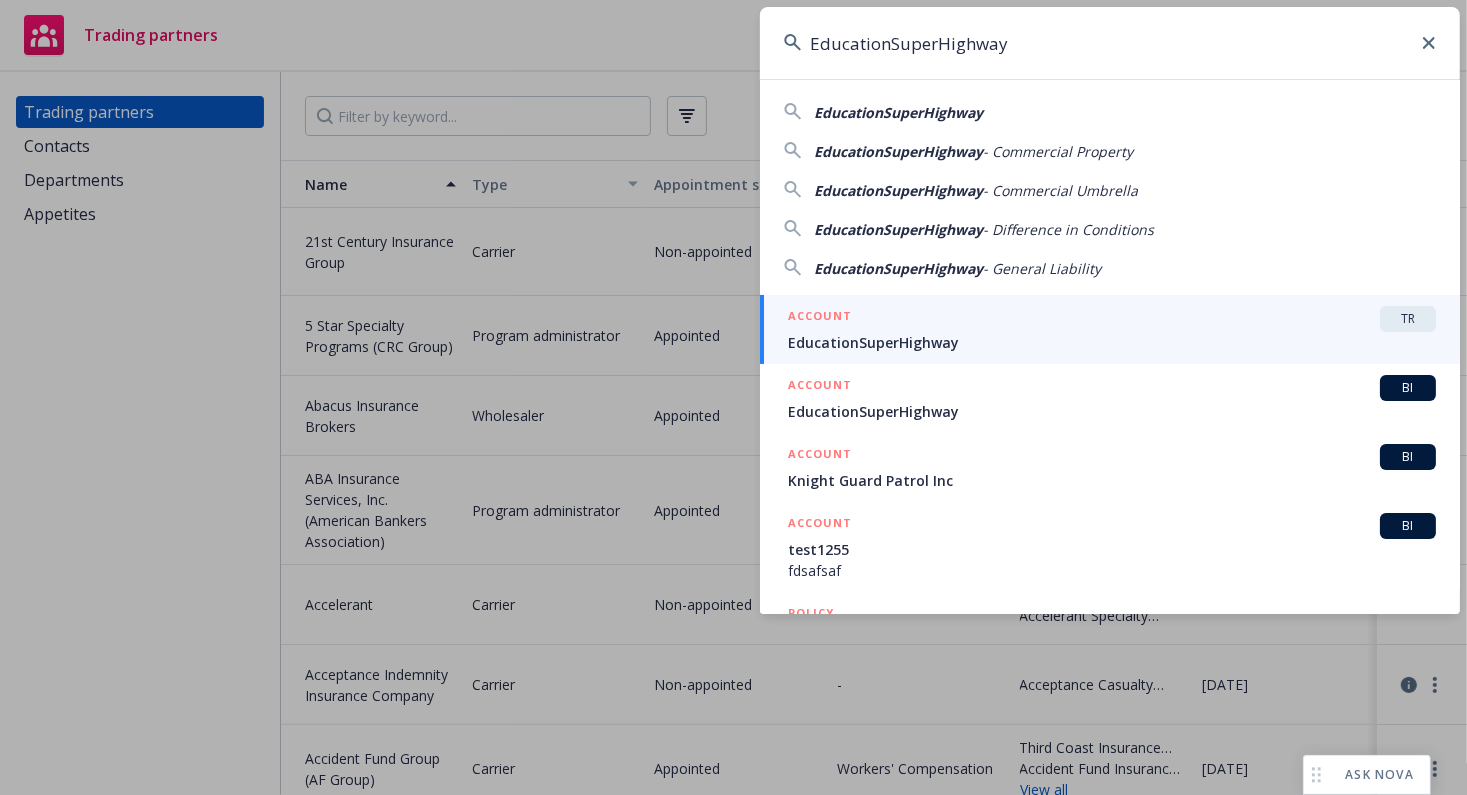 type on "EducationSuperHighway" 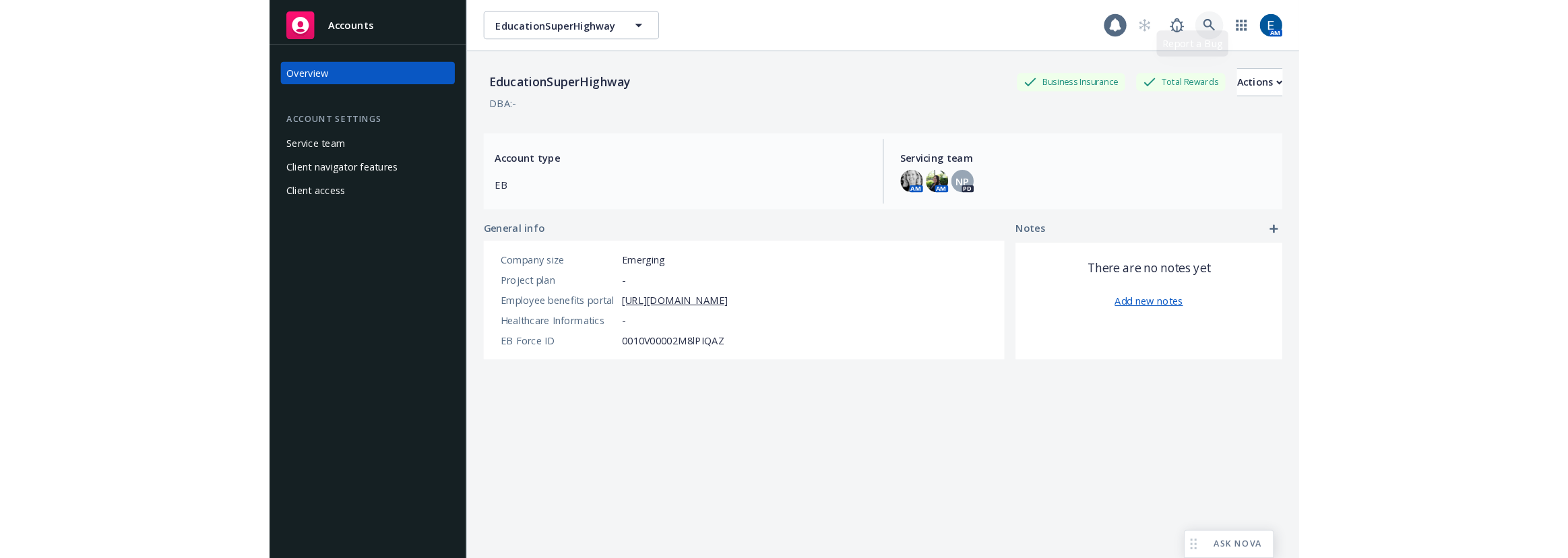 scroll, scrollTop: 0, scrollLeft: 0, axis: both 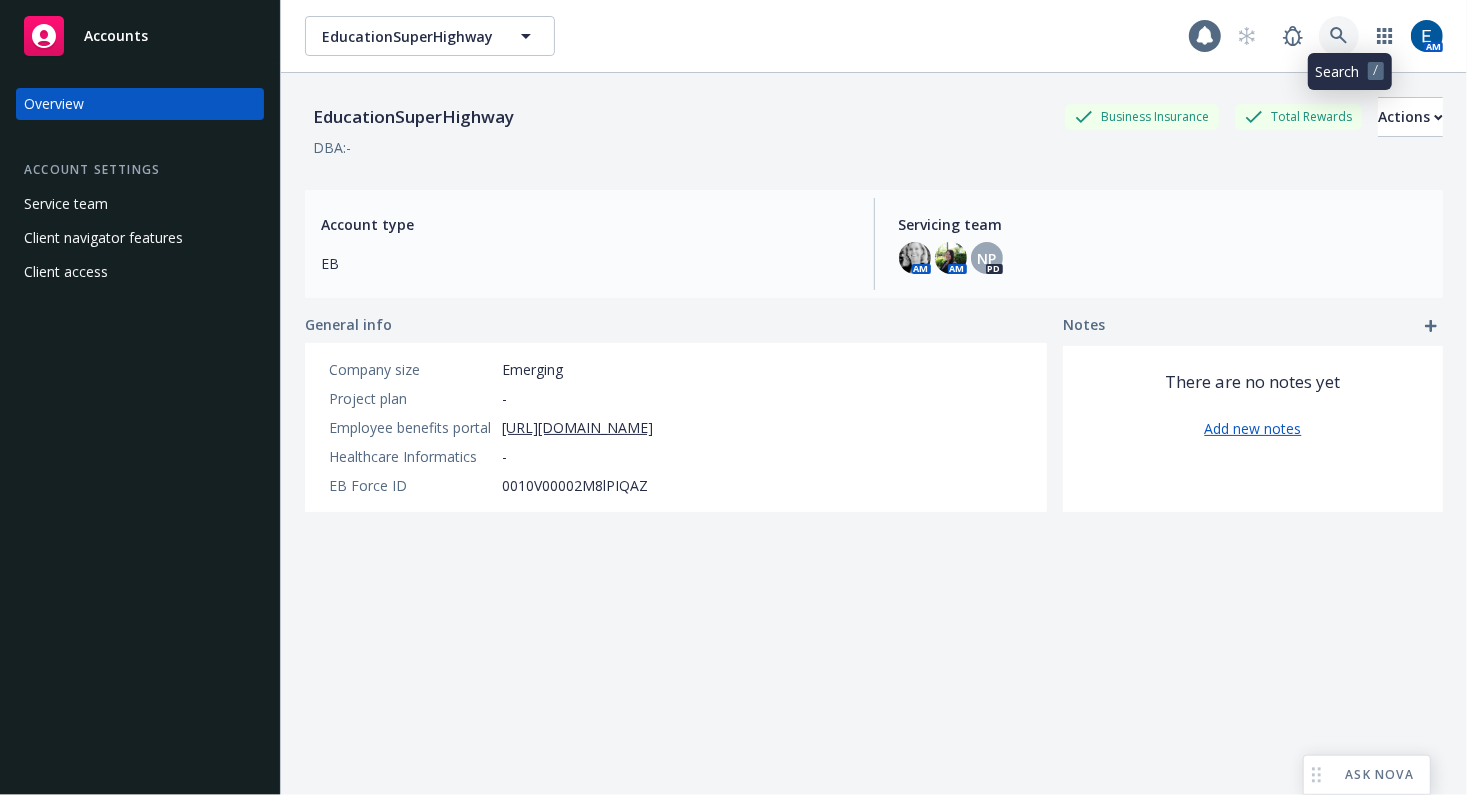 click 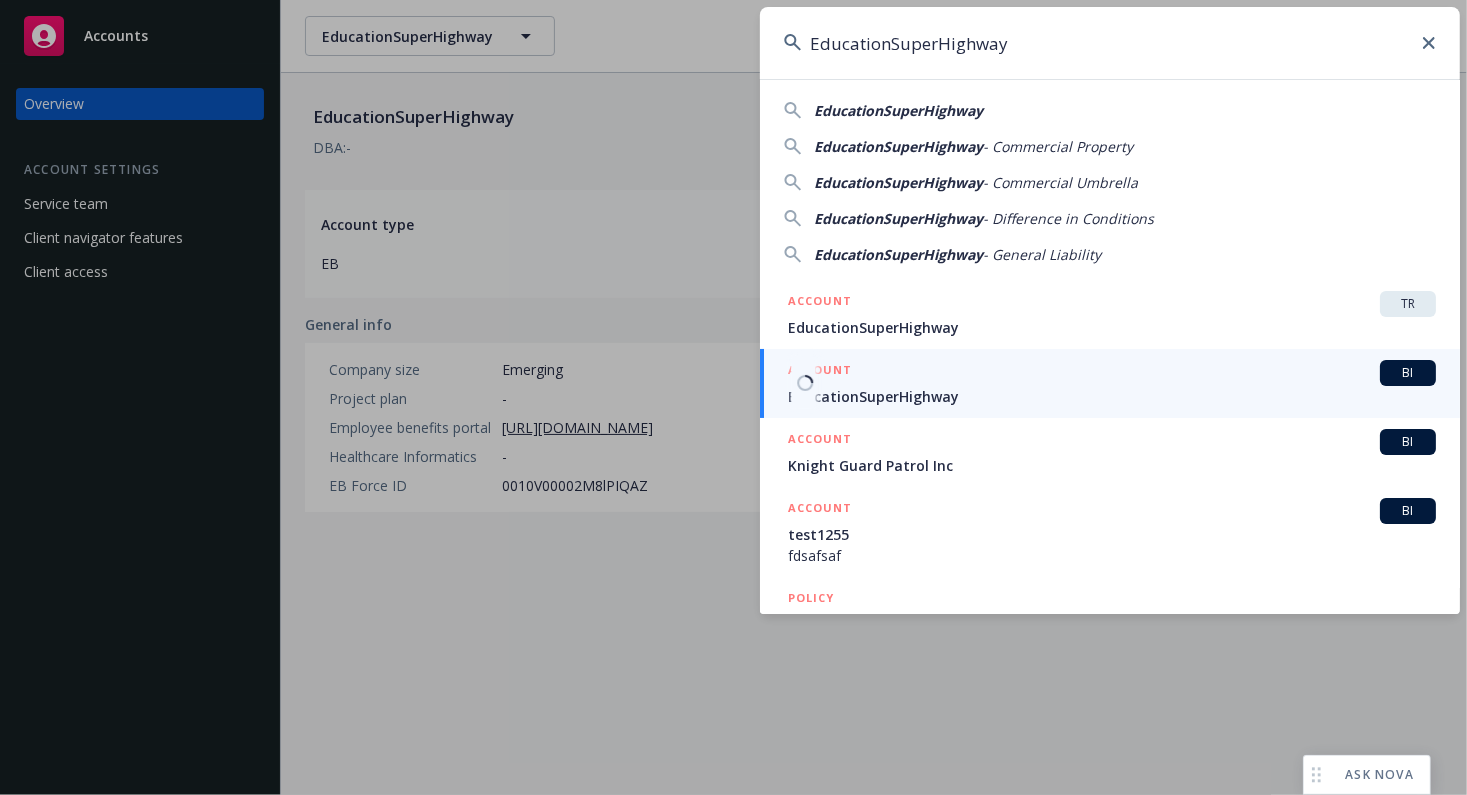 type on "EducationSuperHighway" 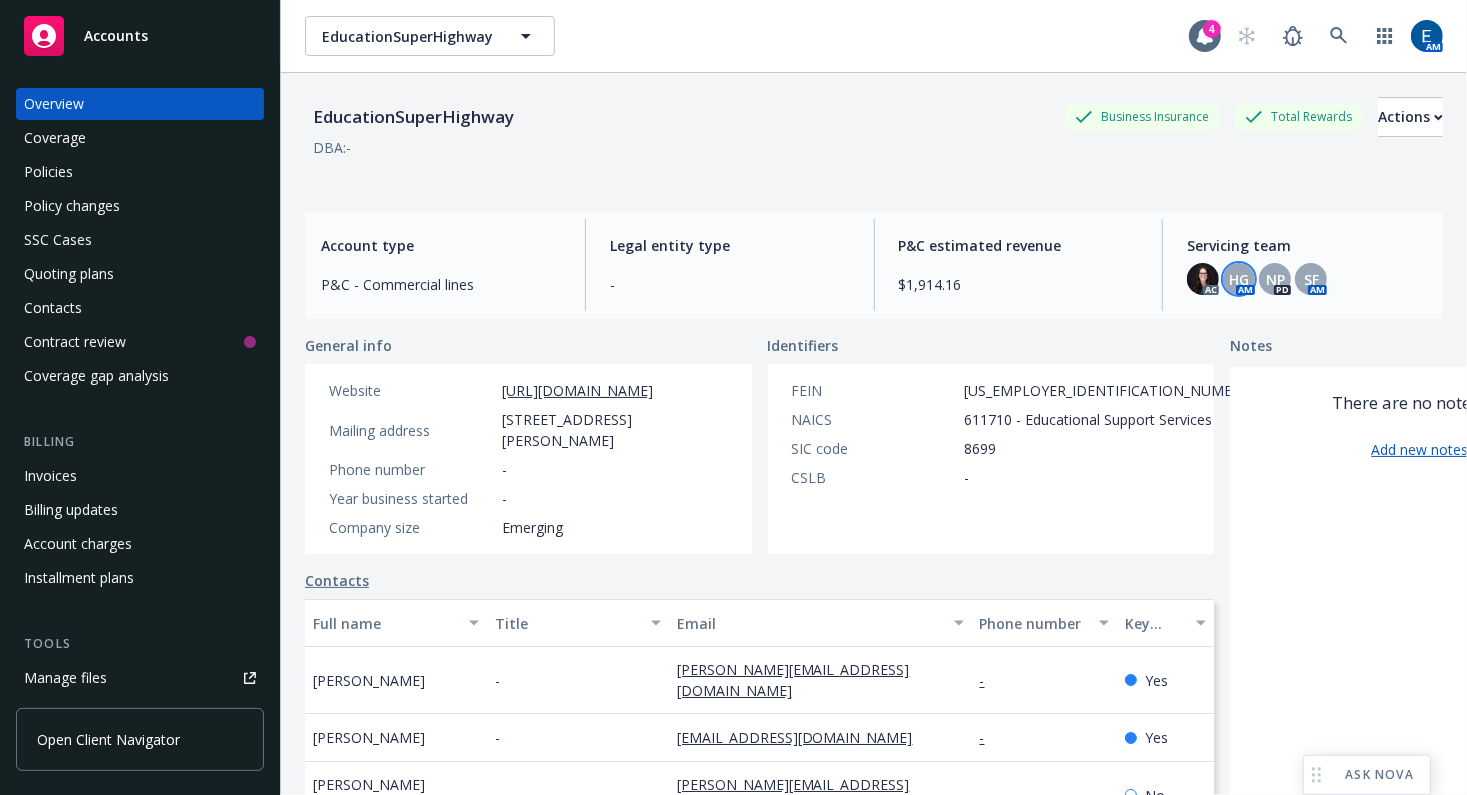 click on "HG" at bounding box center [1239, 279] 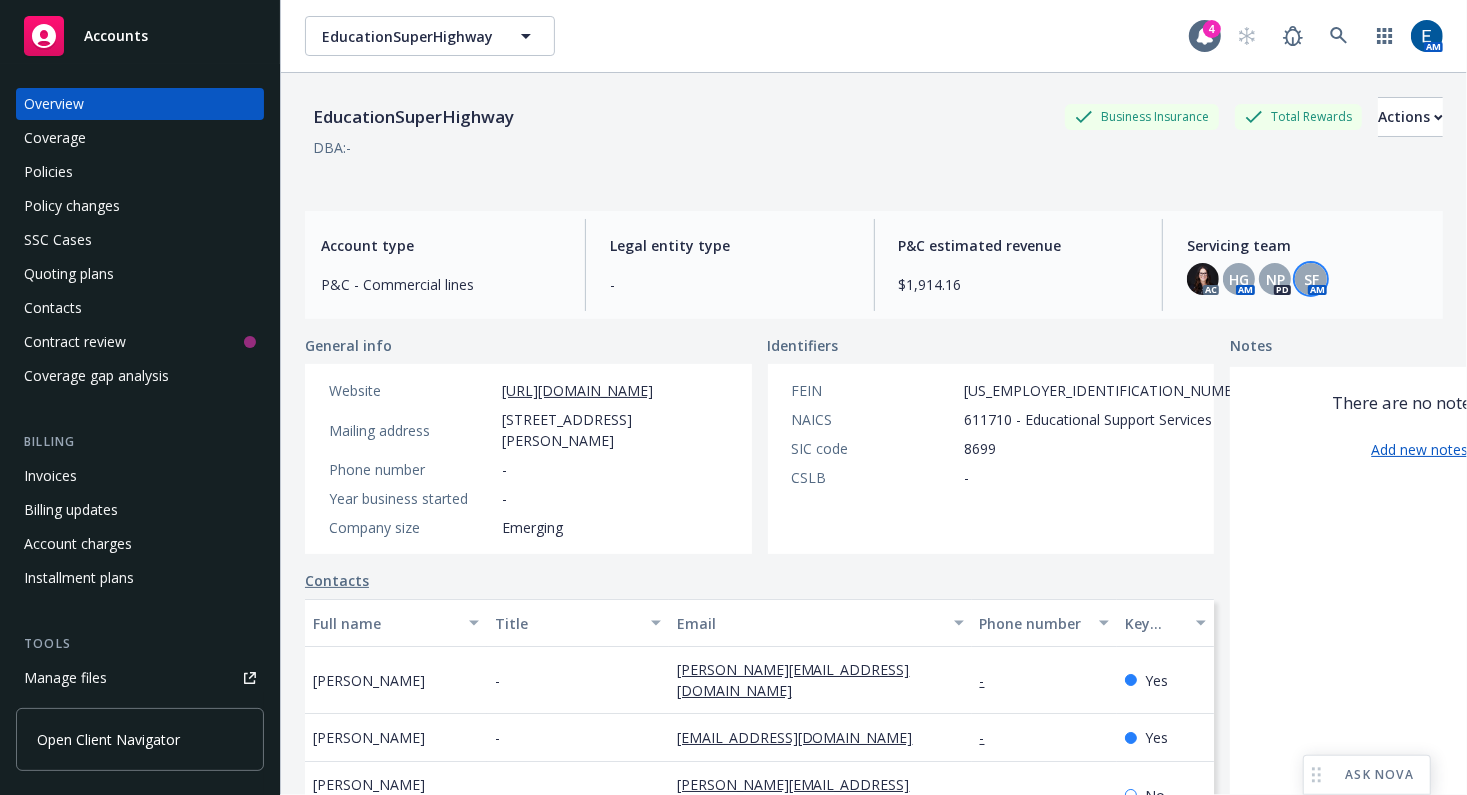 click on "SF" at bounding box center (1311, 279) 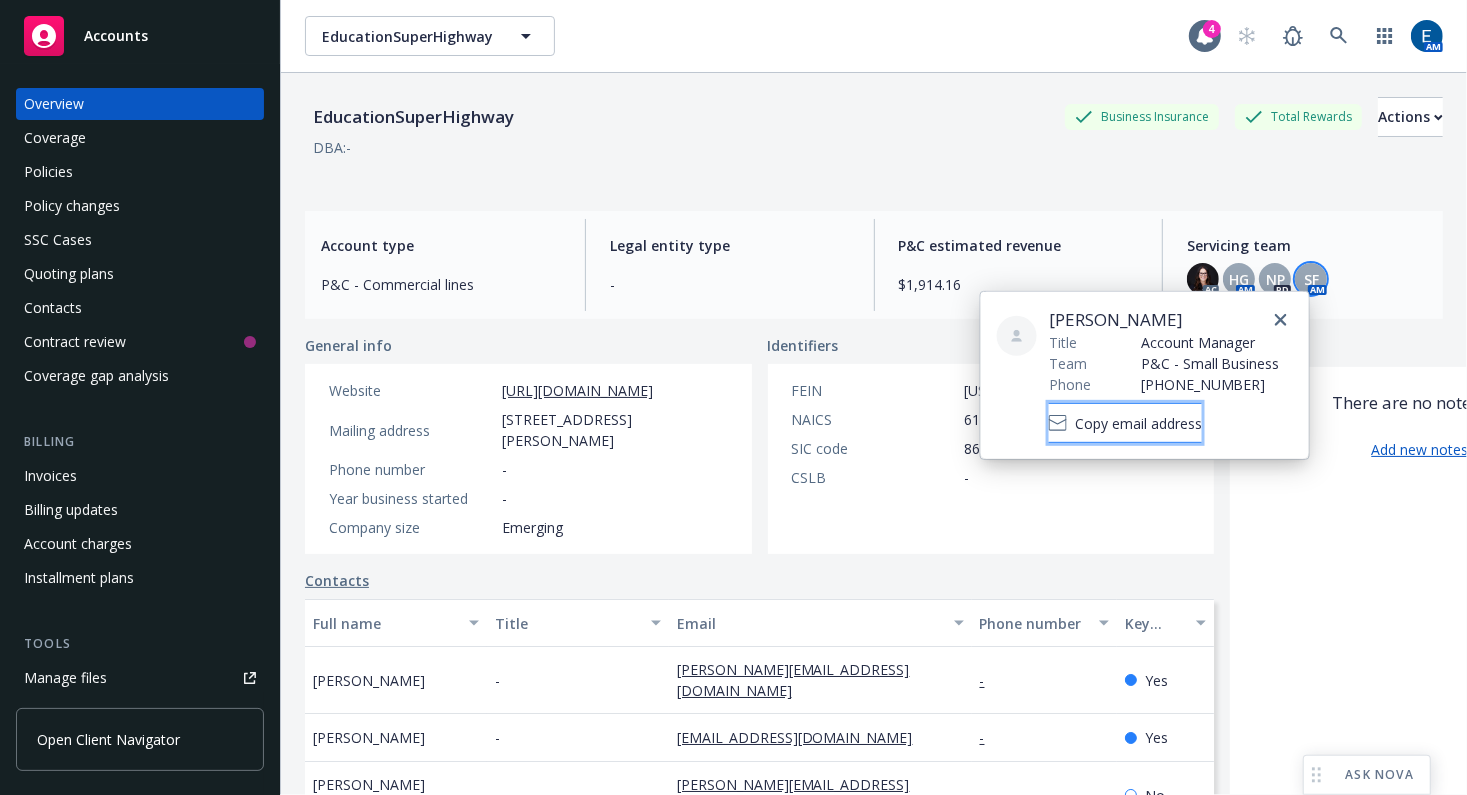 click on "Copy email address" at bounding box center (1138, 422) 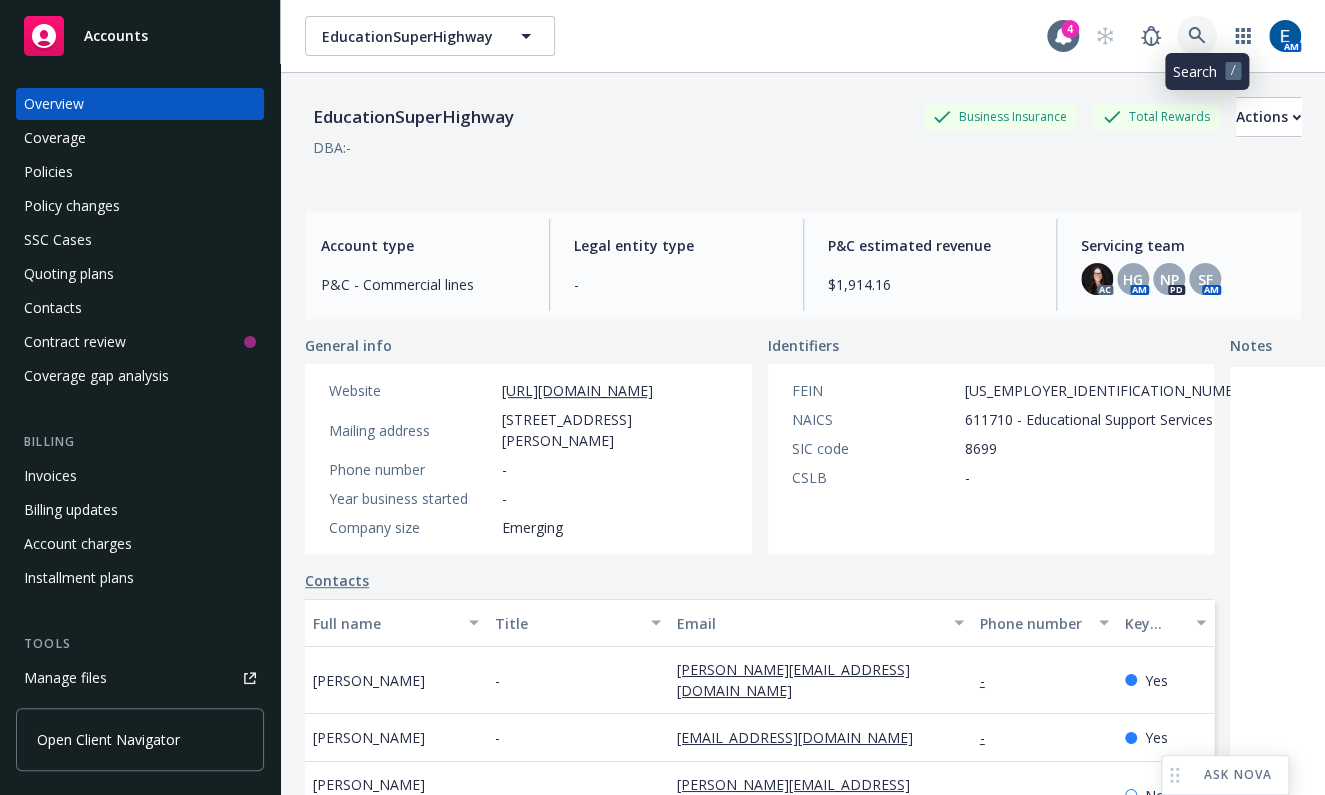 click 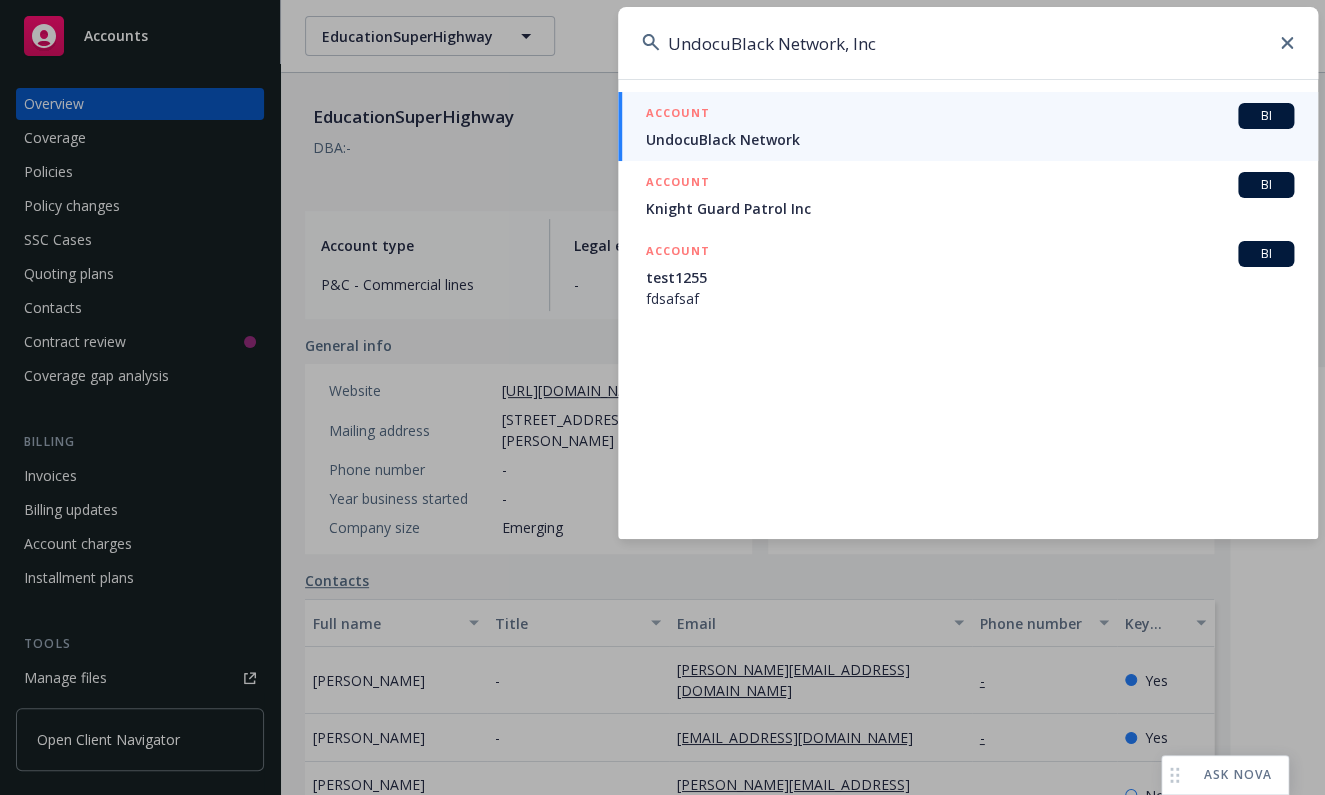 type on "UndocuBlack Network, Inc" 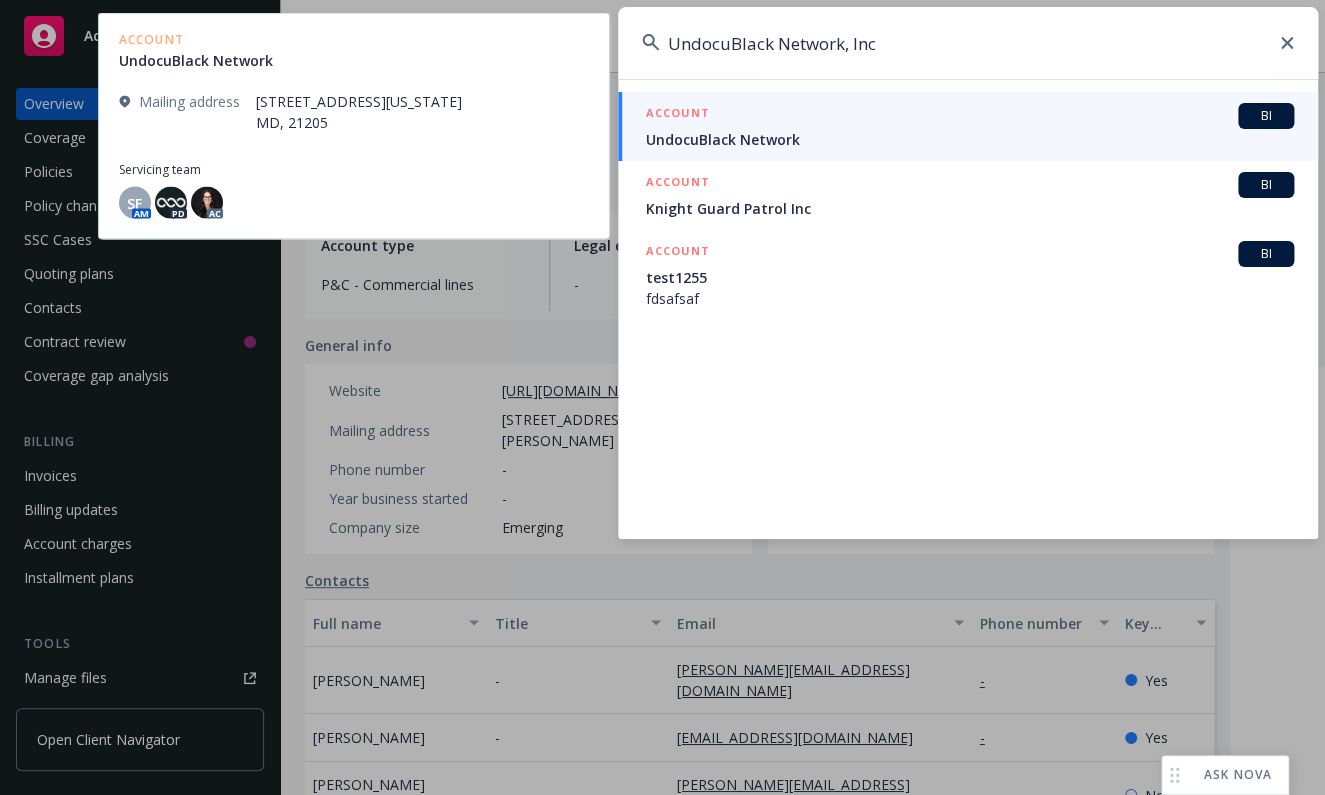 click on "ACCOUNT BI" at bounding box center [970, 116] 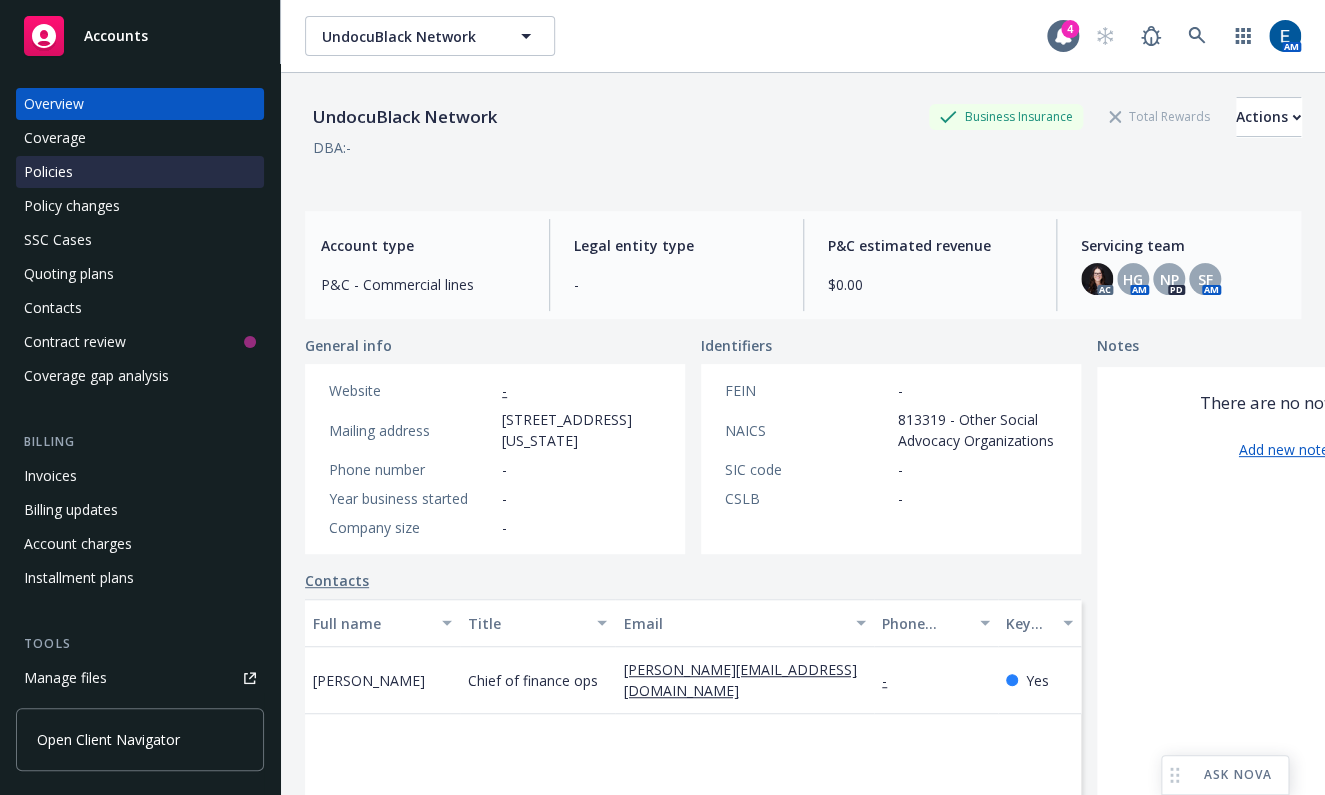 click on "Policies" at bounding box center (140, 172) 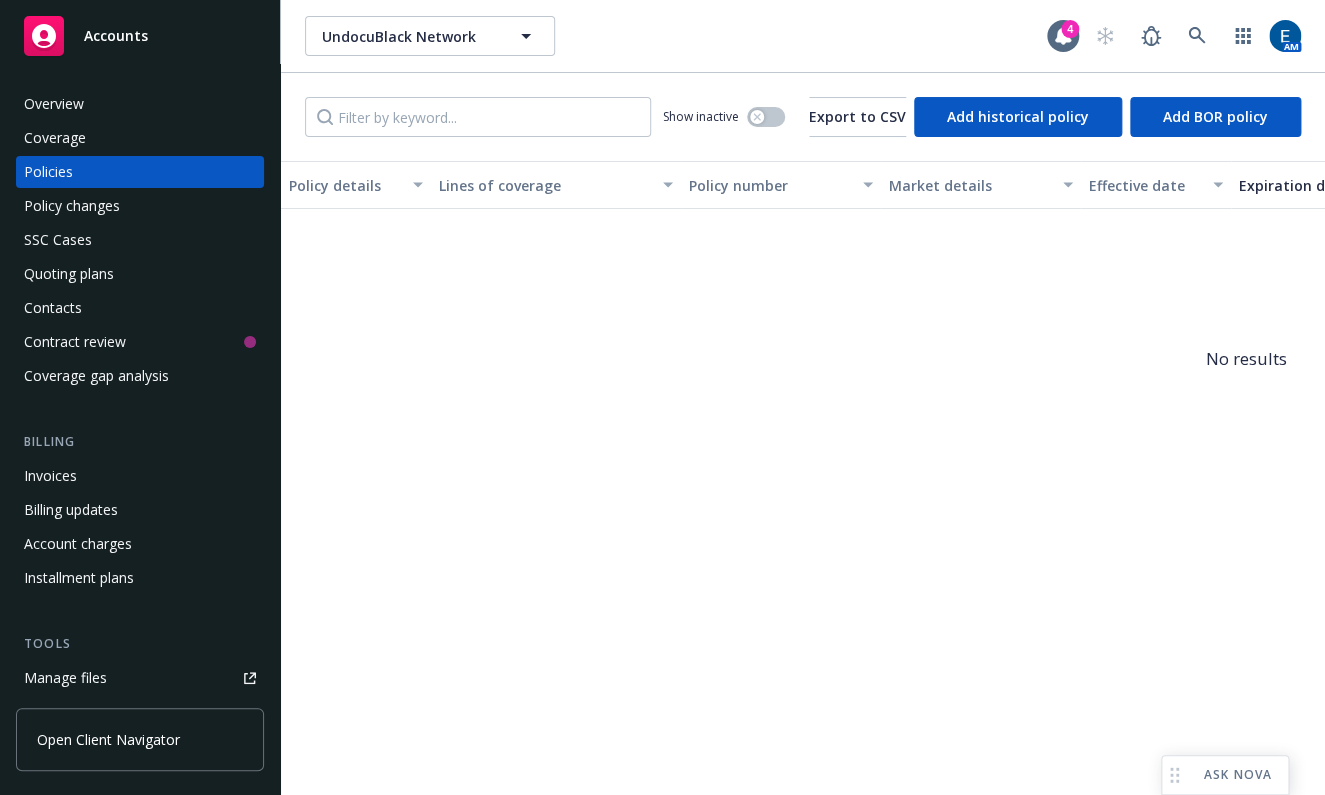 click on "Show inactive" at bounding box center (724, 117) 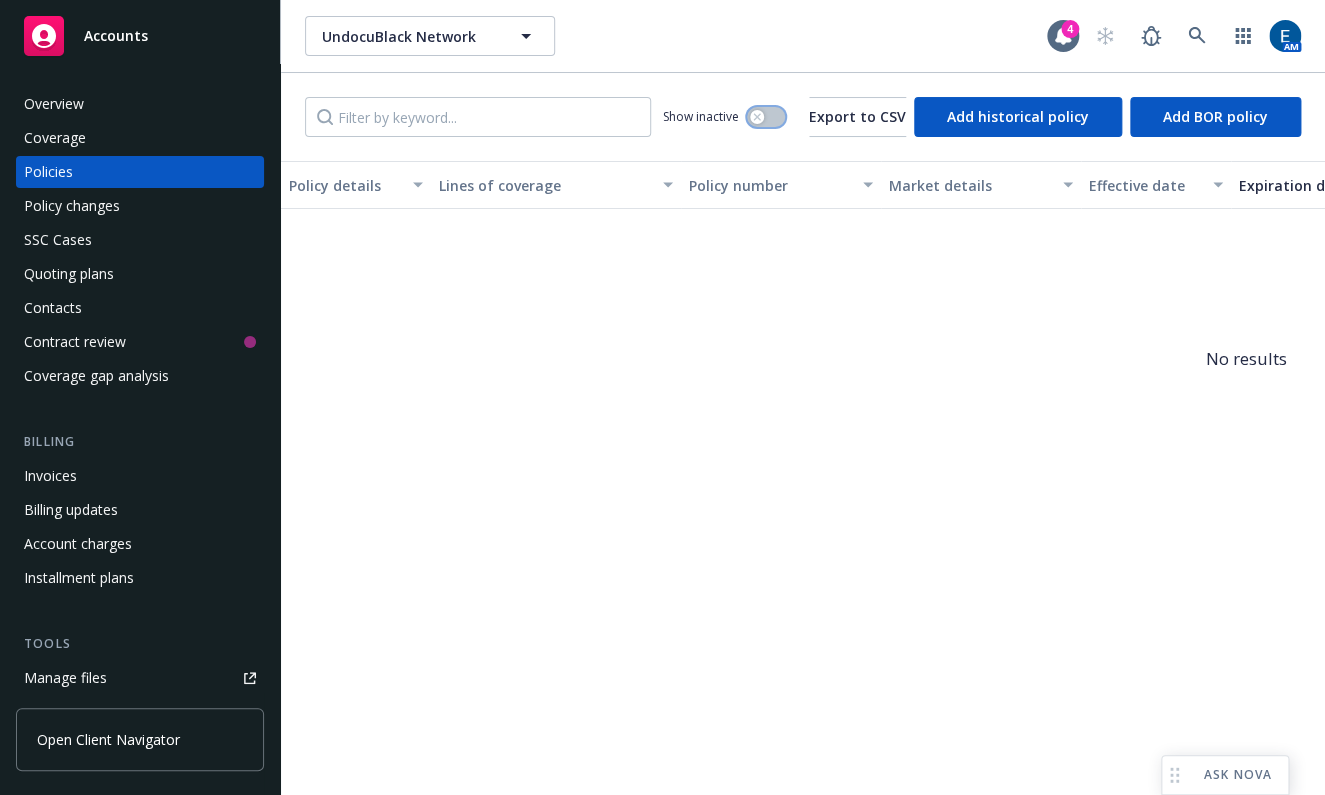 click at bounding box center [766, 117] 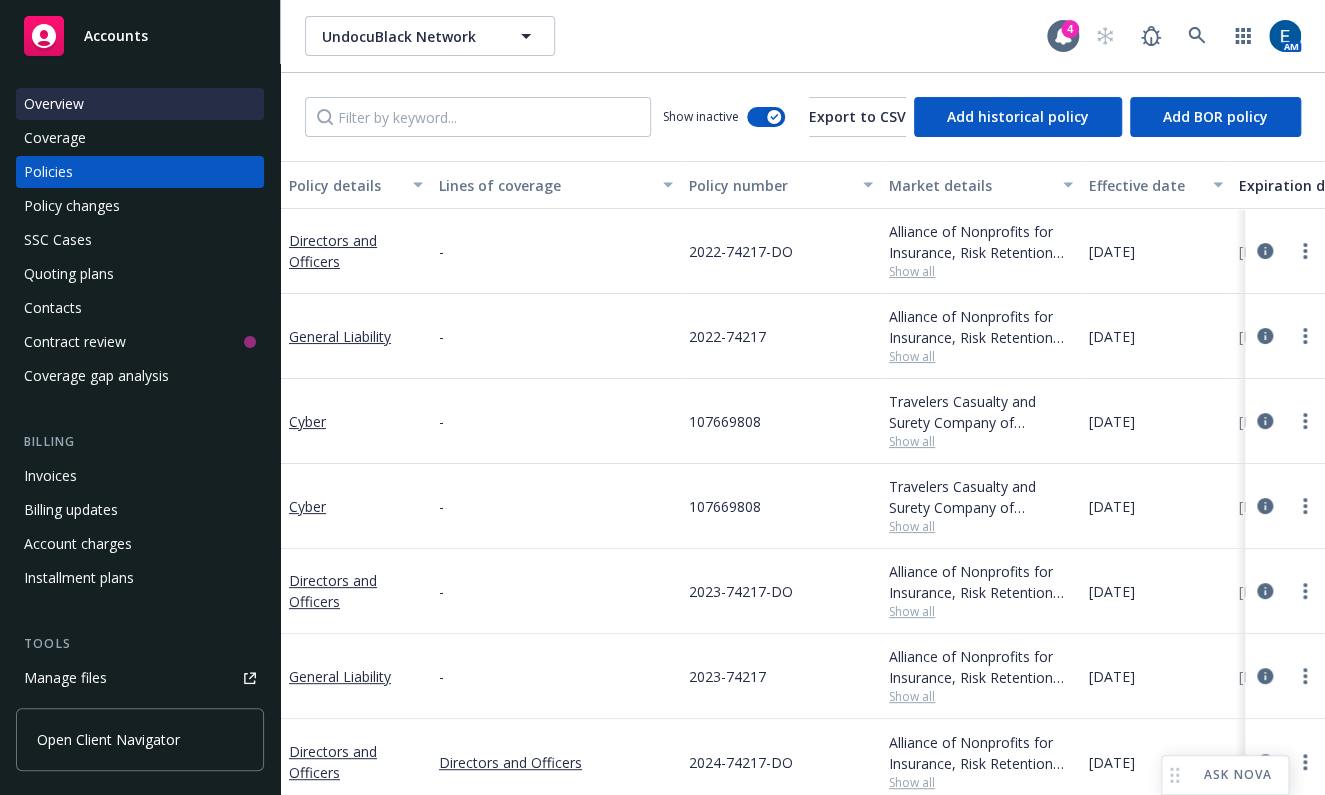 click on "Overview" at bounding box center [140, 104] 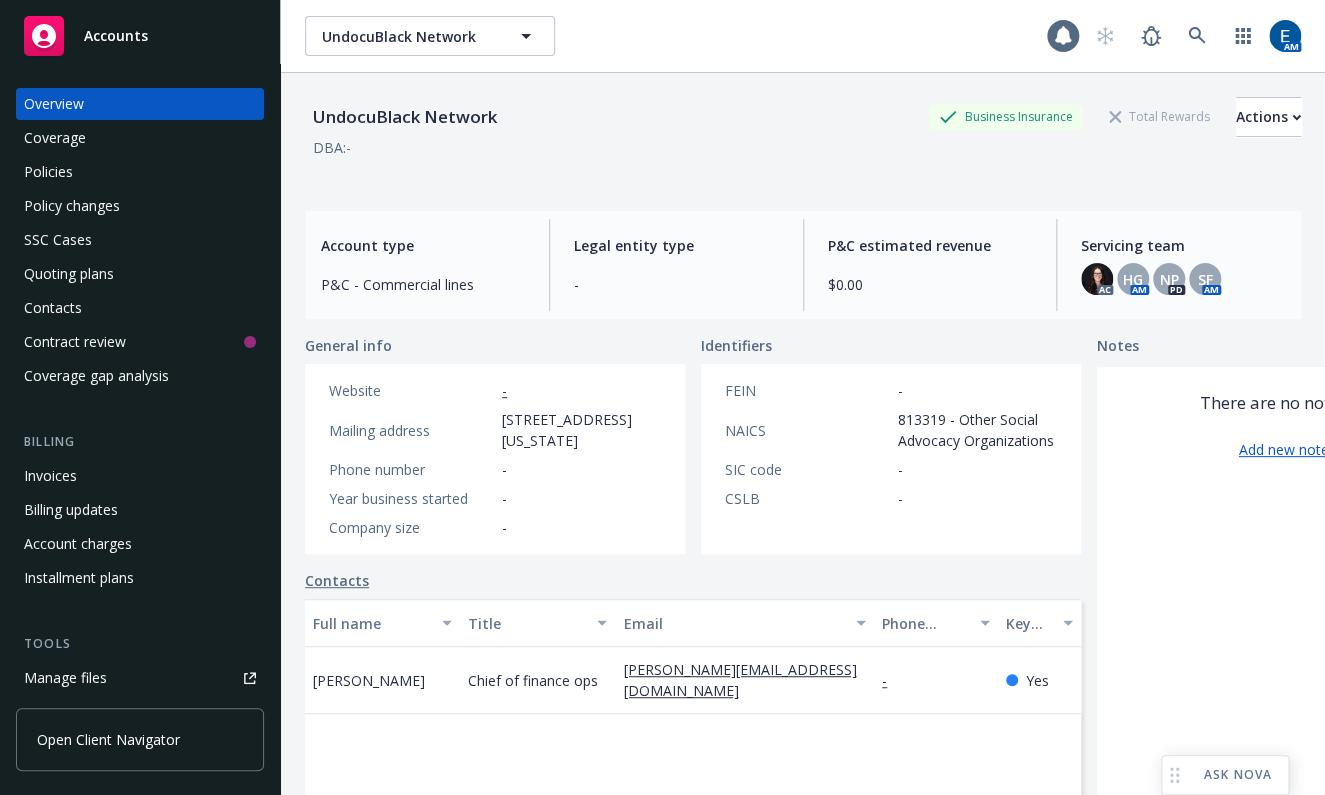 click on "HG AM" at bounding box center (1133, 279) 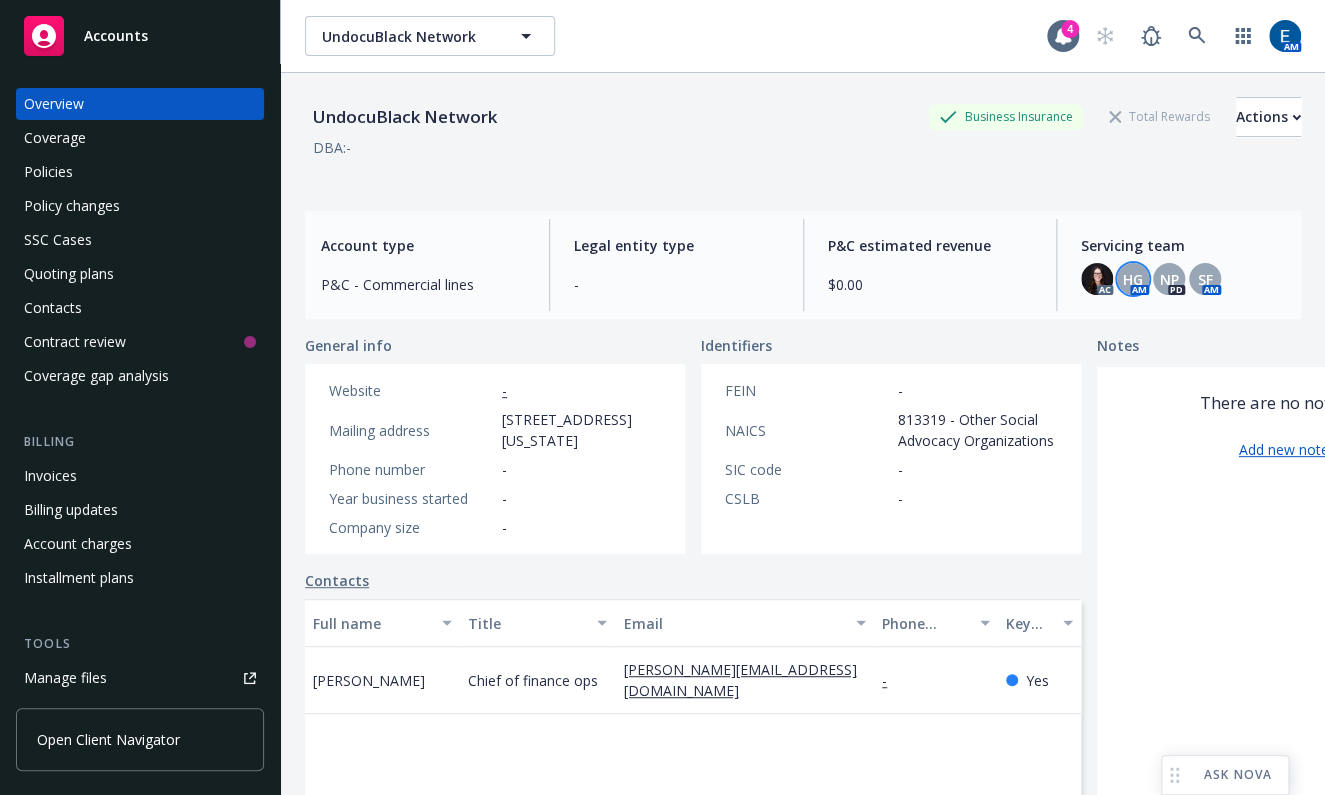 click on "HG" at bounding box center (1133, 279) 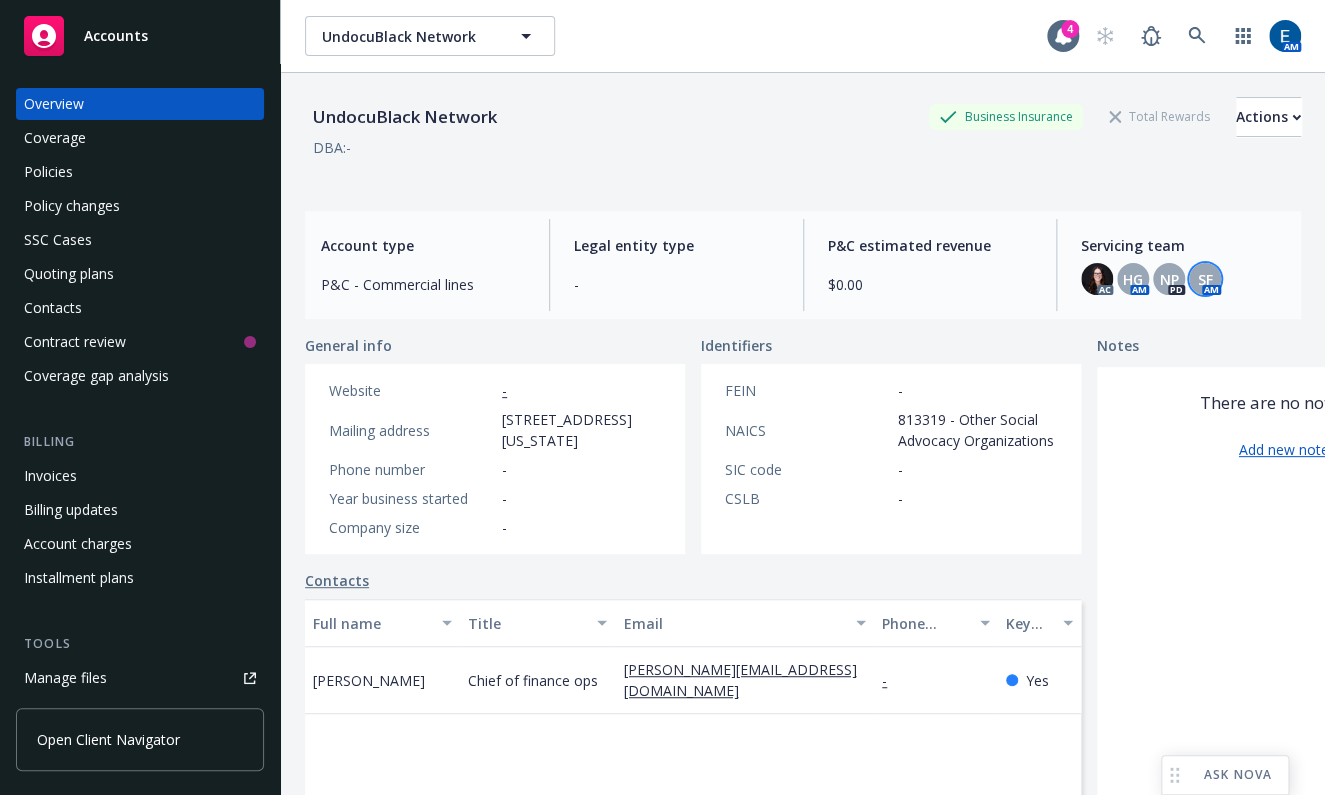 click on "SF" at bounding box center (1204, 279) 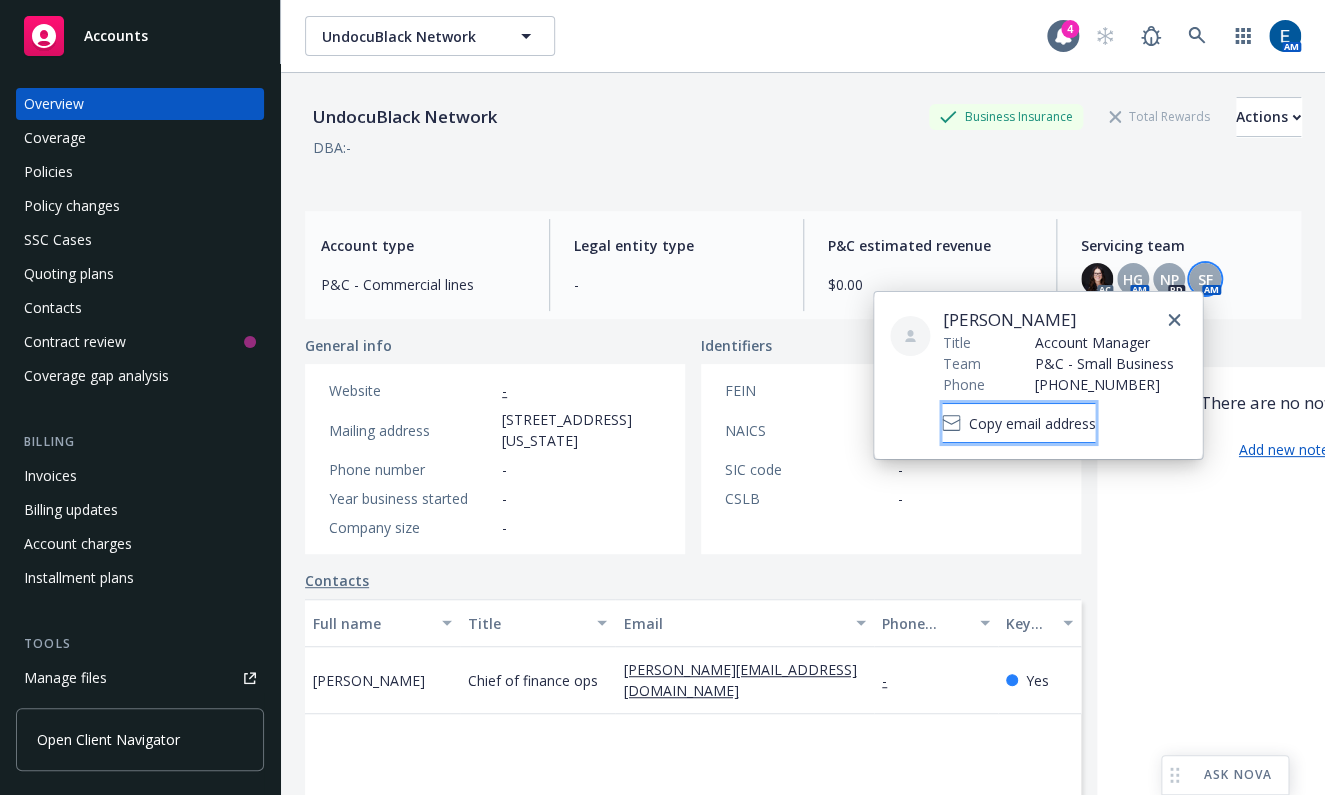 click on "Copy email address" at bounding box center (1031, 422) 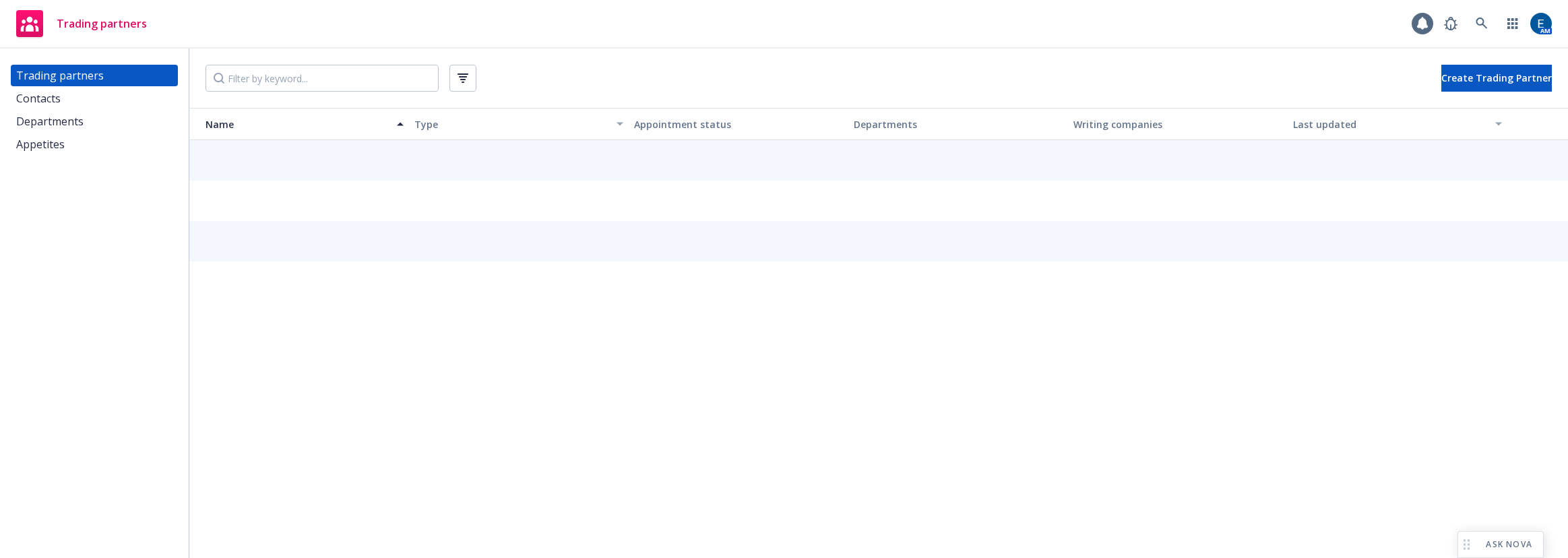 scroll, scrollTop: 0, scrollLeft: 0, axis: both 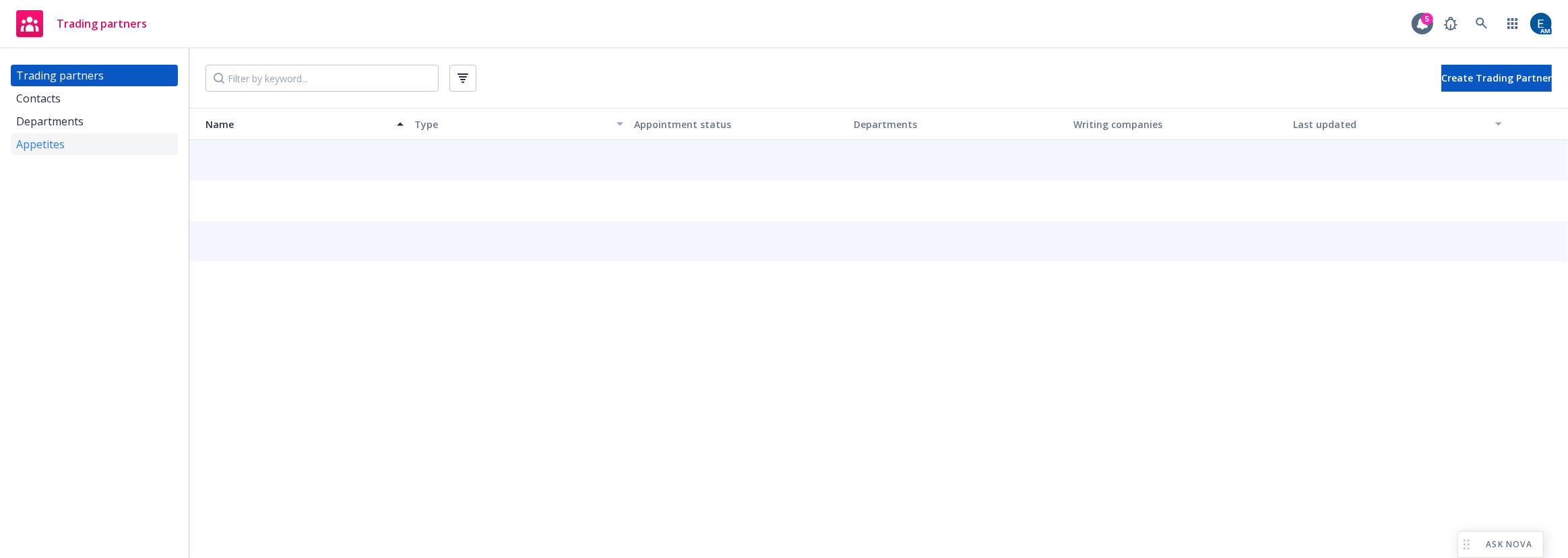 click on "Appetites" at bounding box center (40, 144) 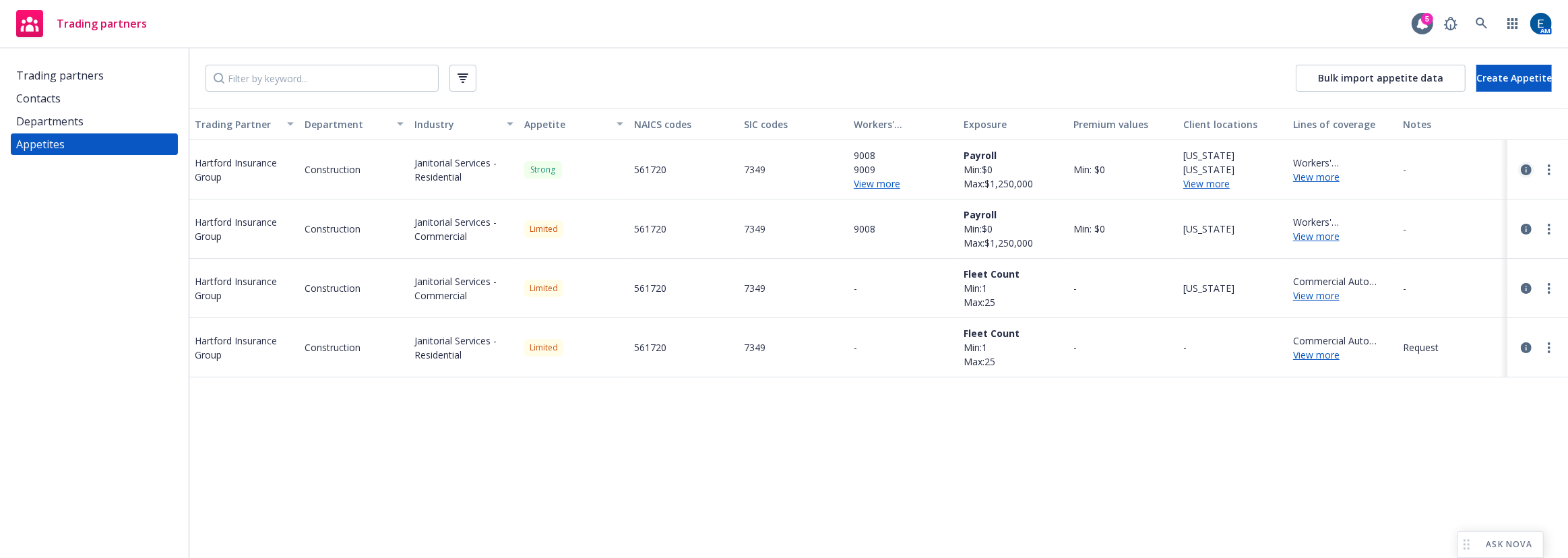 click 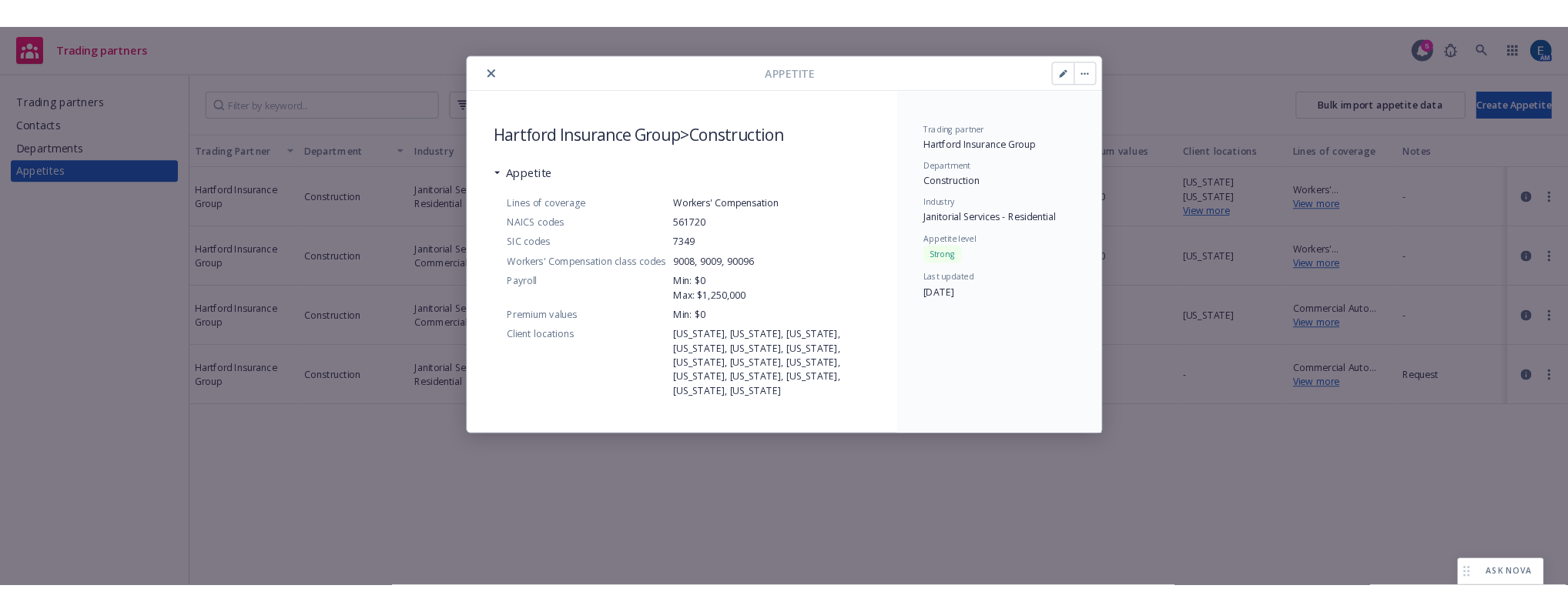 scroll, scrollTop: 0, scrollLeft: 0, axis: both 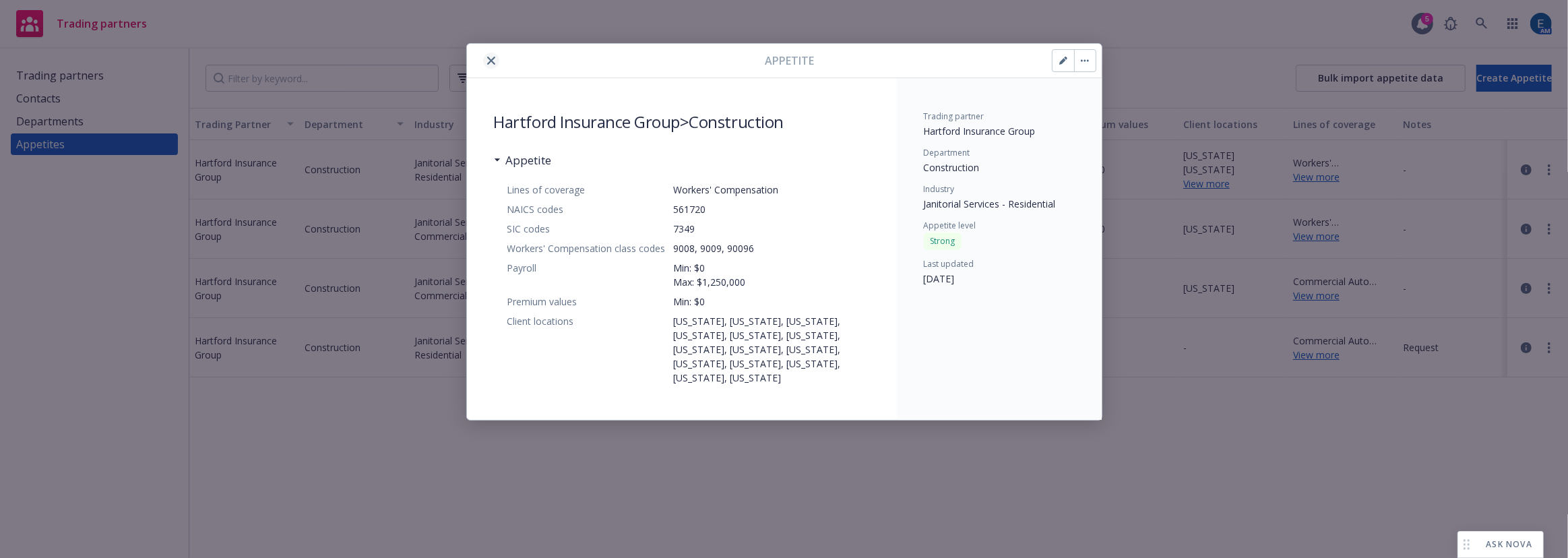 click 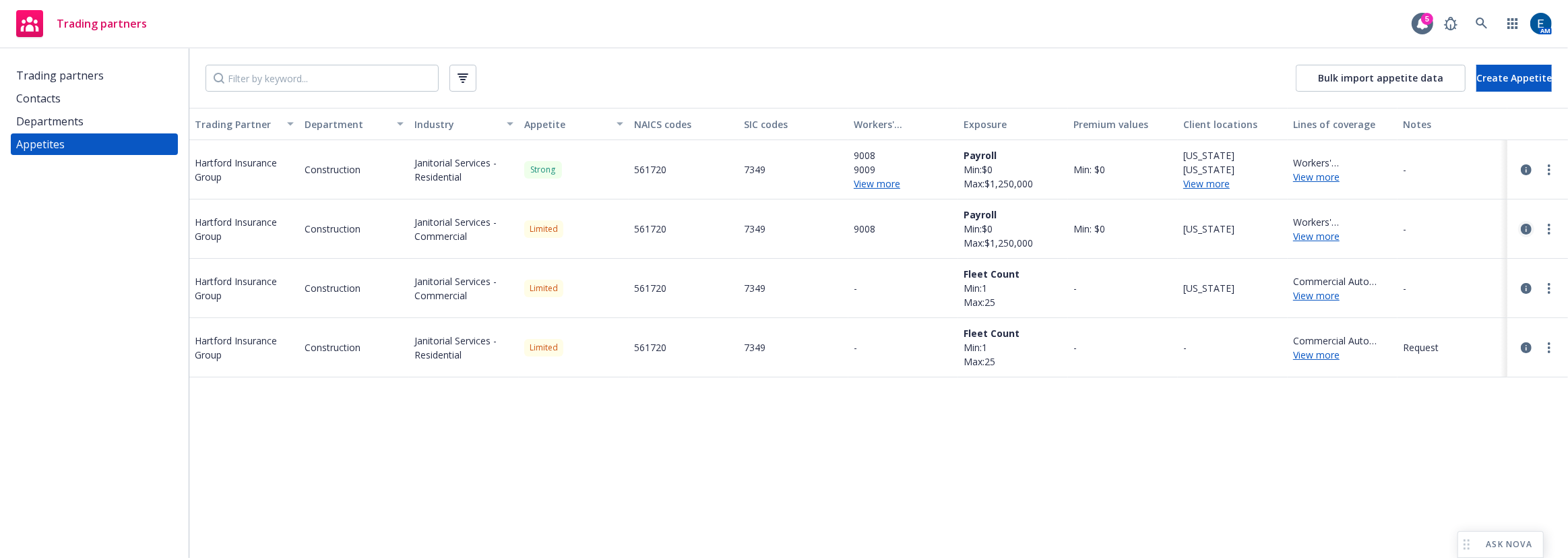 click 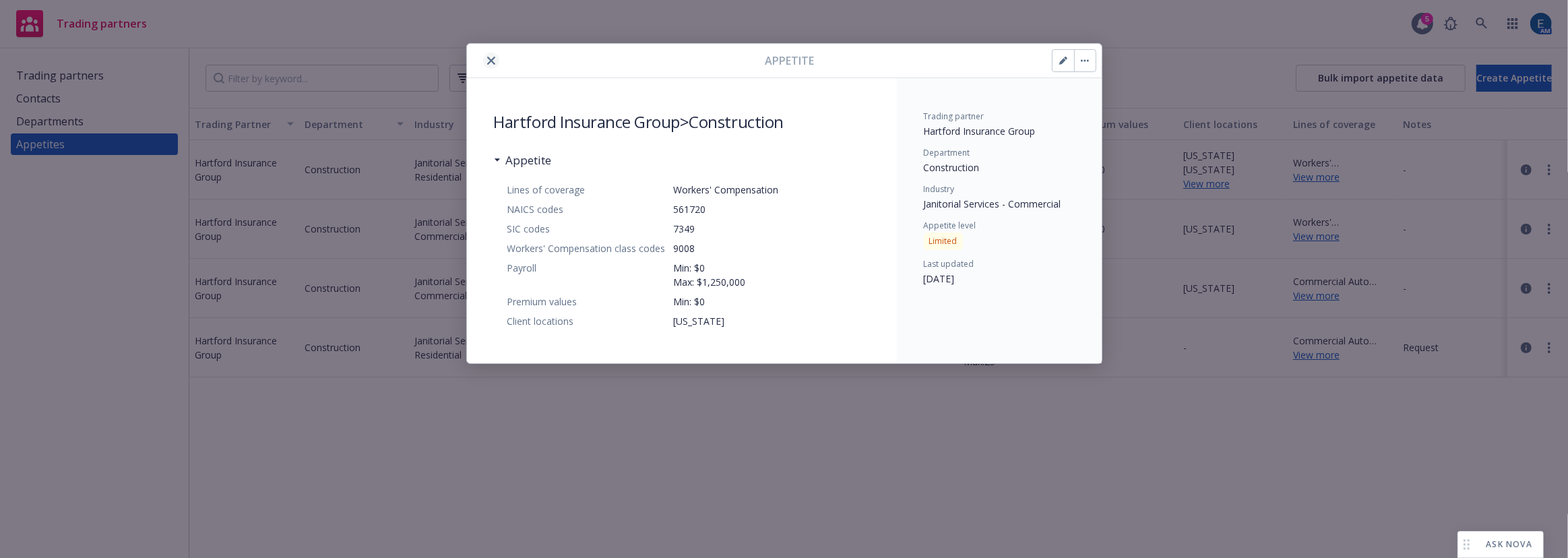 drag, startPoint x: 482, startPoint y: 53, endPoint x: 729, endPoint y: 103, distance: 252.00992 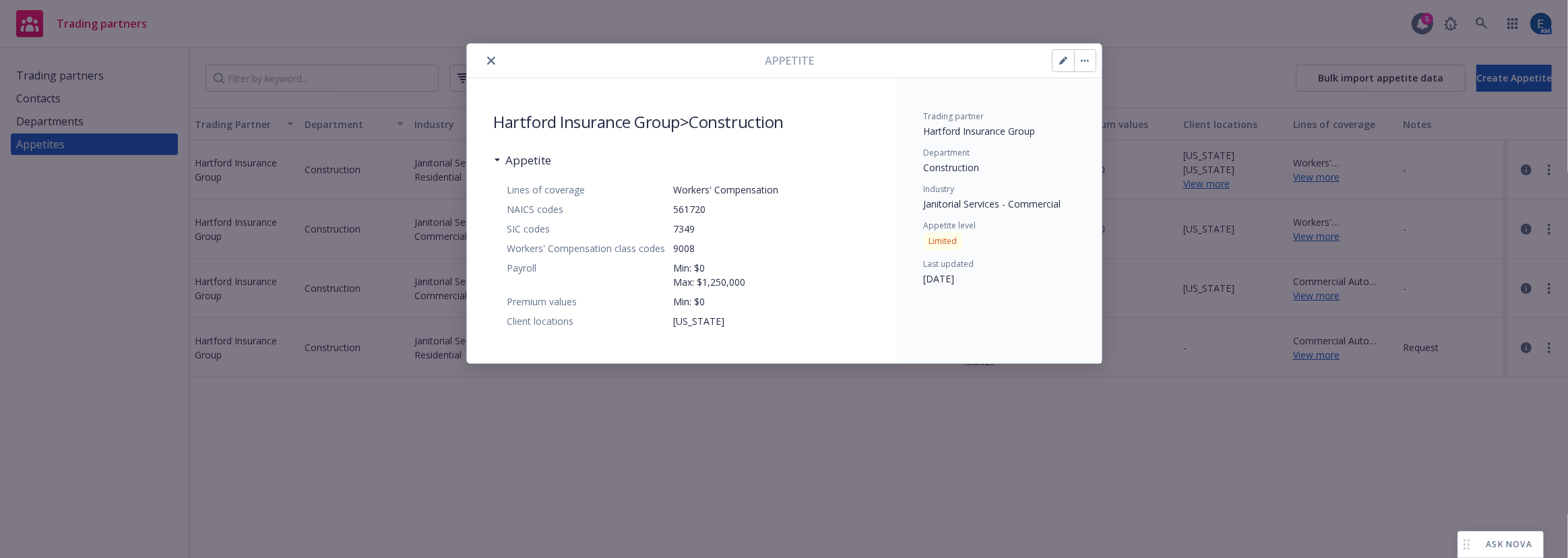 click at bounding box center [491, 61] 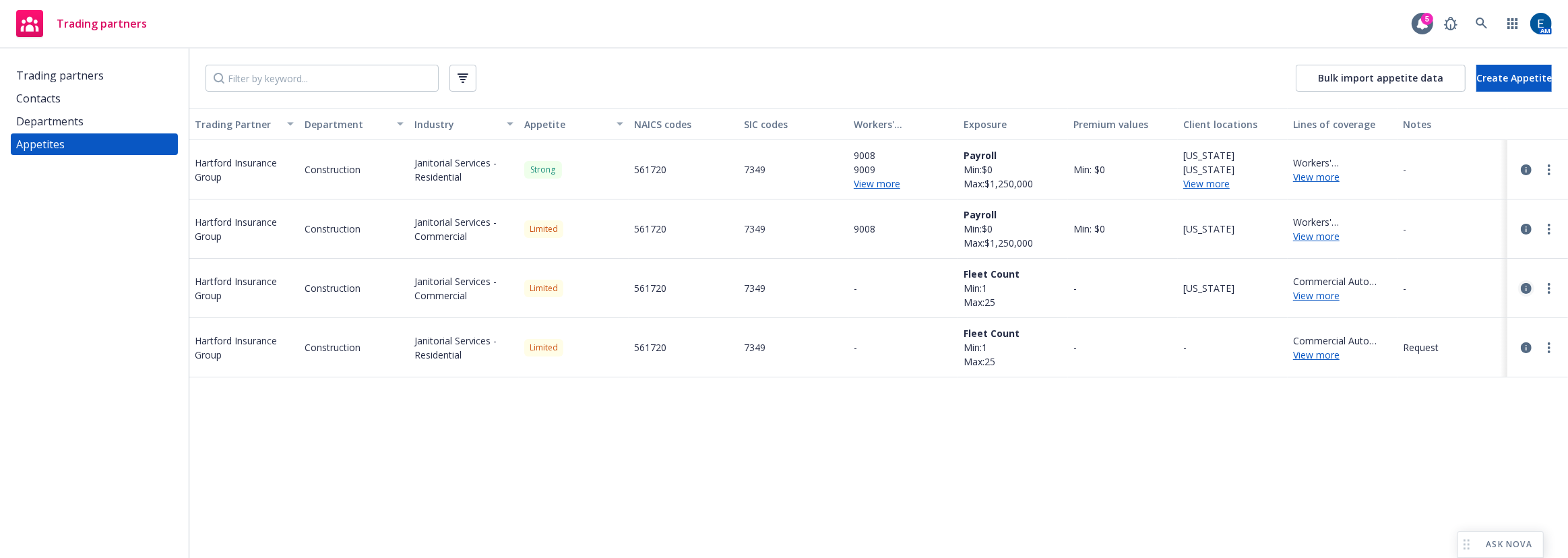 click 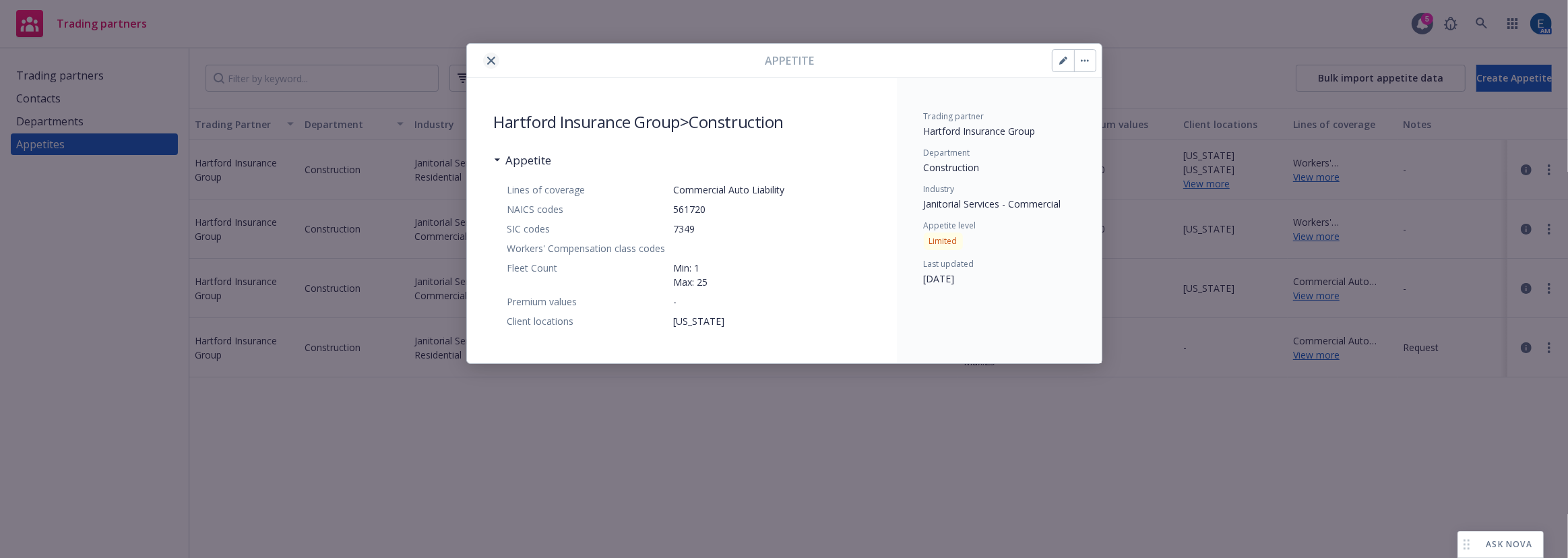 click 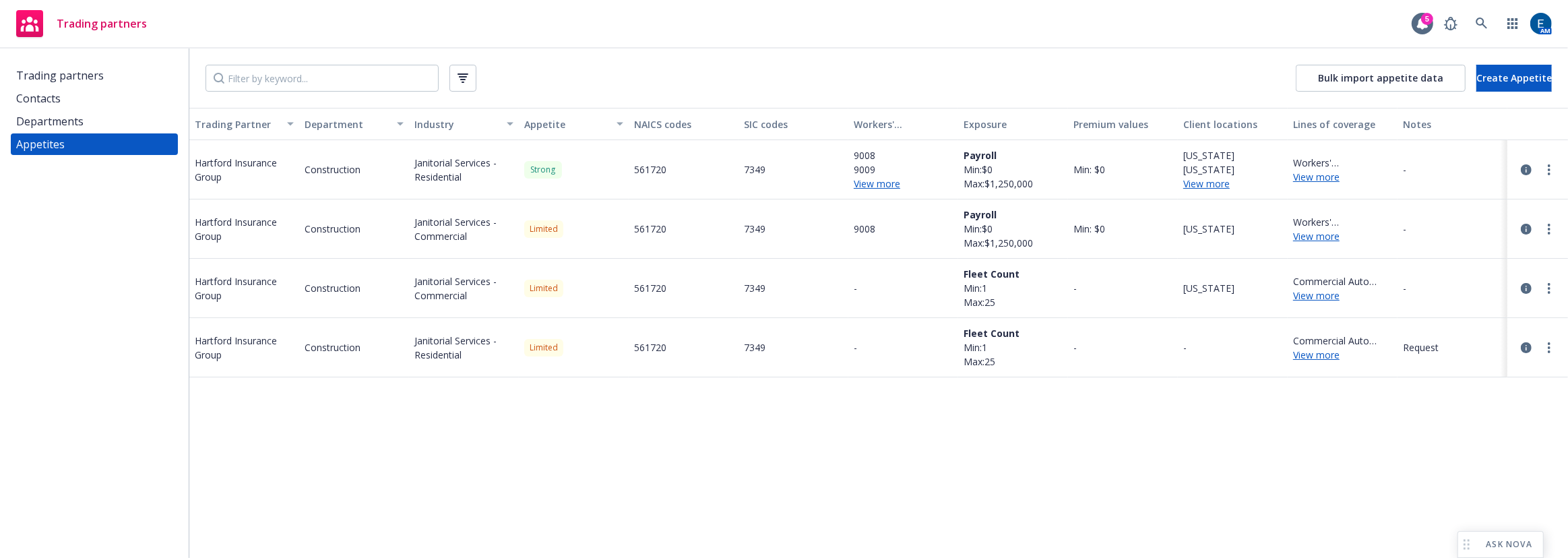click on "View more" at bounding box center (1232, 183) 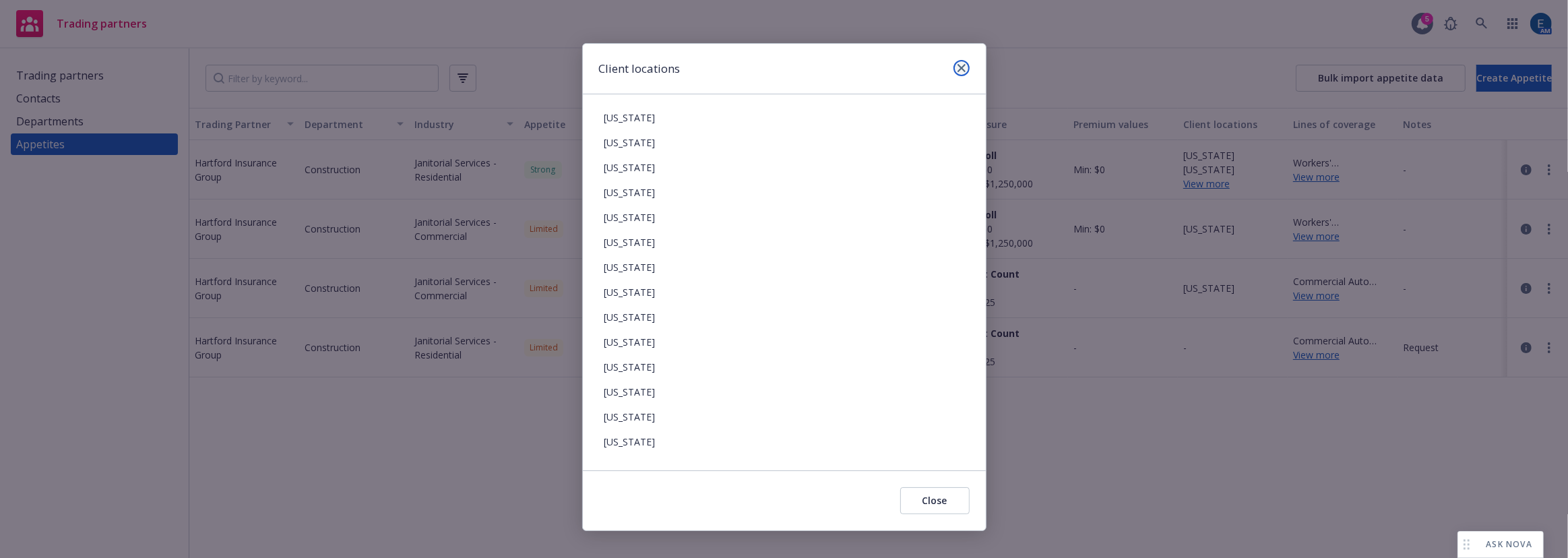 click 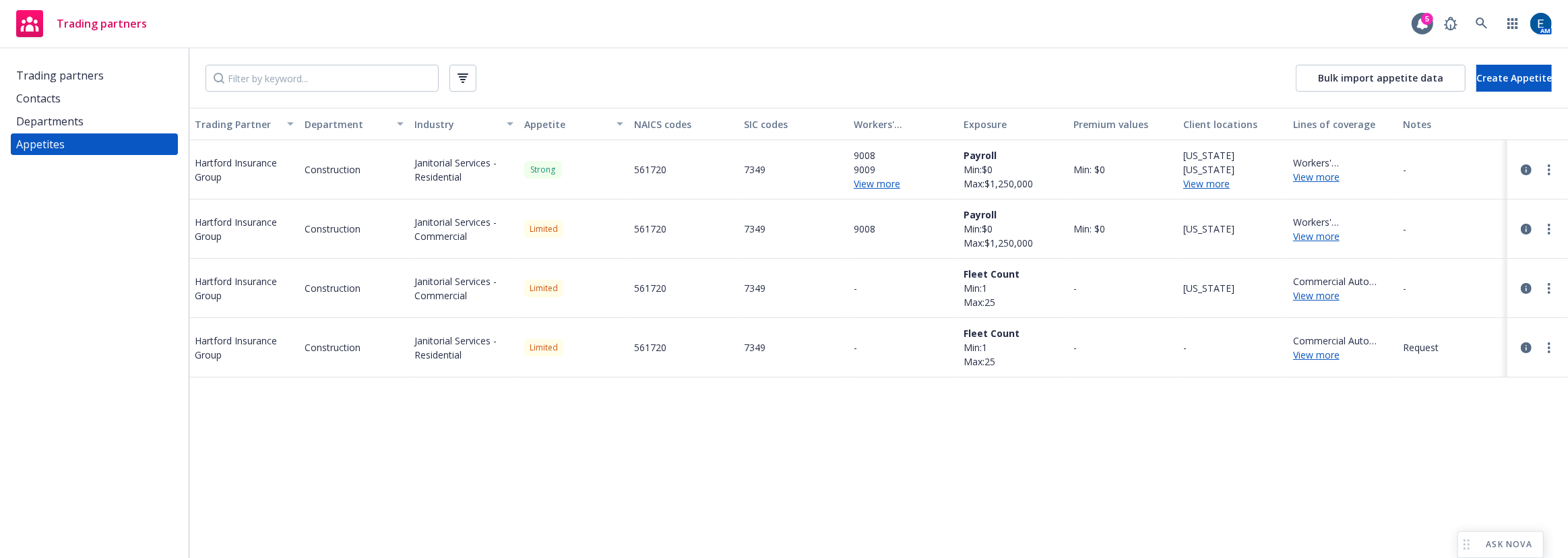 click on "View more" at bounding box center [903, 183] 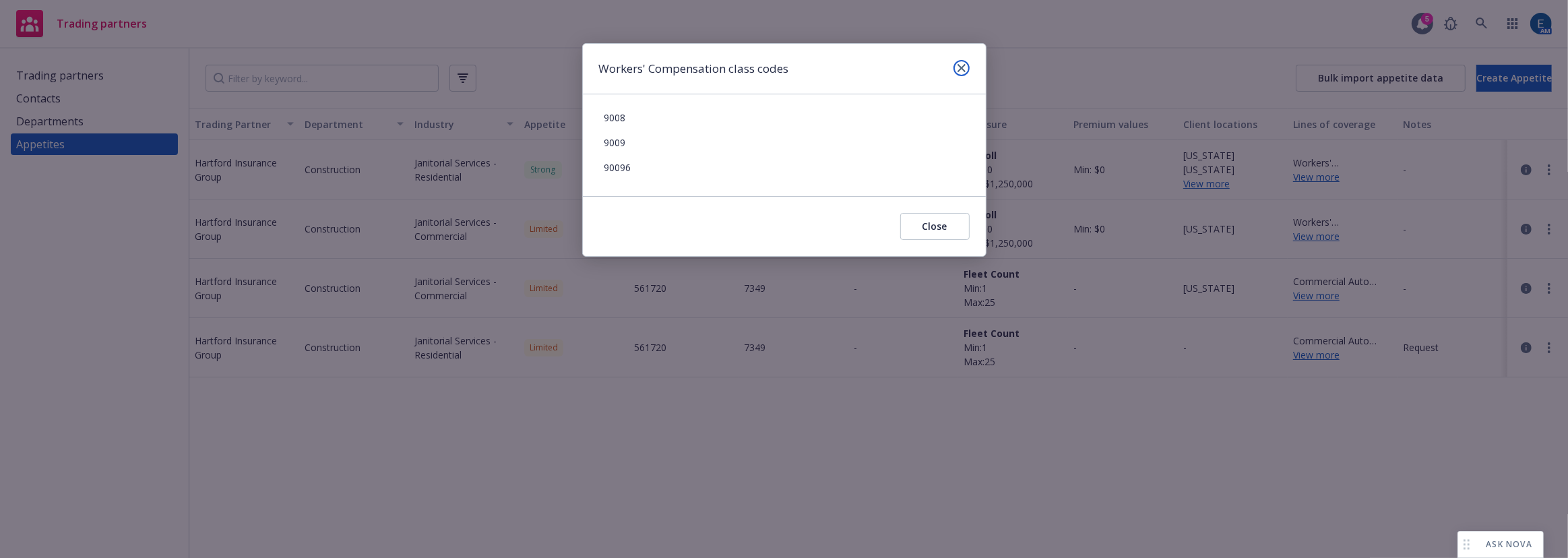 click 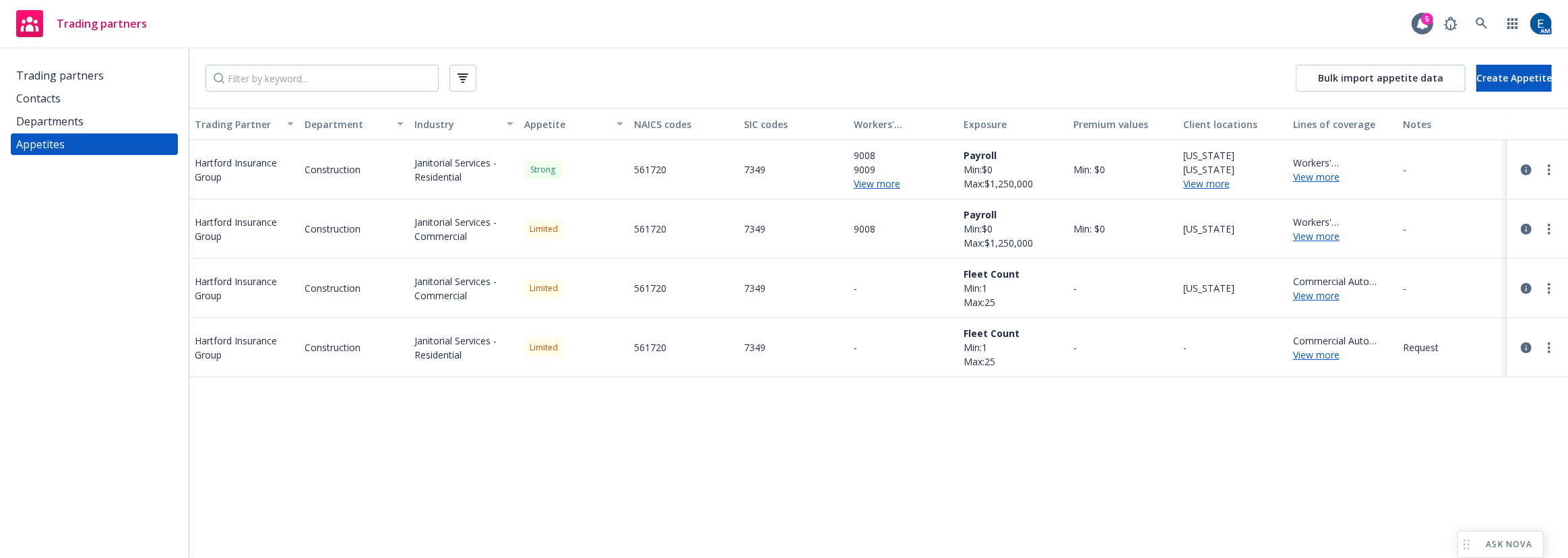 click on "Trading Partner Department Industry Appetite NAICS codes SIC codes Workers' Compensation class codes Exposure Premium values Client locations Lines of coverage Notes Hartford Insurance Group Construction Janitorial Services - Residential Strong [CREDIT_CARD_NUMBER] View more Payroll Min:  $0 Max:  $1,250,000 Min: $0 [US_STATE] [US_STATE] View more Workers' Compensation View more  - Hartford Insurance Group Construction Janitorial Services - Commercial Limited 561720 7349 9008 Payroll Min:  $0 Max:  $1,250,000 Min: $0 [US_STATE] Workers' Compensation View more  - Hartford Insurance Group Construction Janitorial Services - Commercial Limited 561720 7349 - Fleet Count Min:  1 Max:  25 - [US_STATE] Commercial Auto Liability View more  - Hartford Insurance Group Construction Janitorial Services - Residential Limited 561720 7349 - Fleet Count Min:  1 Max:  25 - - Commercial Auto Liability View more Request" at bounding box center (879, 337) 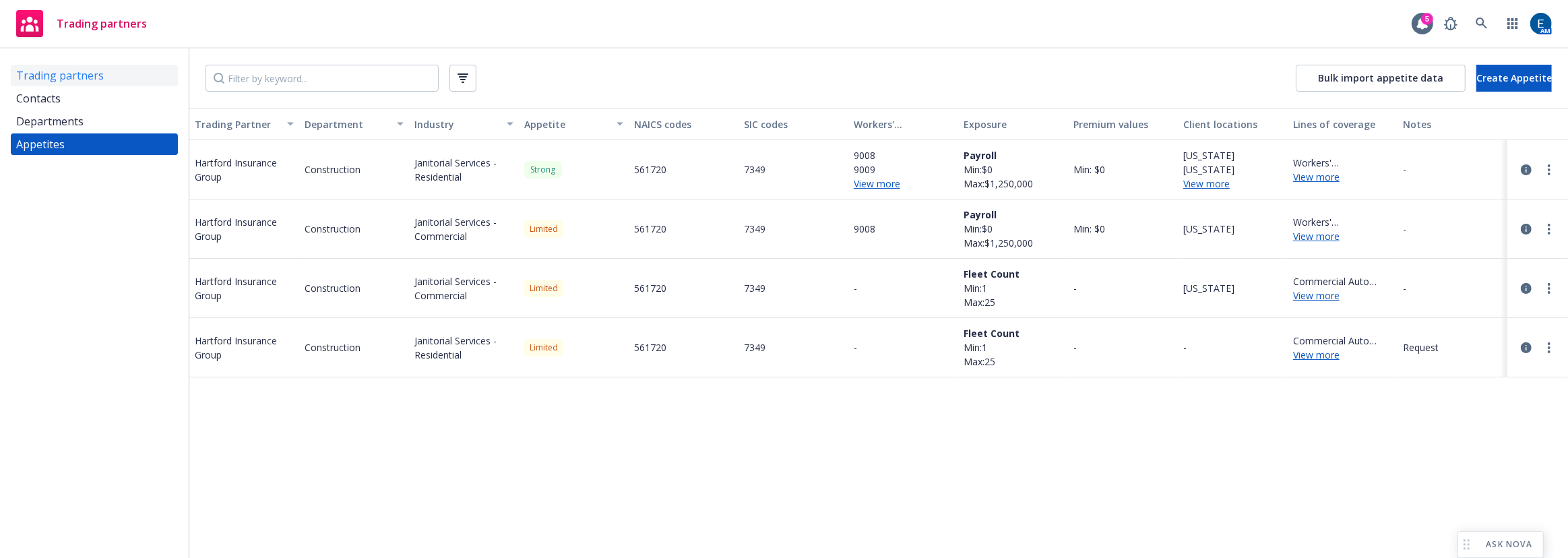 click on "Trading partners" at bounding box center (60, 75) 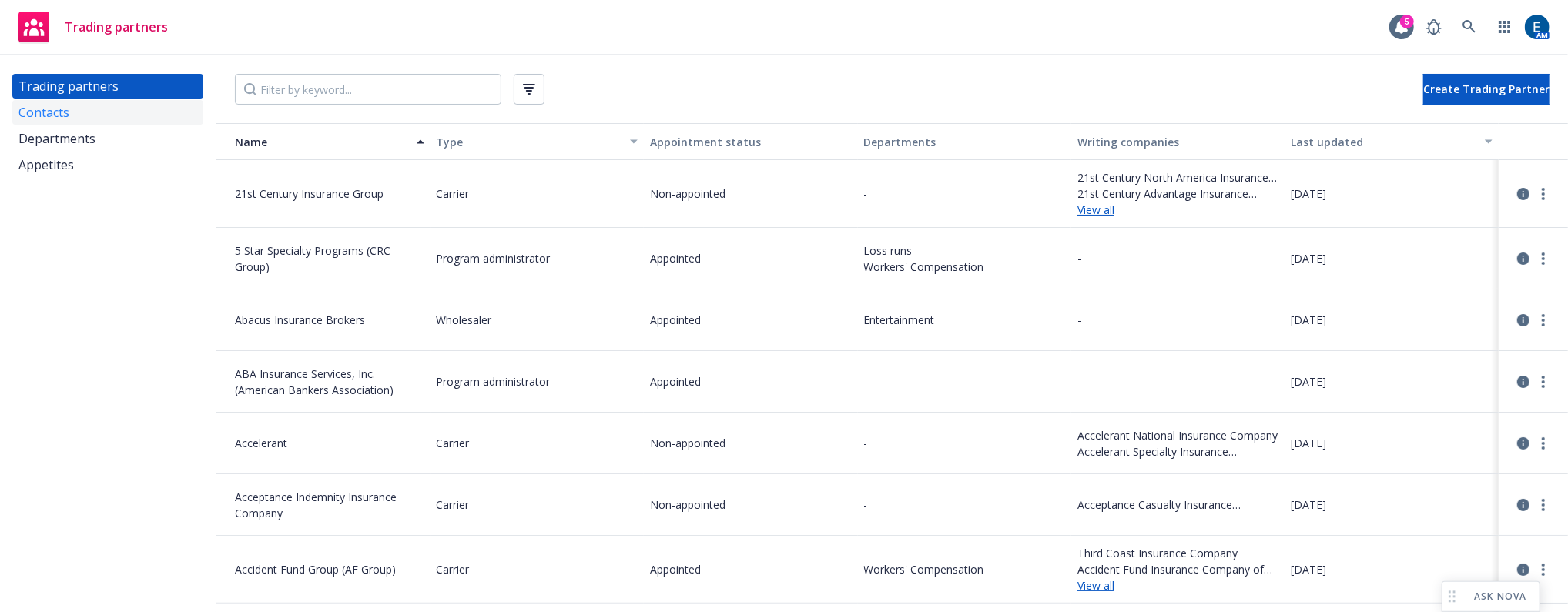 click on "Contacts" at bounding box center (44, 112) 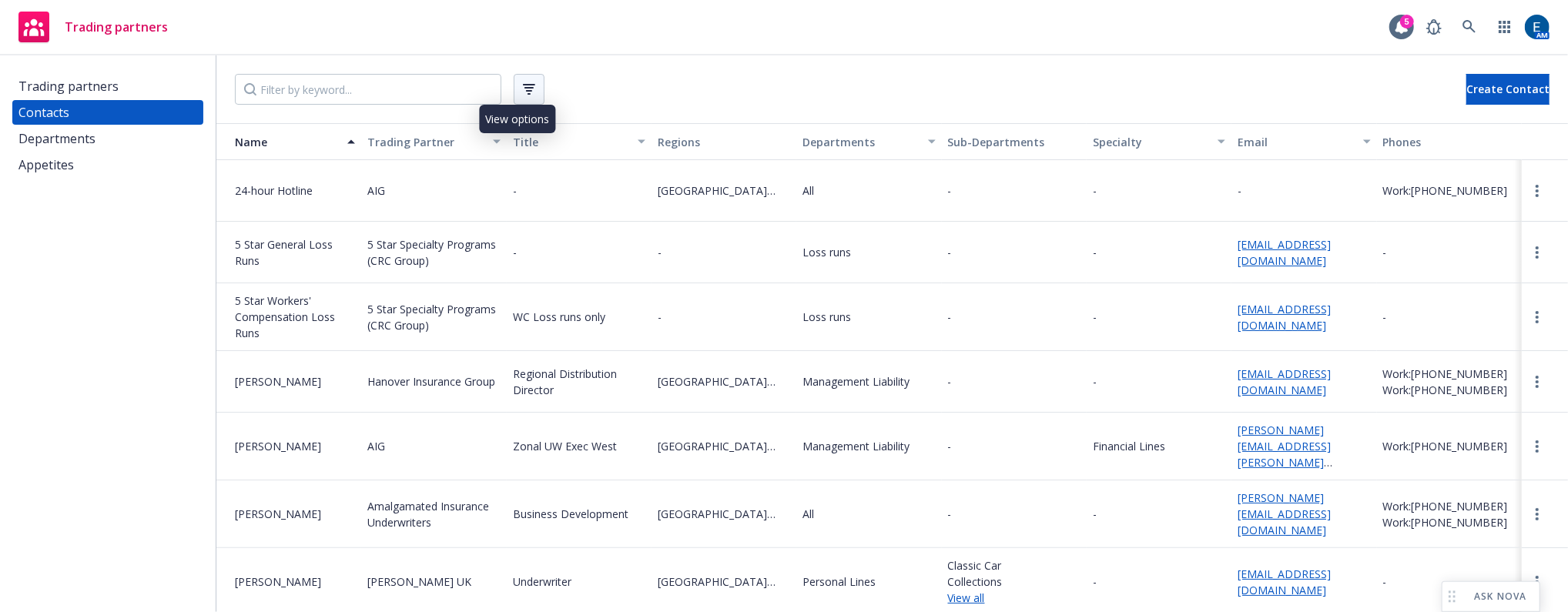 click 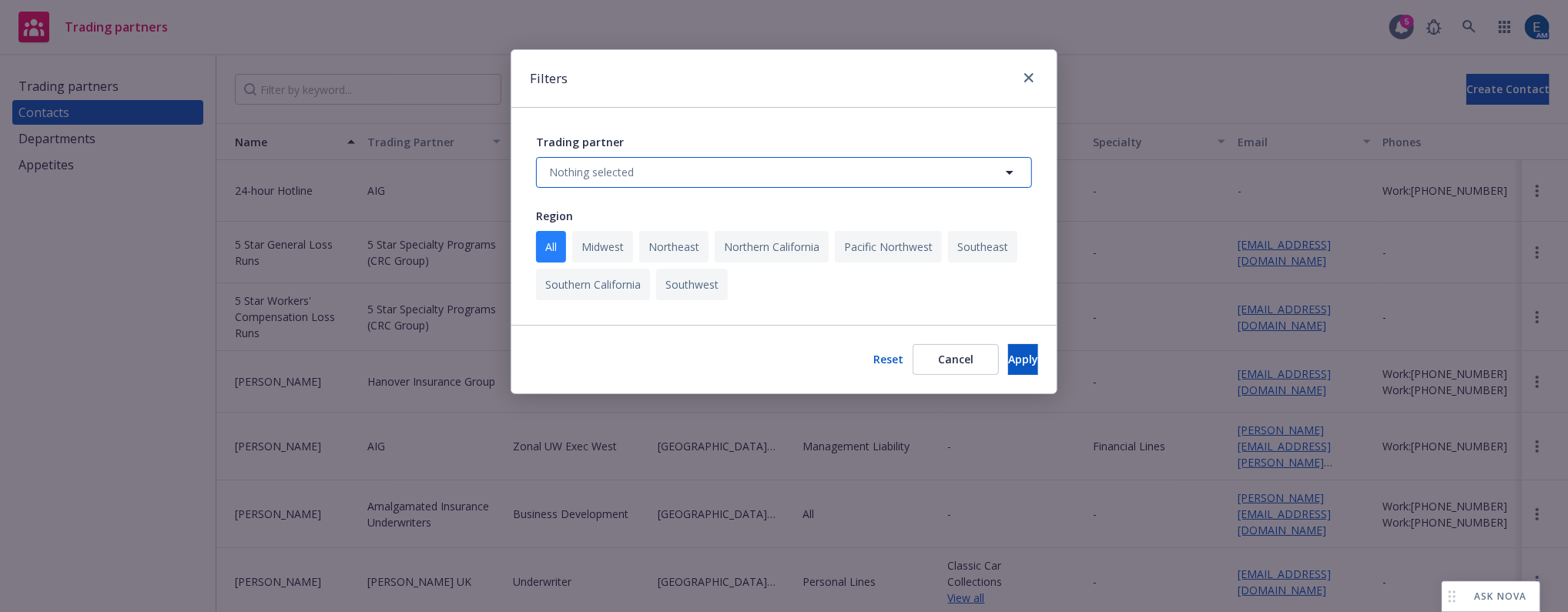 click on "Nothing selected" at bounding box center [591, 172] 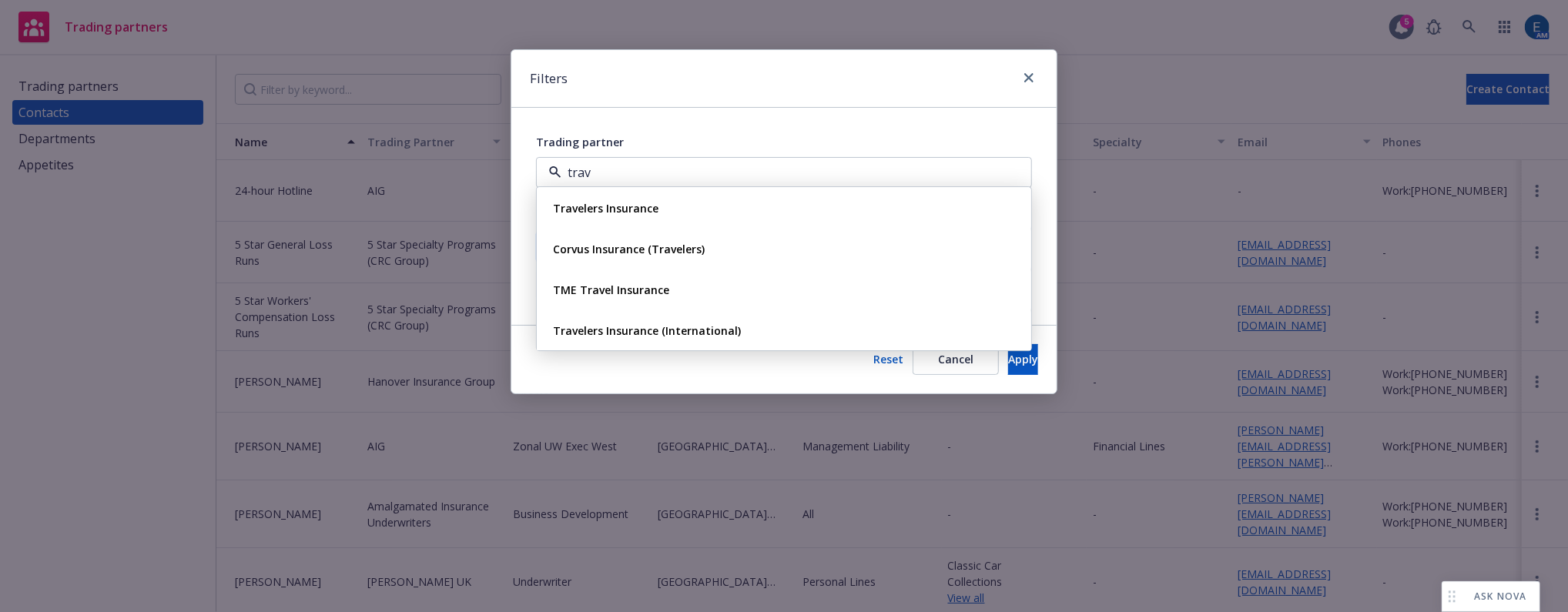 type on "trave" 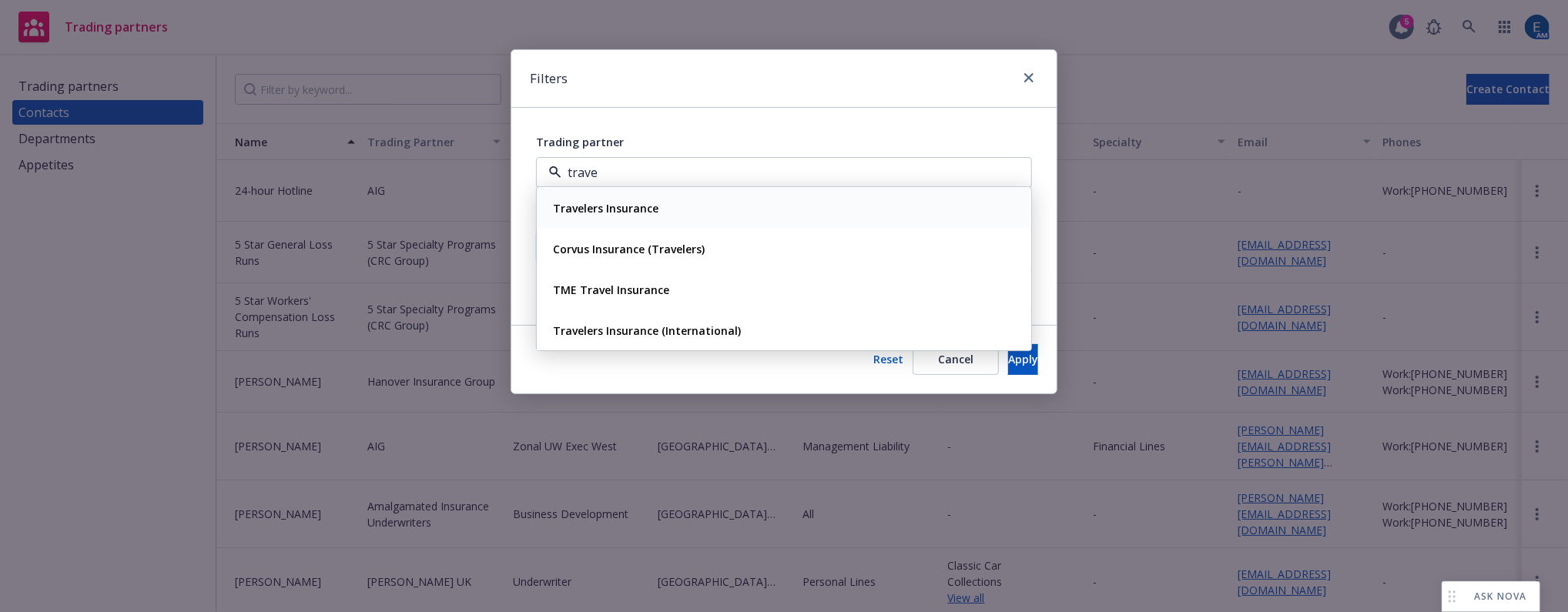 click on "Travelers Insurance" at bounding box center (605, 208) 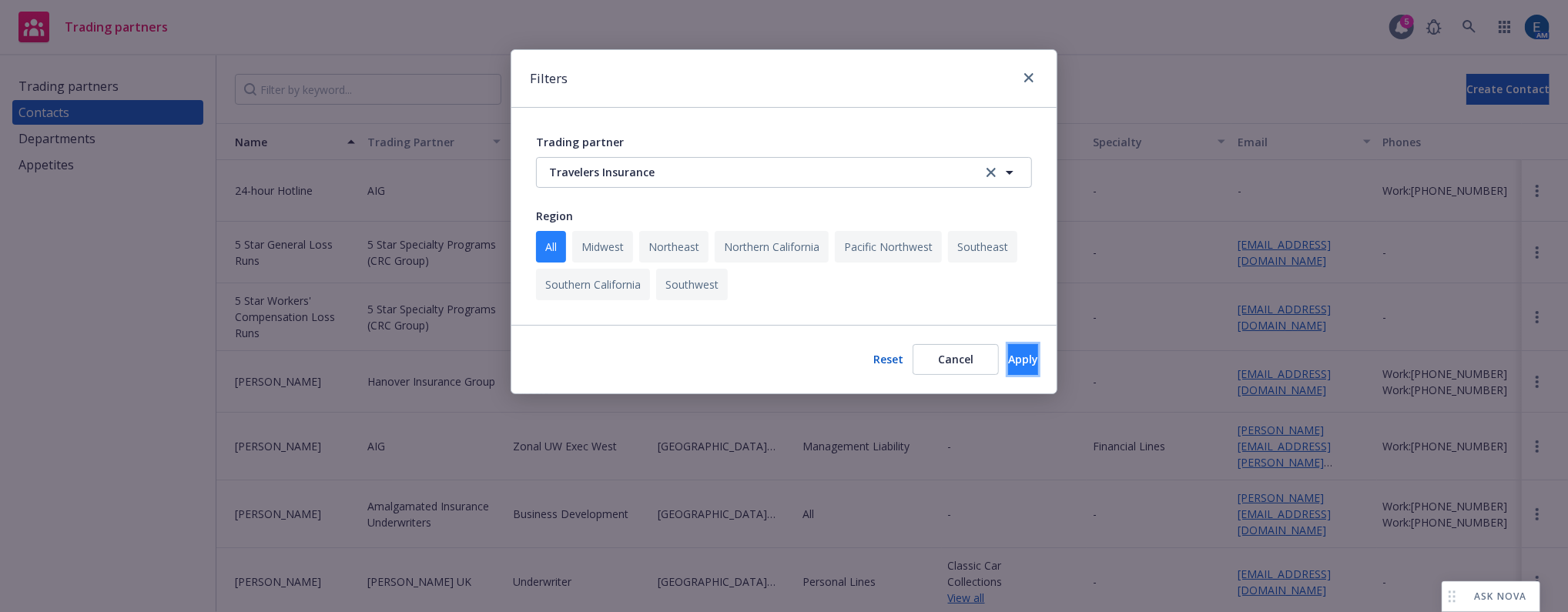 click on "Apply" at bounding box center [1023, 359] 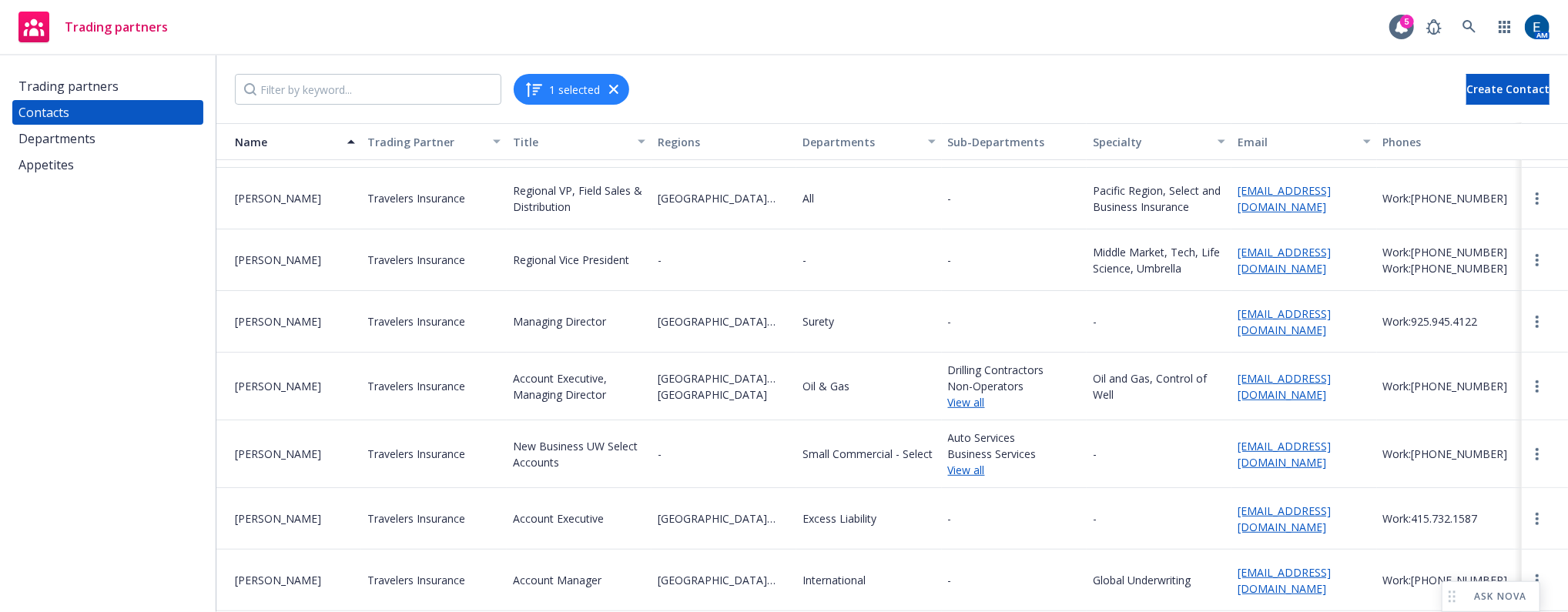 scroll, scrollTop: 490, scrollLeft: 0, axis: vertical 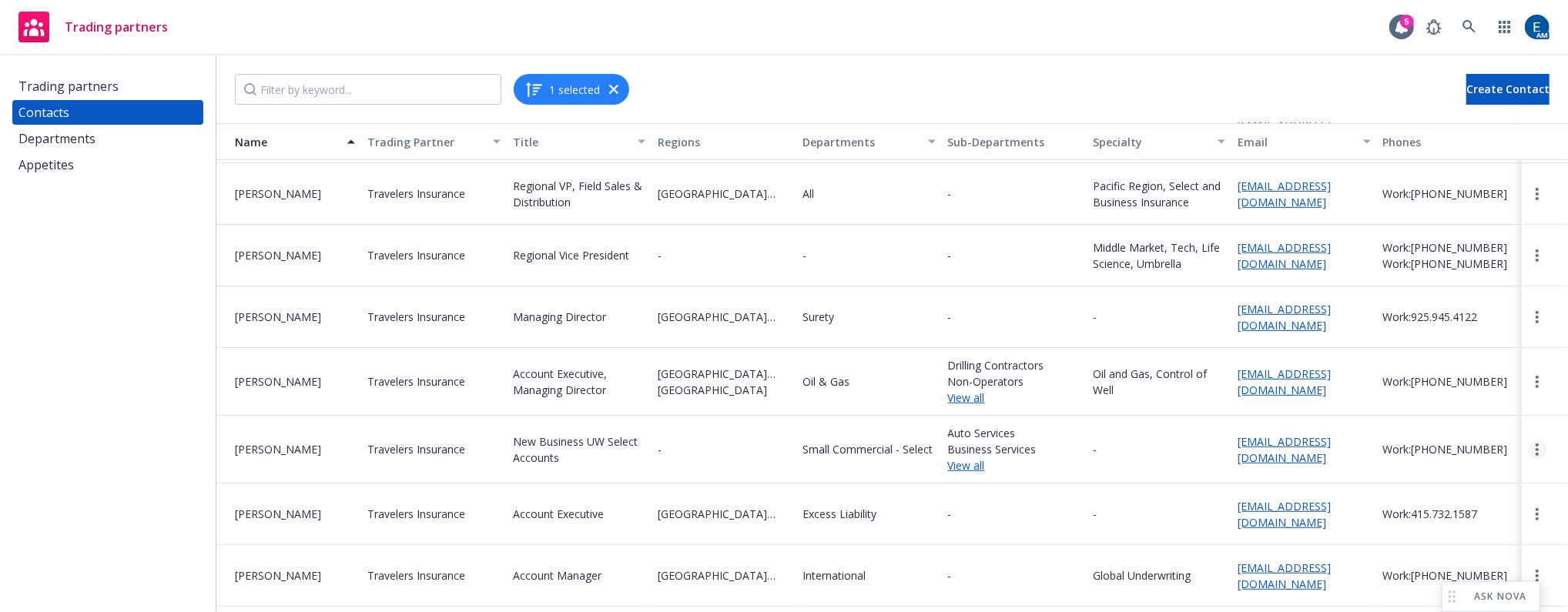 click at bounding box center (1537, 450) 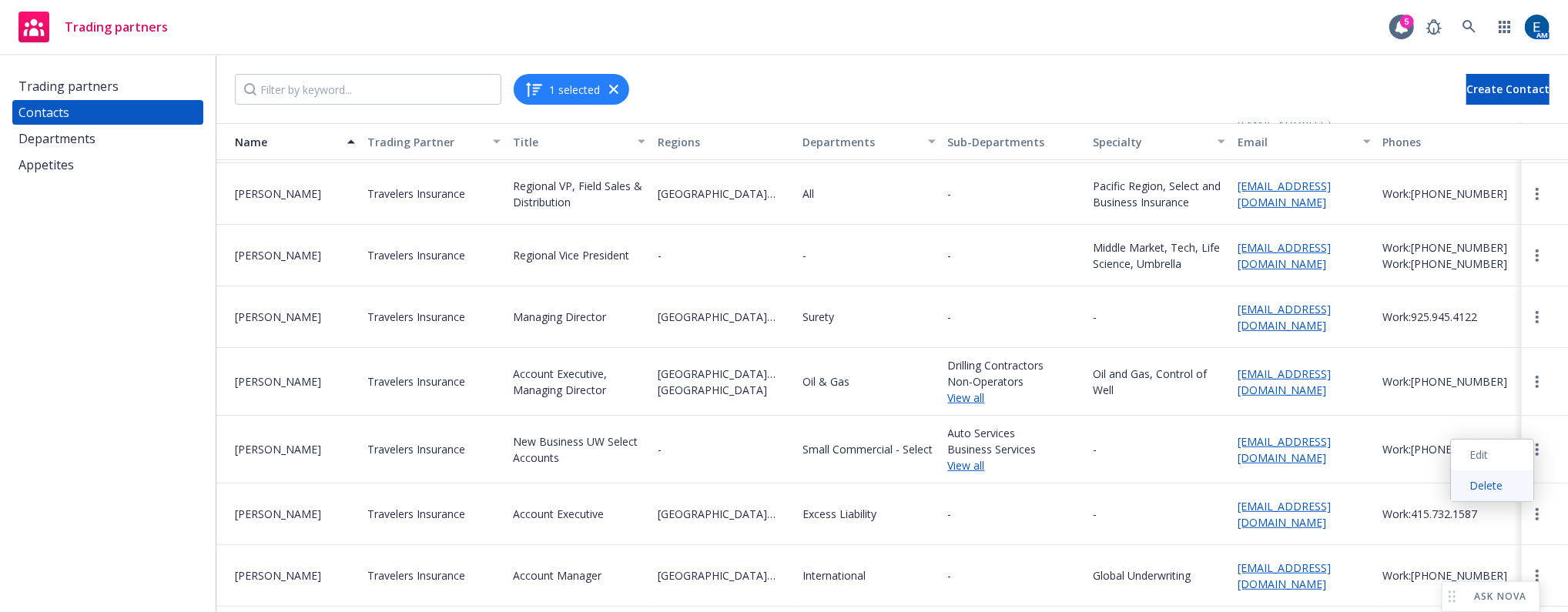 click on "Delete" at bounding box center (1492, 486) 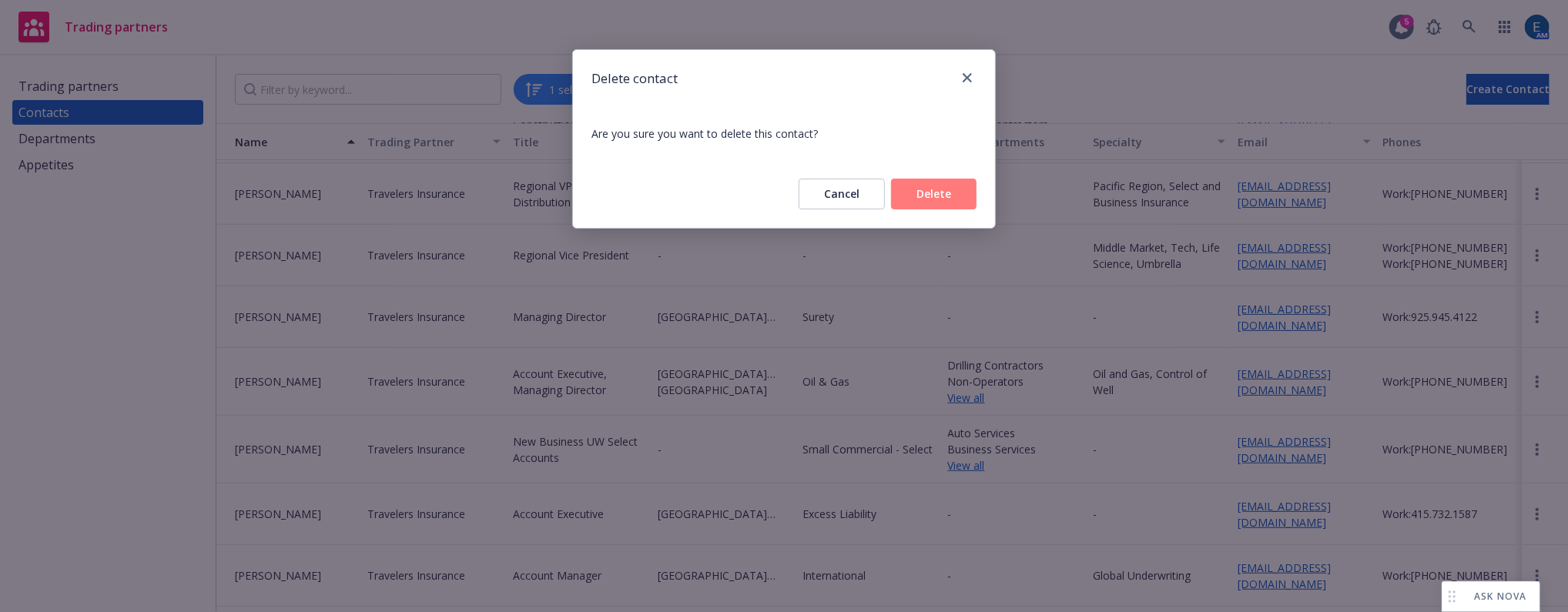 click on "Delete" at bounding box center [933, 194] 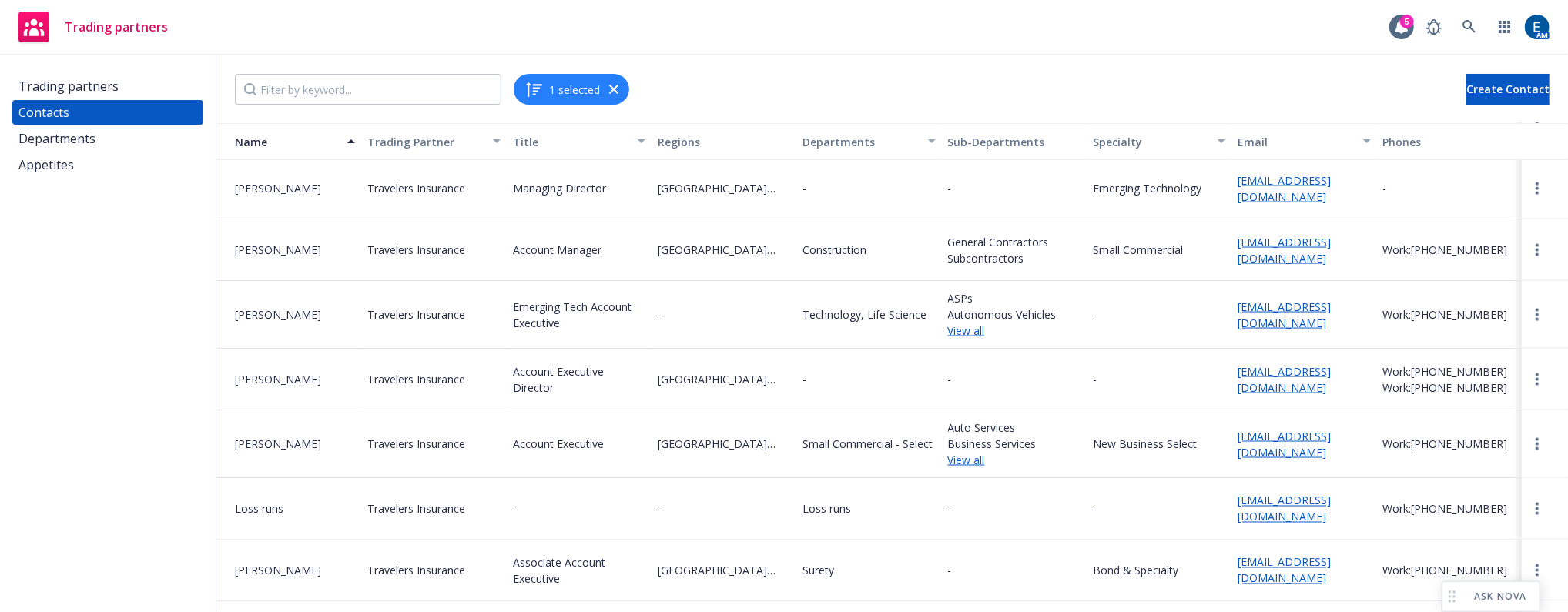 scroll, scrollTop: 1819, scrollLeft: 0, axis: vertical 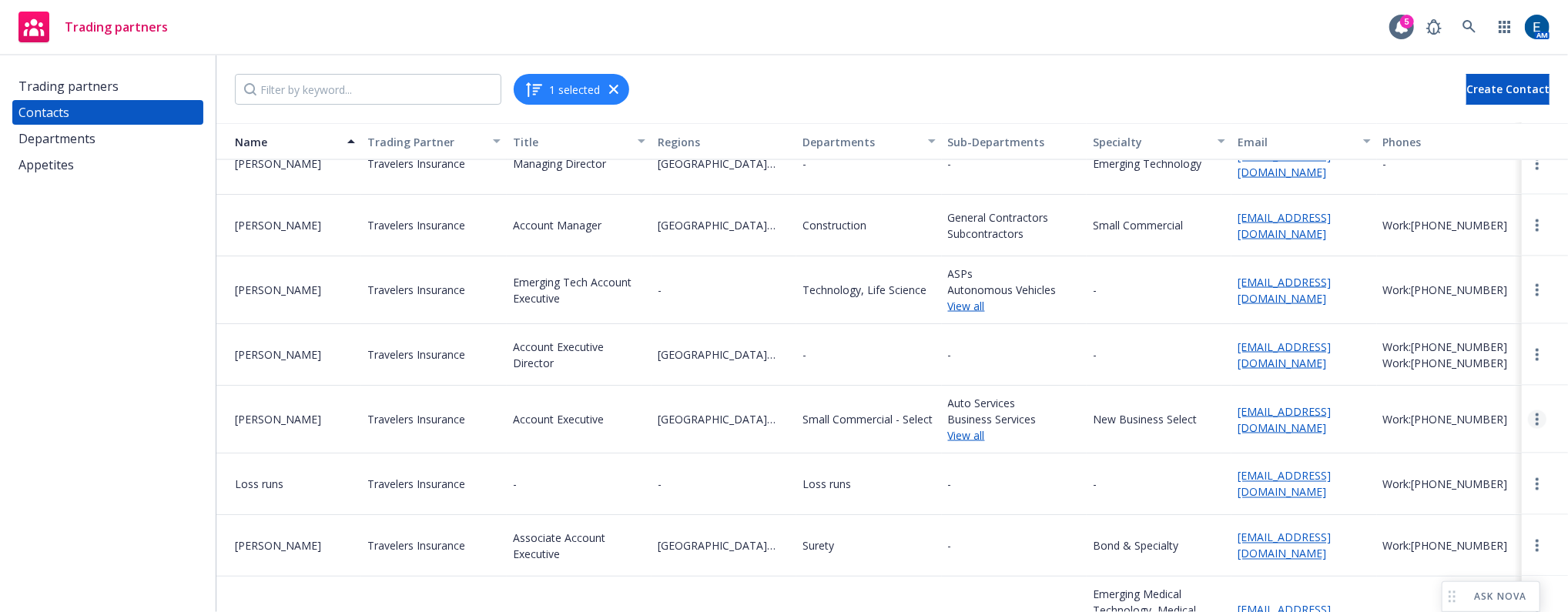click 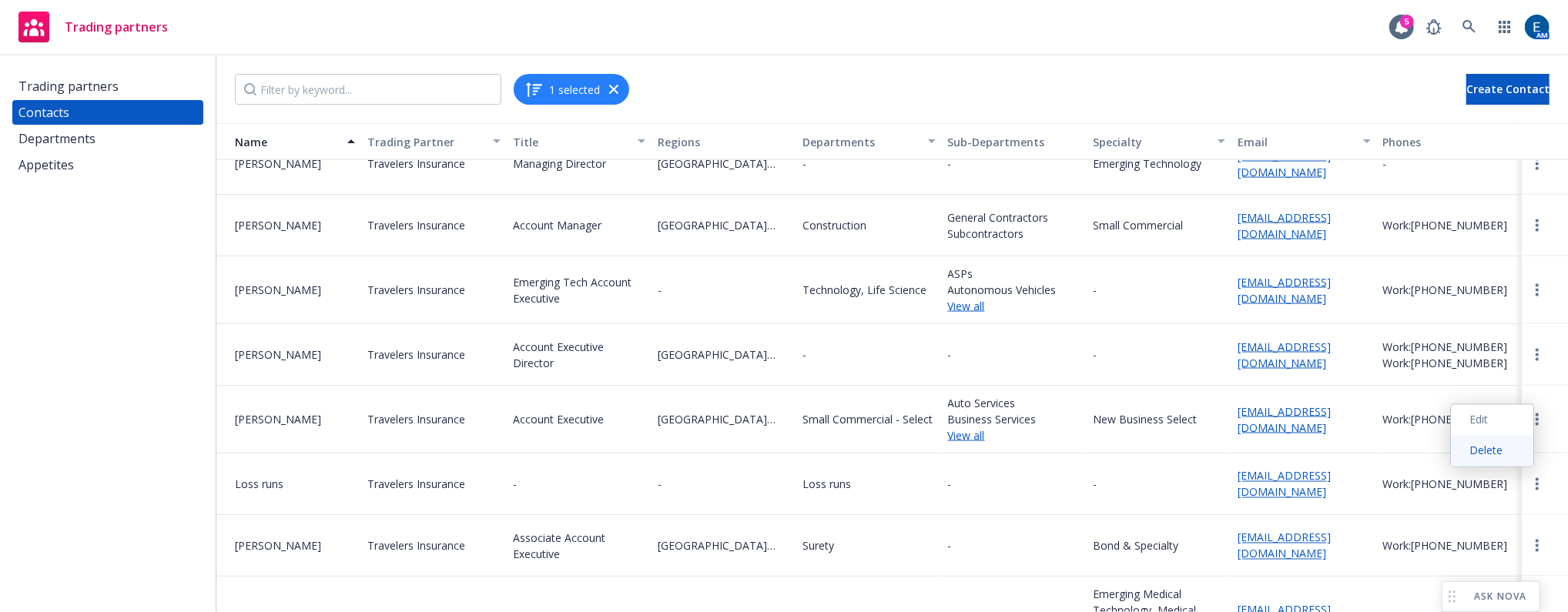 click on "Delete" at bounding box center (1492, 451) 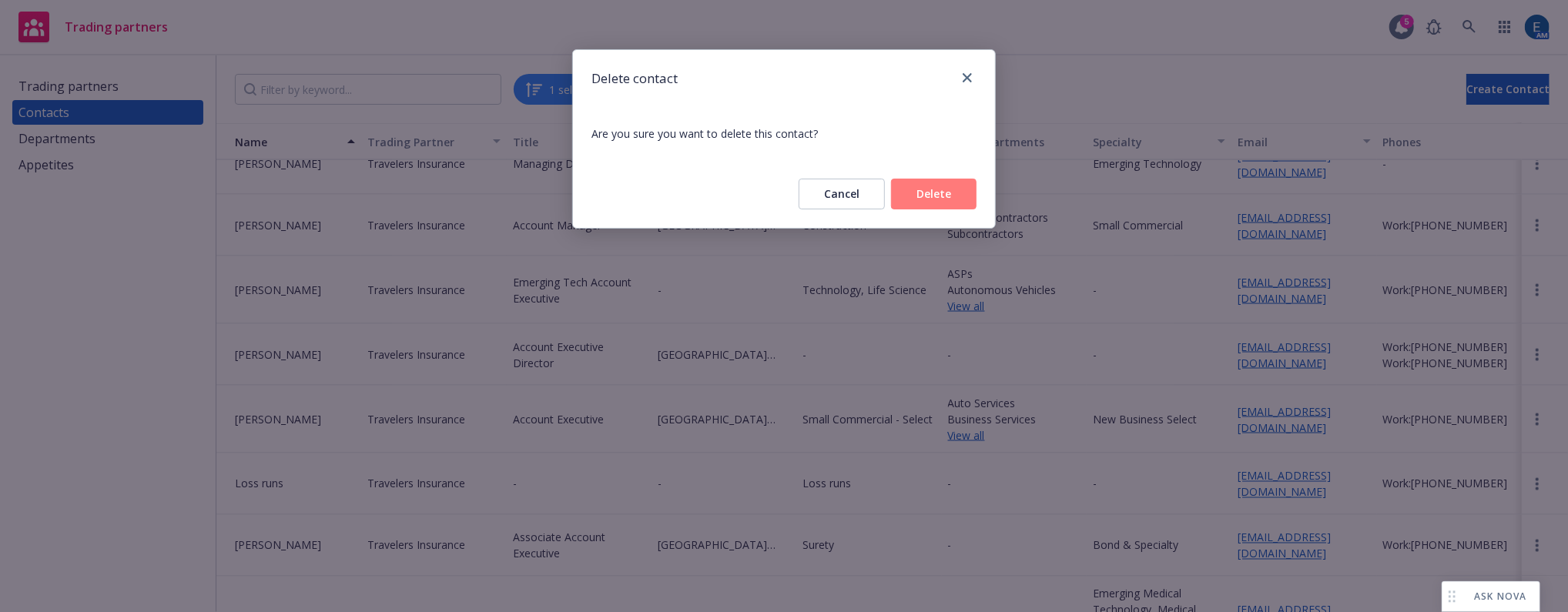 click on "Delete" at bounding box center (933, 194) 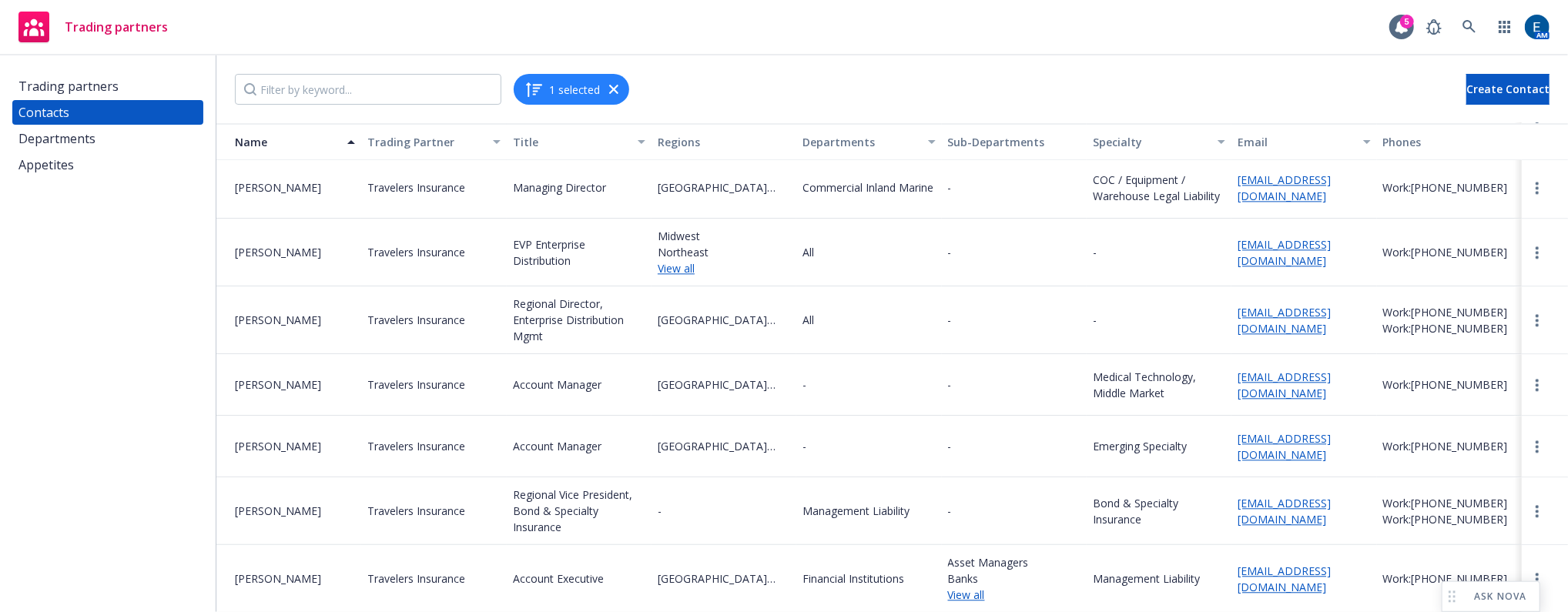 scroll, scrollTop: 2659, scrollLeft: 0, axis: vertical 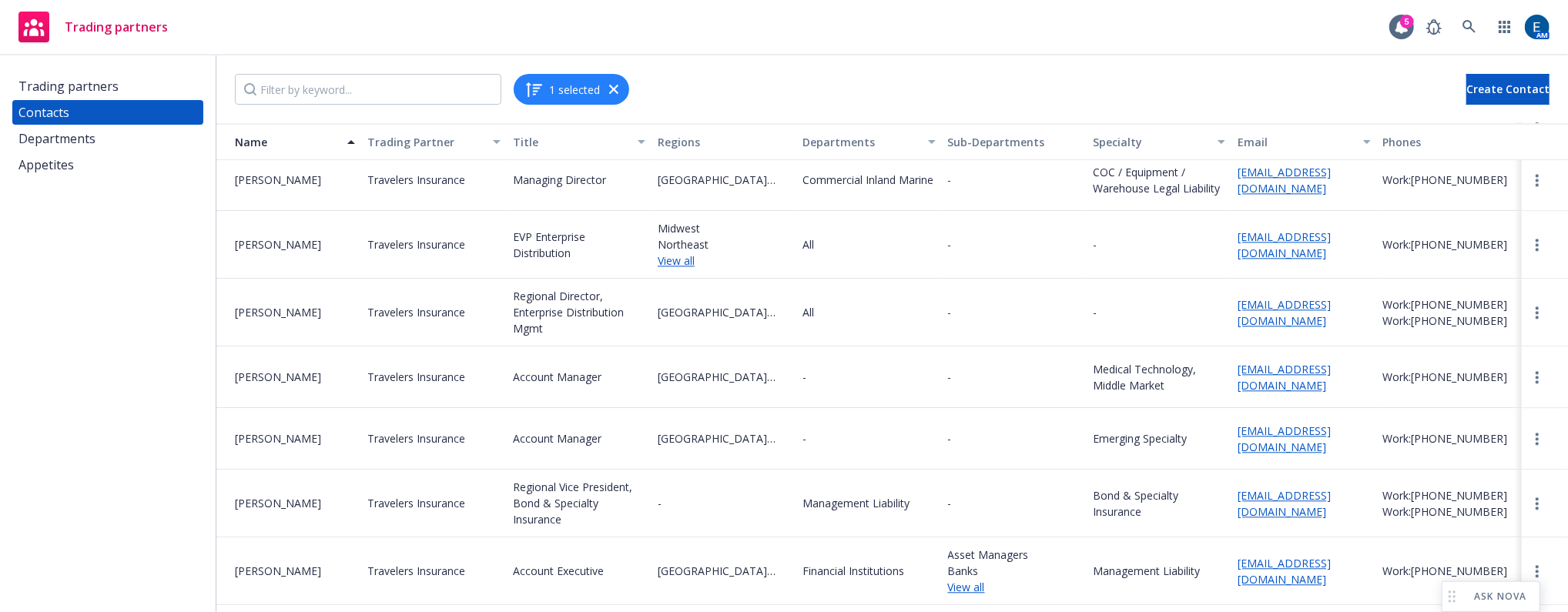 drag, startPoint x: 953, startPoint y: 481, endPoint x: 911, endPoint y: 431, distance: 65.29931 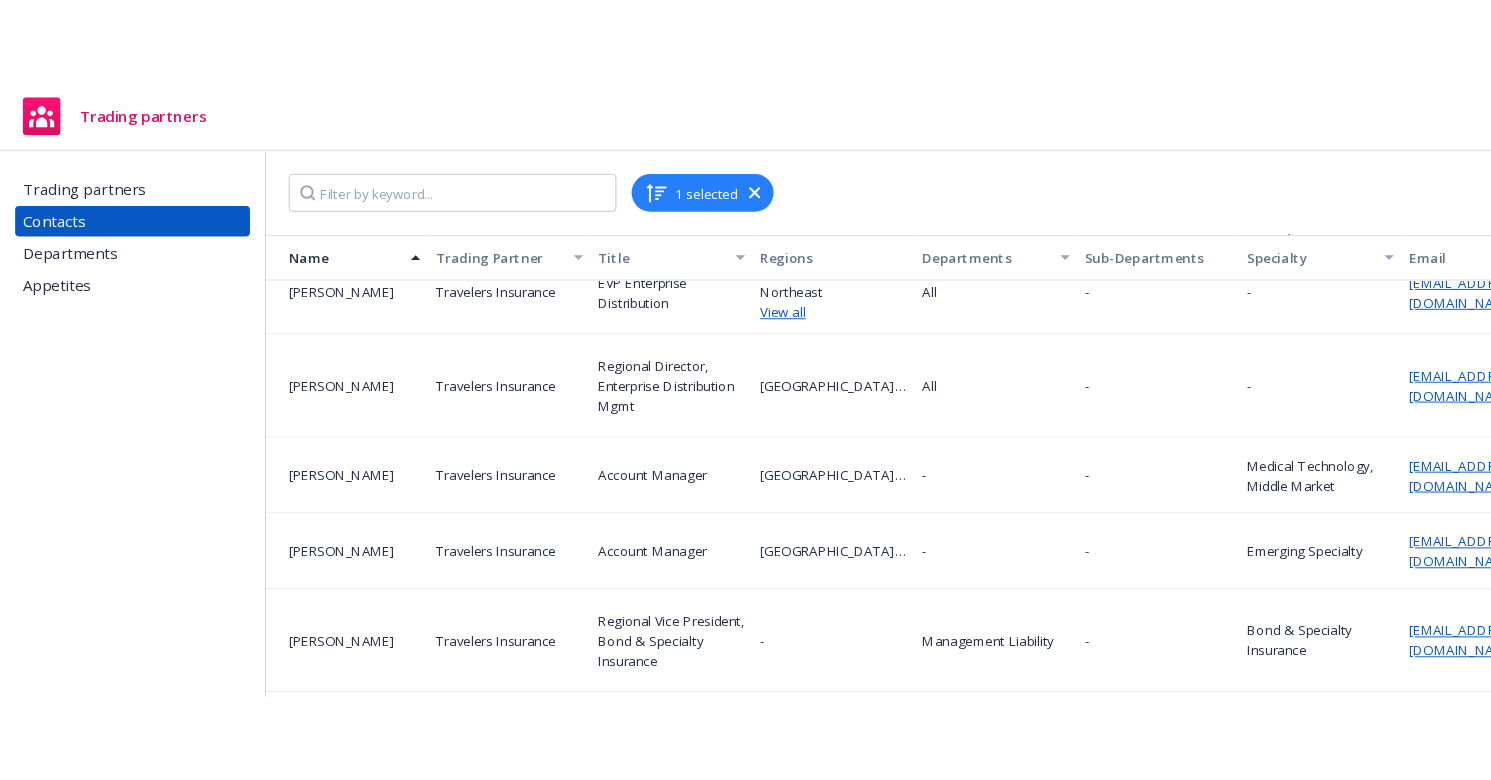 scroll, scrollTop: 3558, scrollLeft: 0, axis: vertical 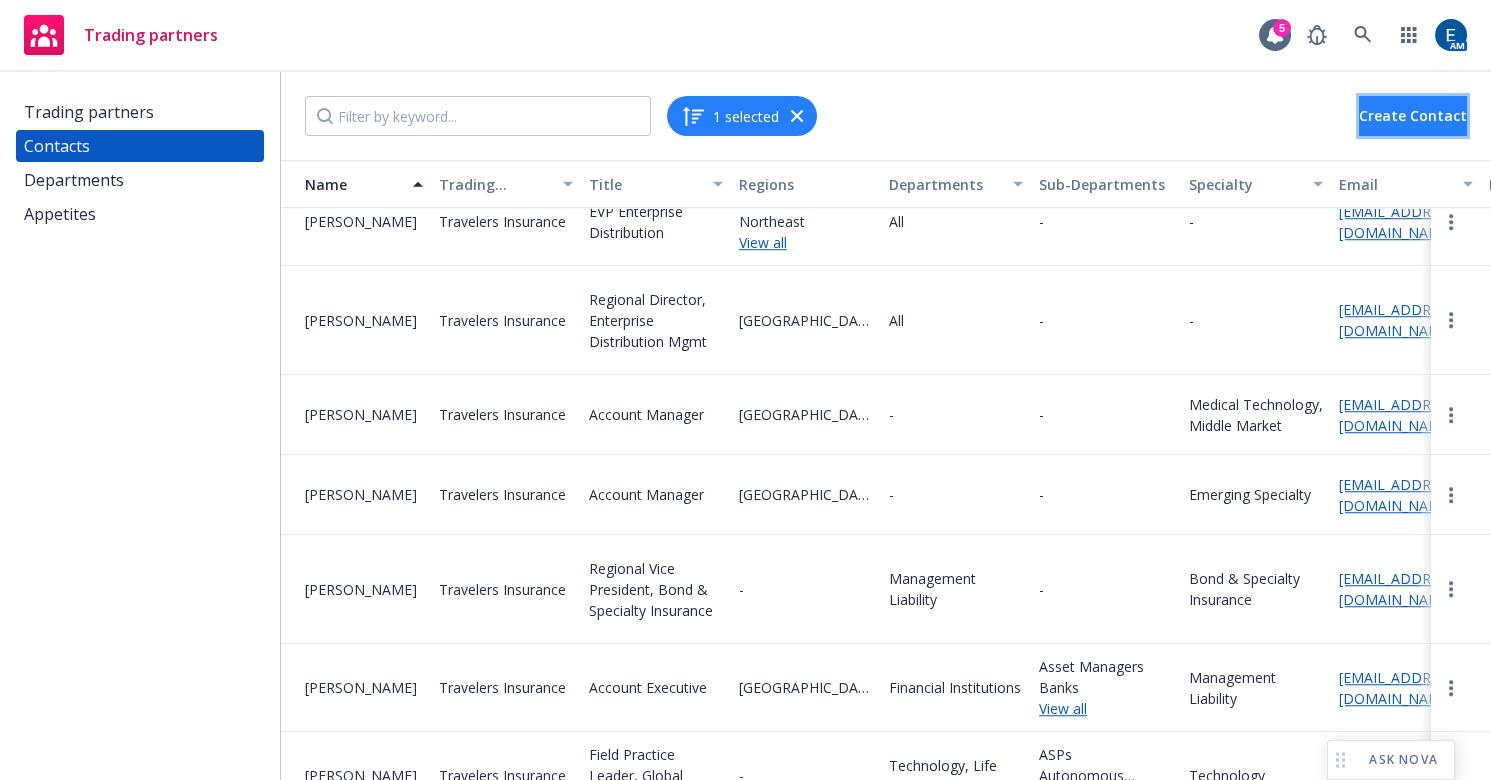 click on "Create Contact" at bounding box center [1413, 115] 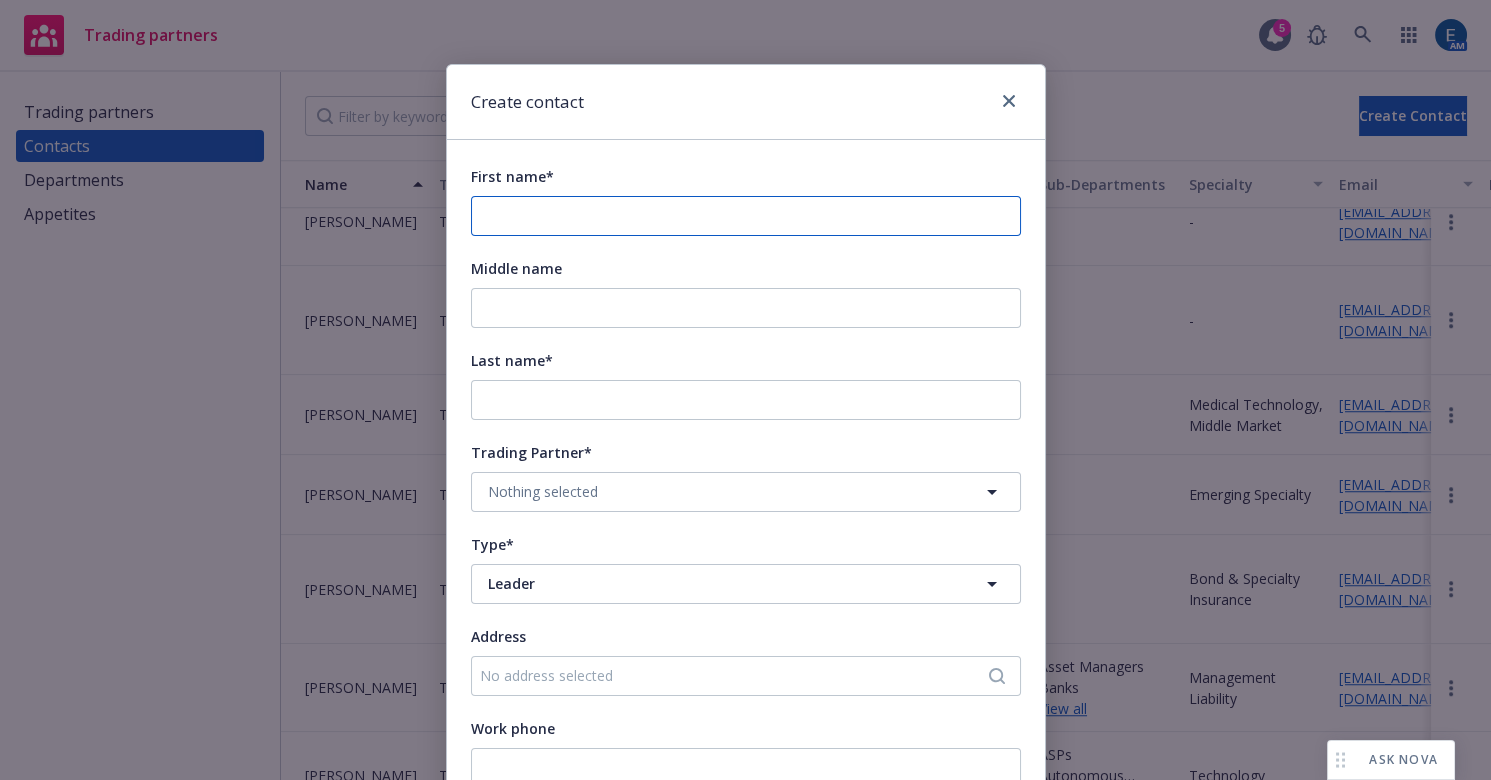click on "First name*" at bounding box center [746, 216] 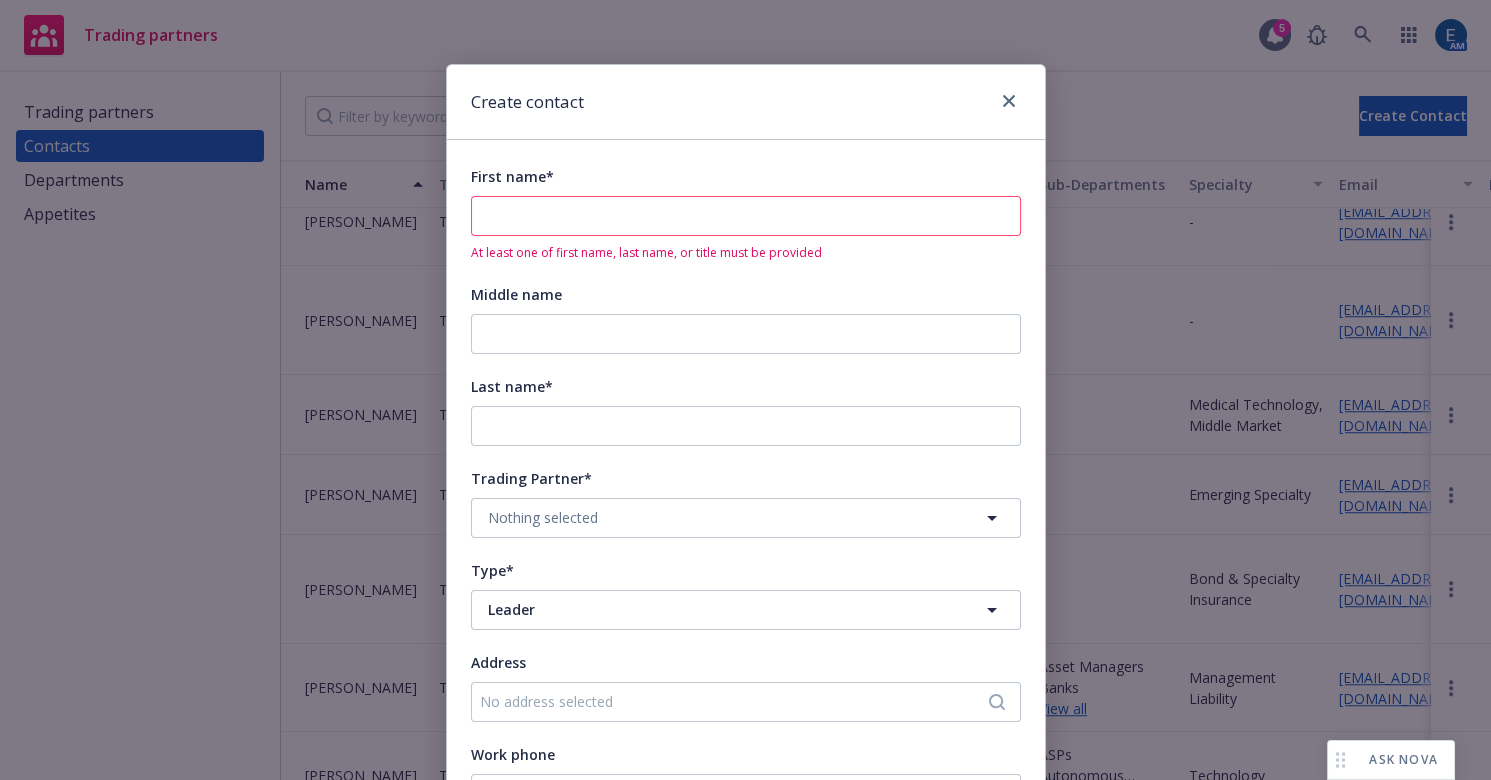 click on "First name*" at bounding box center (746, 216) 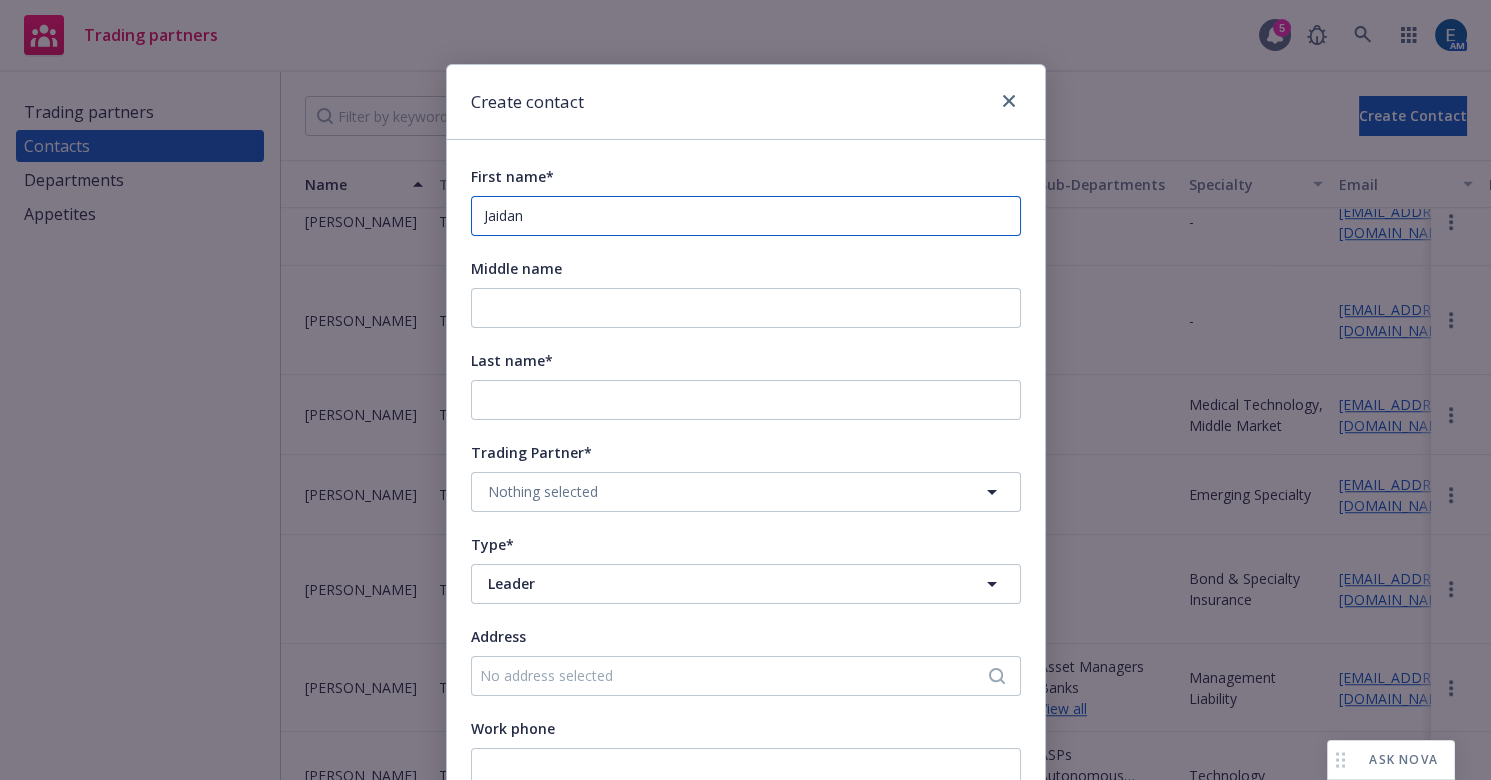 type on "Jaidan" 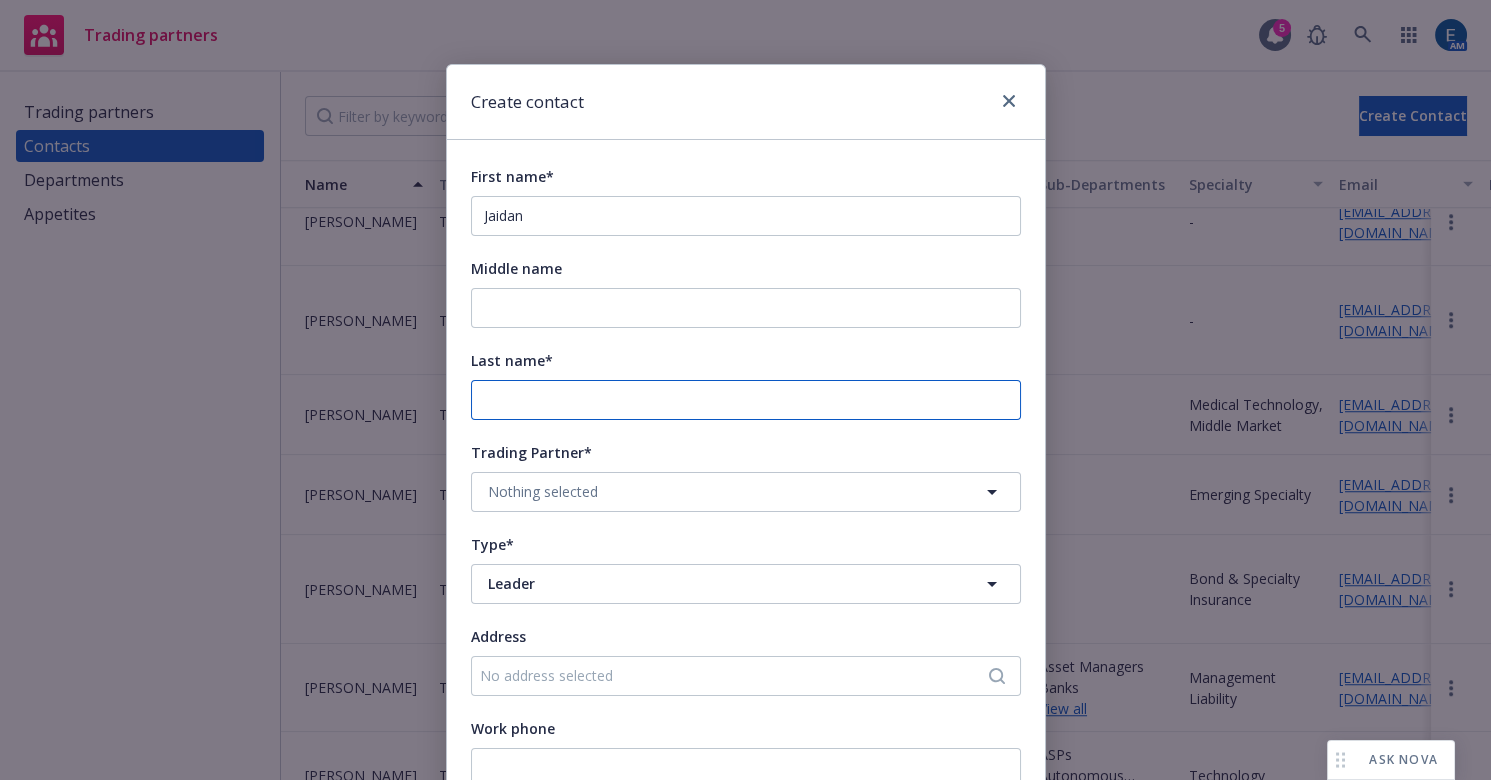 click on "Last name*" at bounding box center (746, 400) 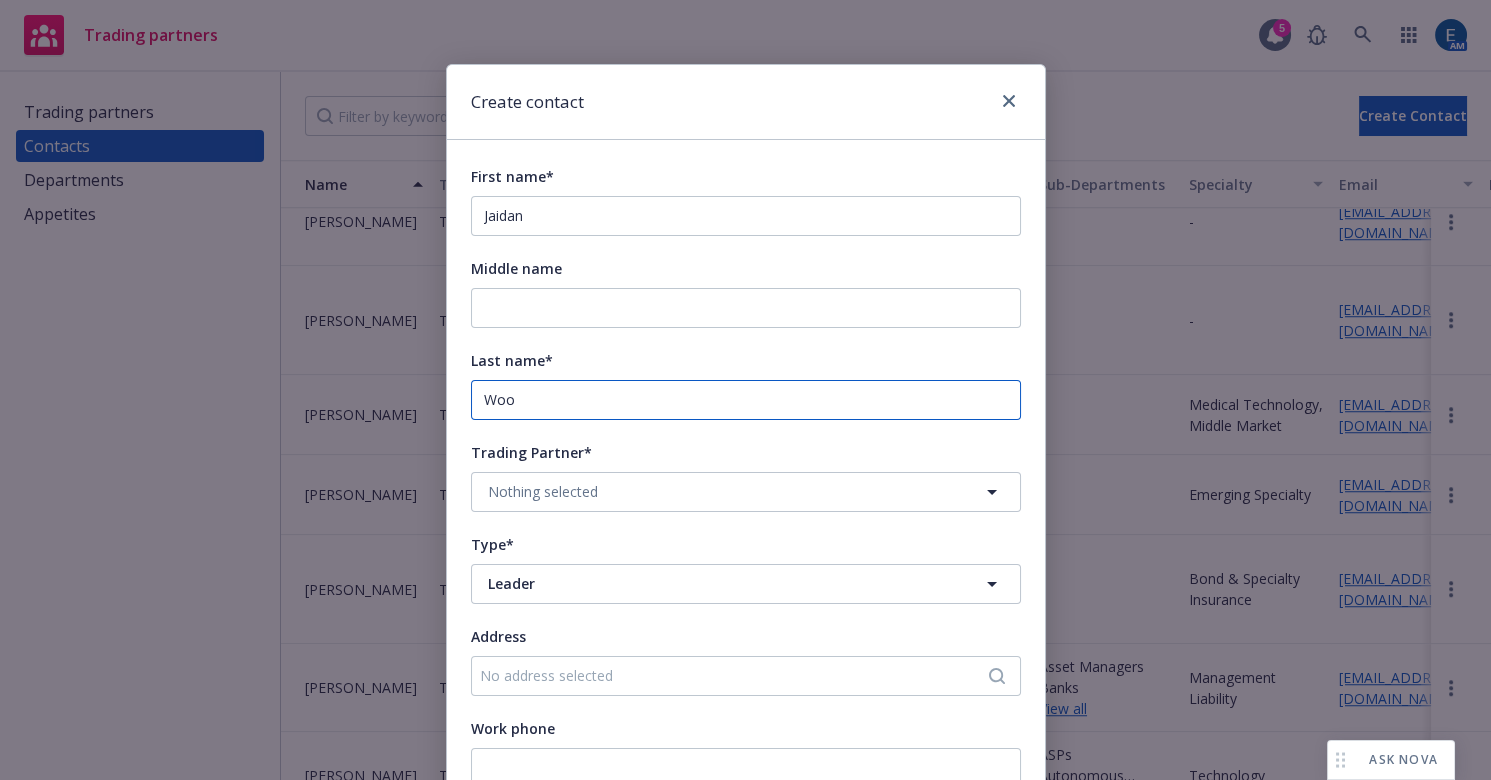 type on "Woo" 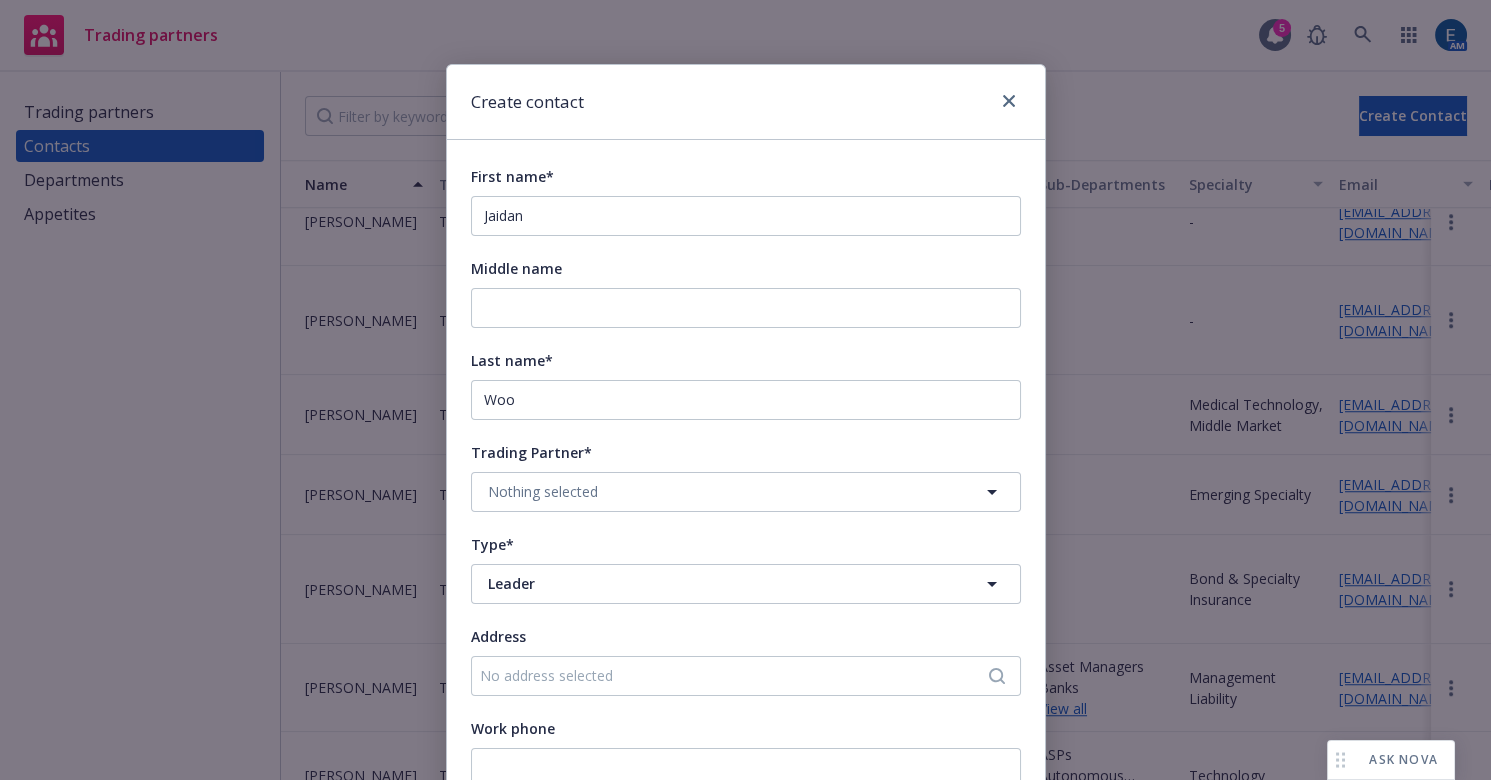 click on "Trading Partner*" at bounding box center [746, 452] 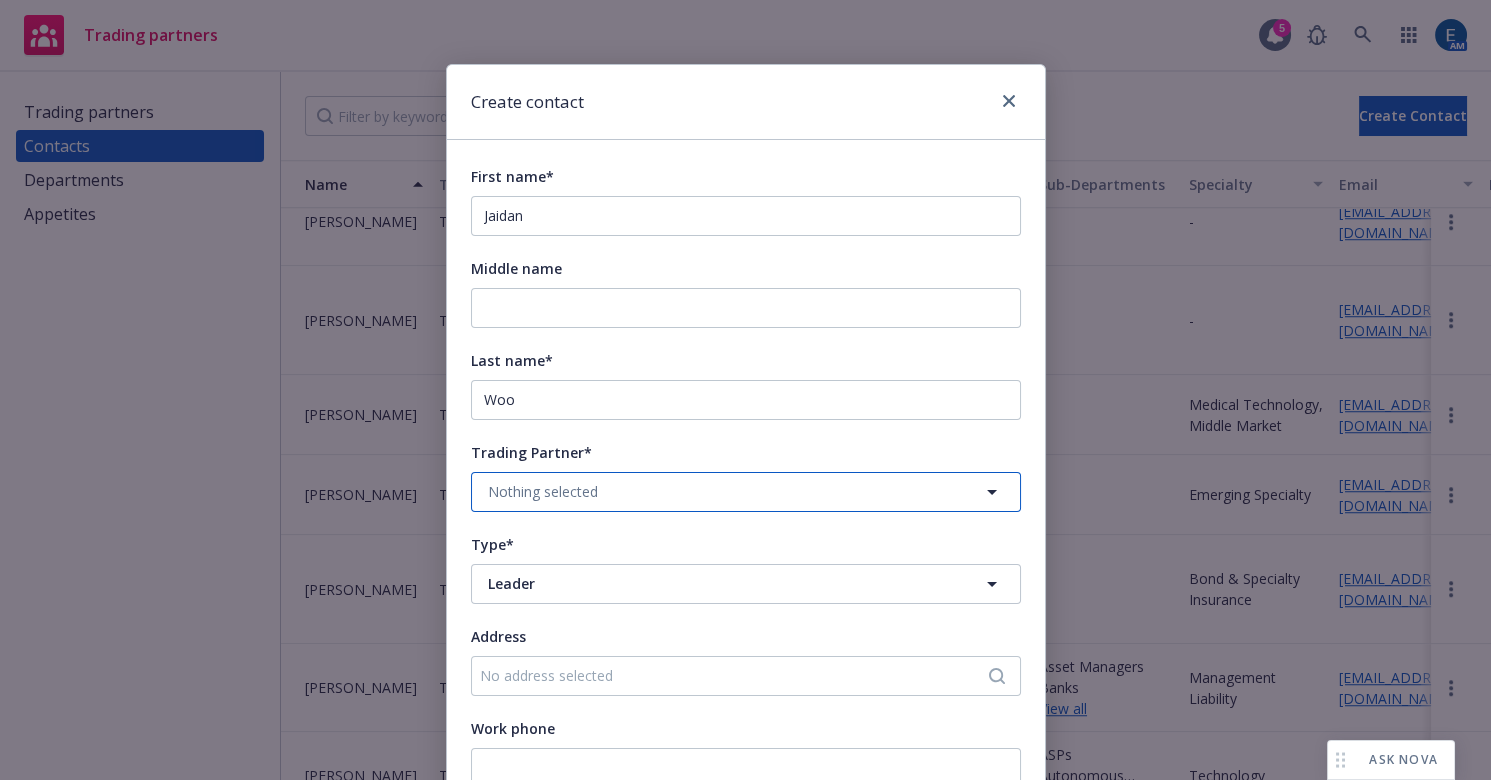click on "Nothing selected" at bounding box center (746, 492) 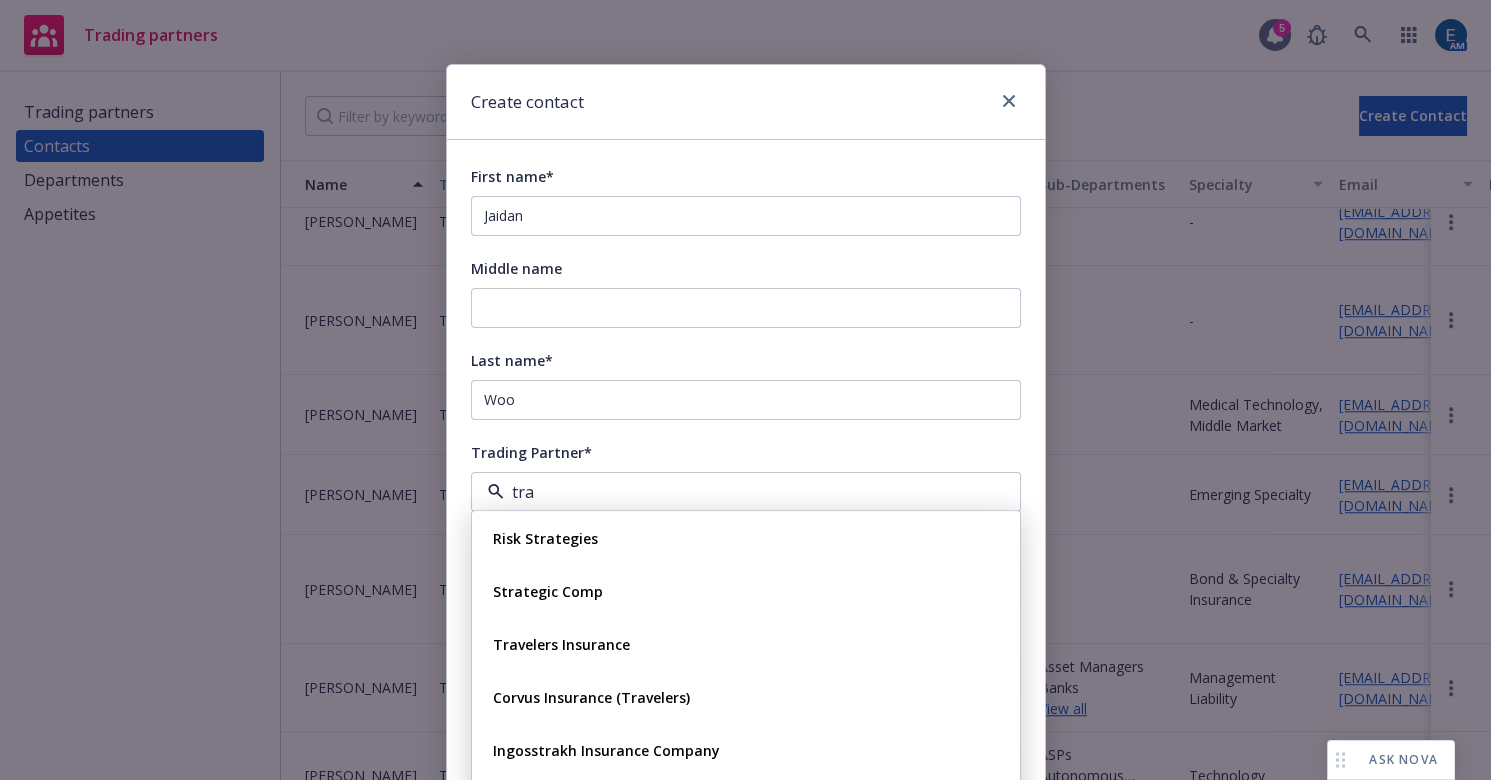type on "trav" 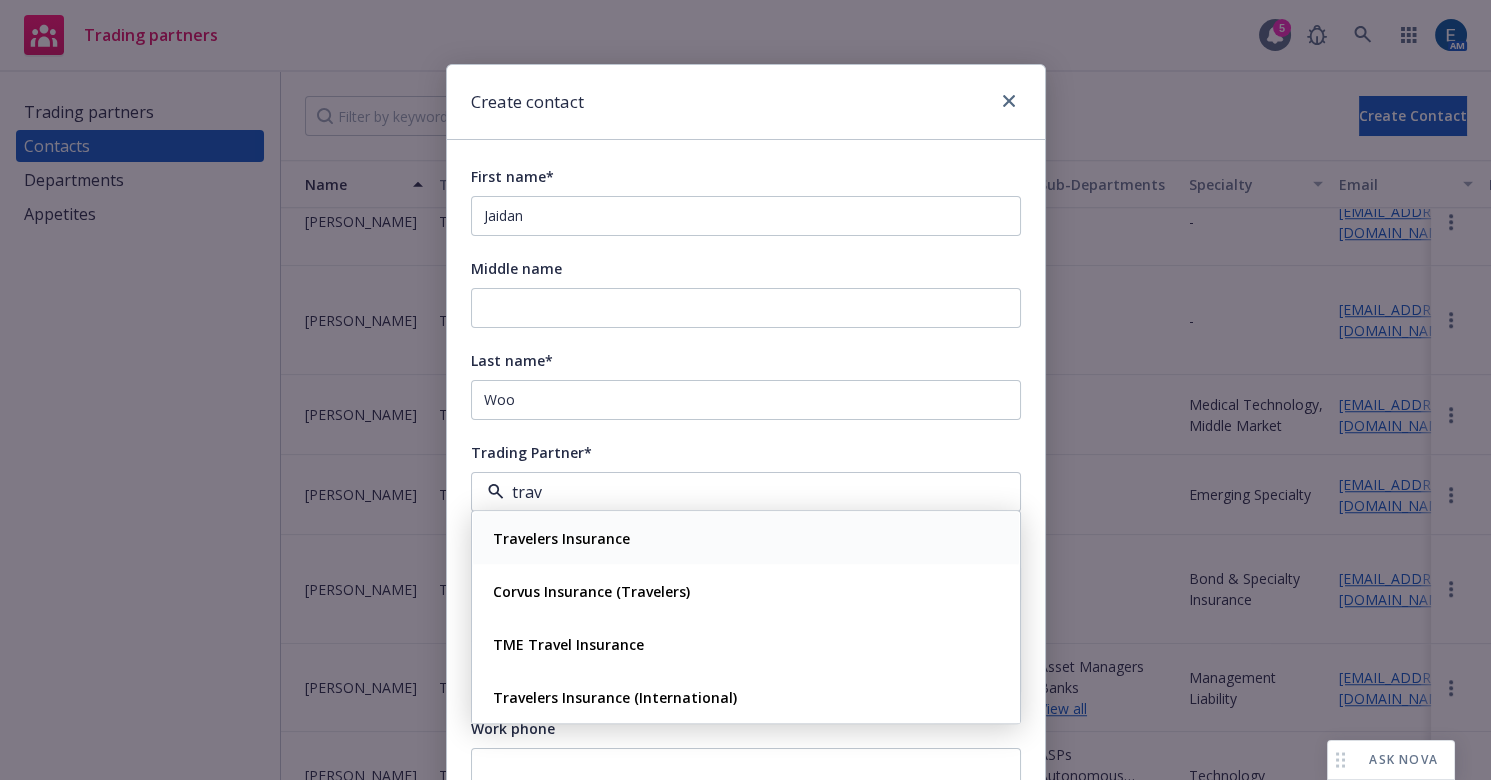 click on "Travelers Insurance" at bounding box center [746, 538] 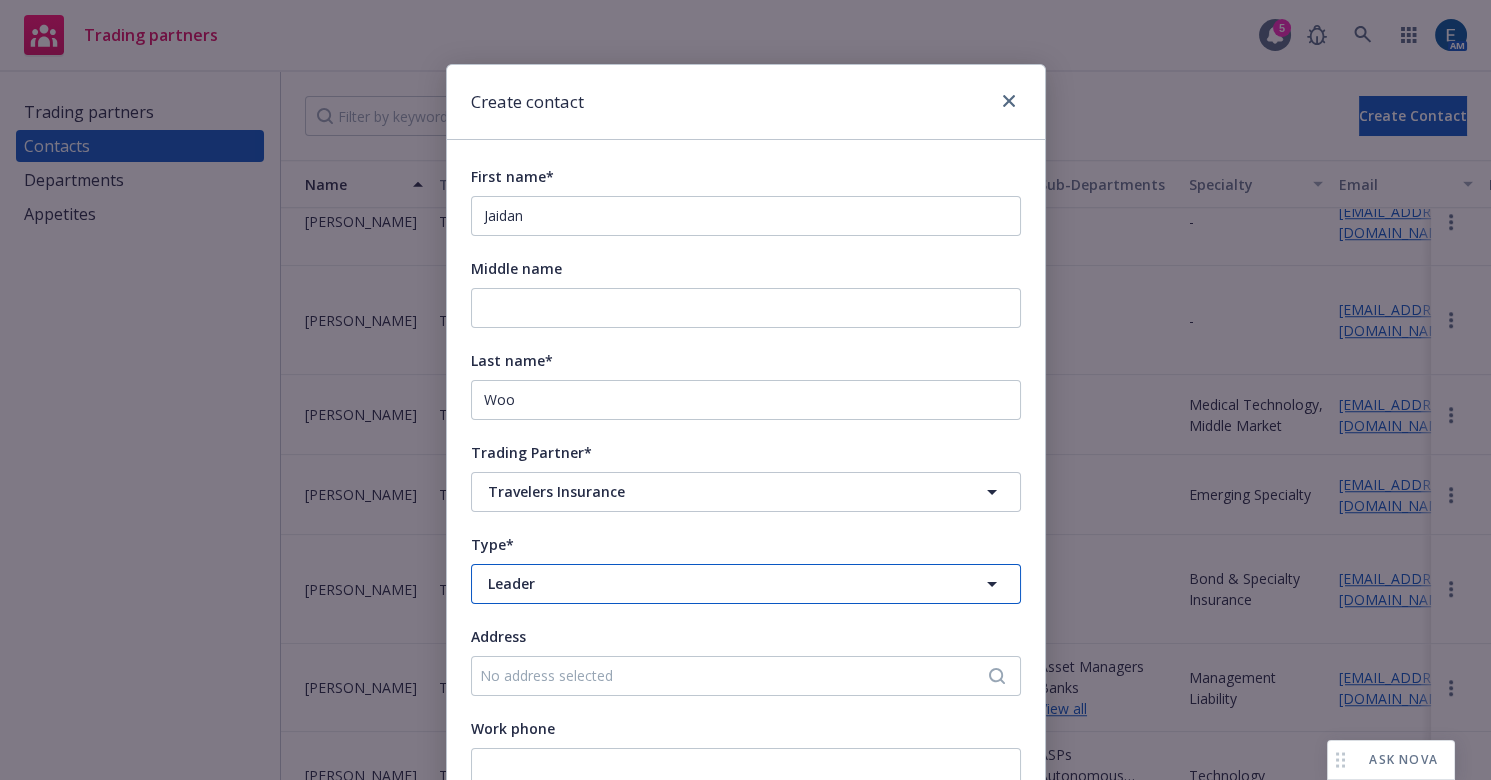 click on "Leader" at bounding box center [709, 583] 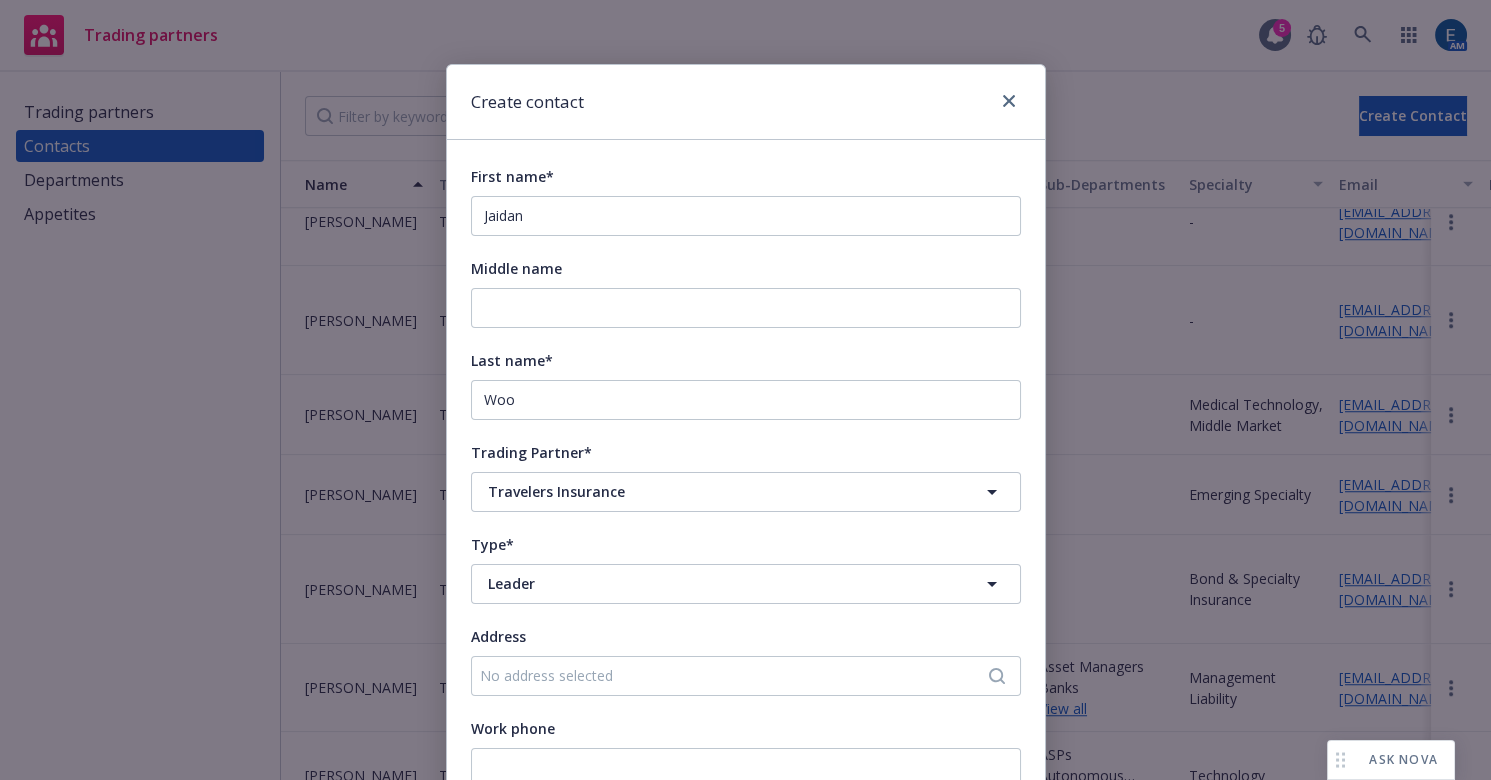type 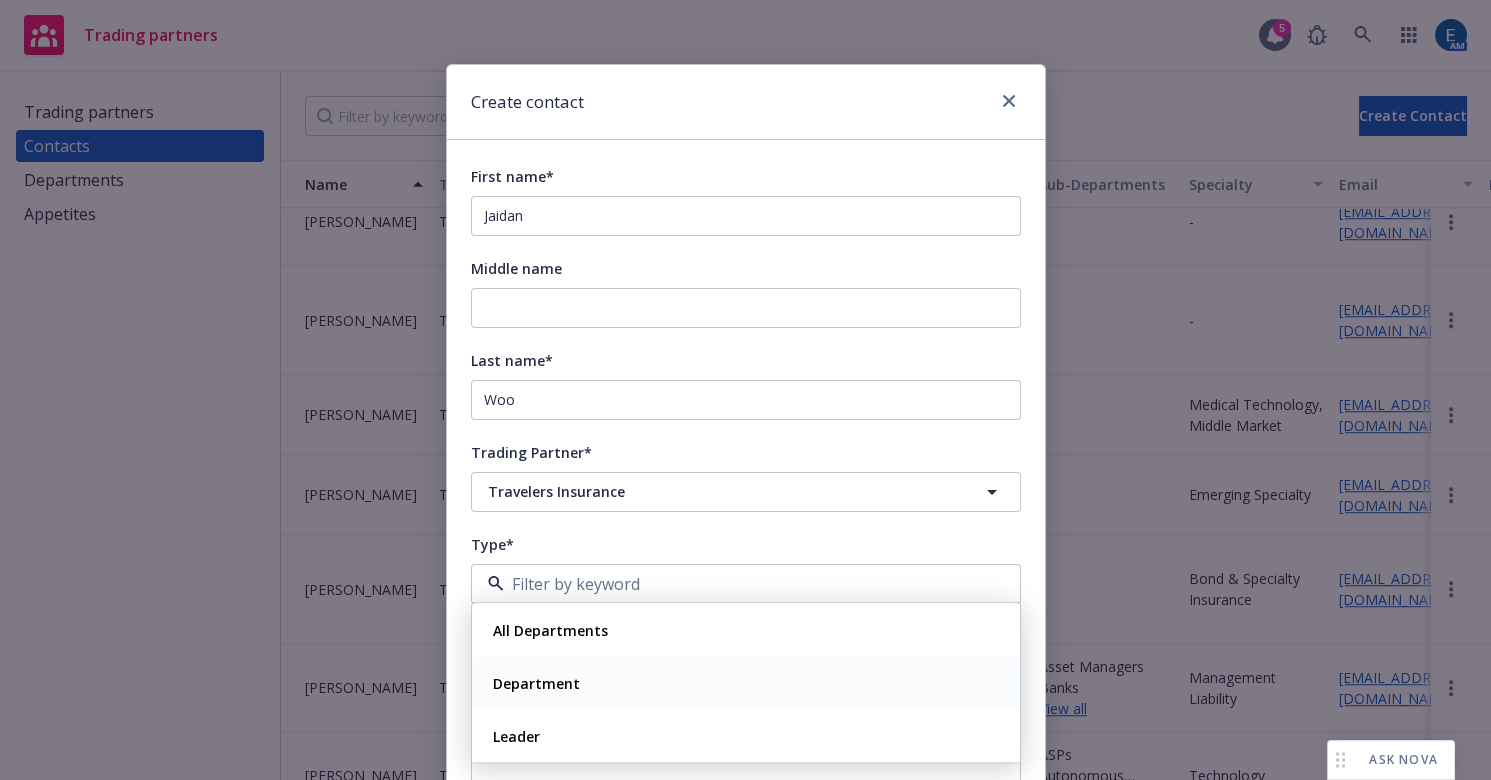 click on "Department" at bounding box center (536, 683) 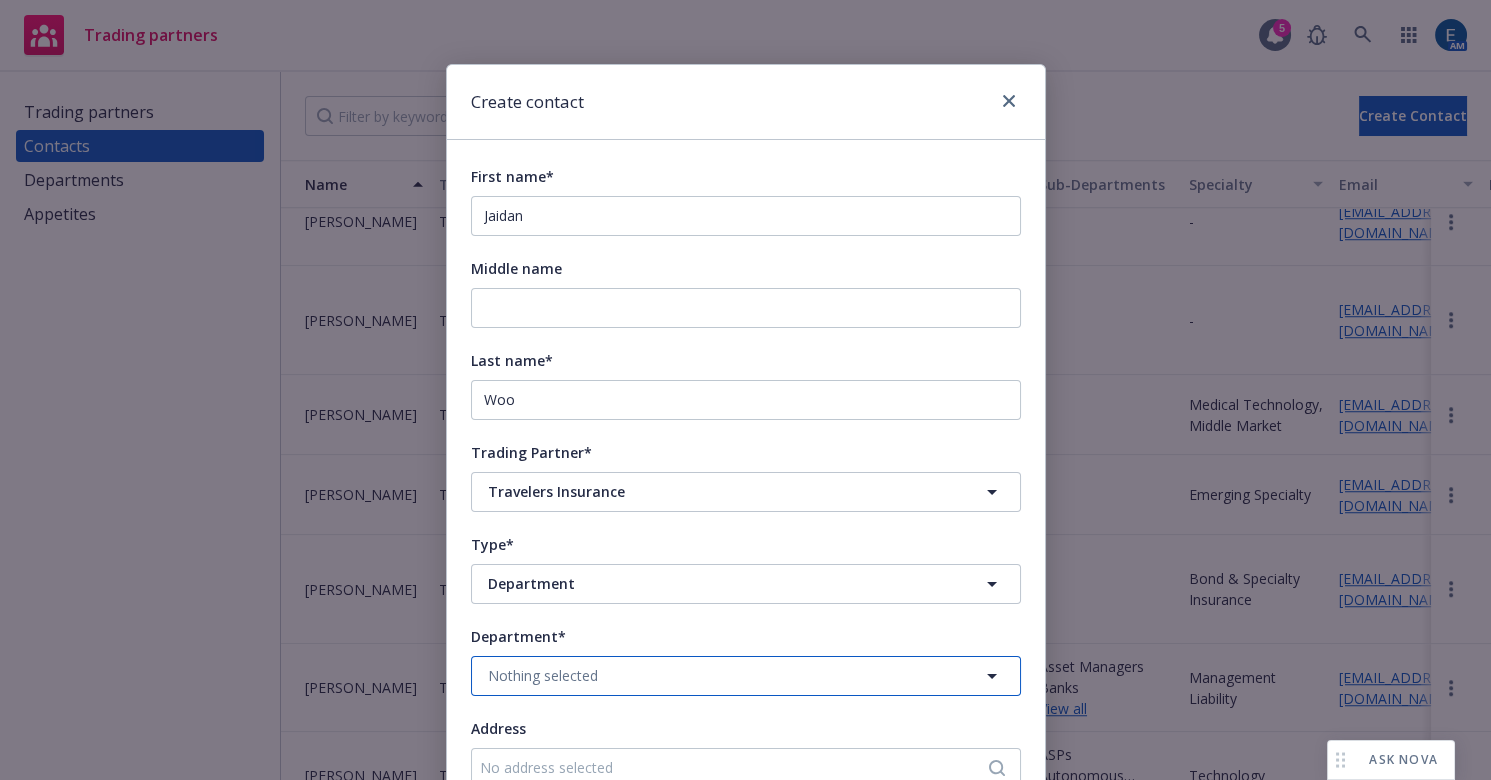 click on "Nothing selected" at bounding box center [543, 675] 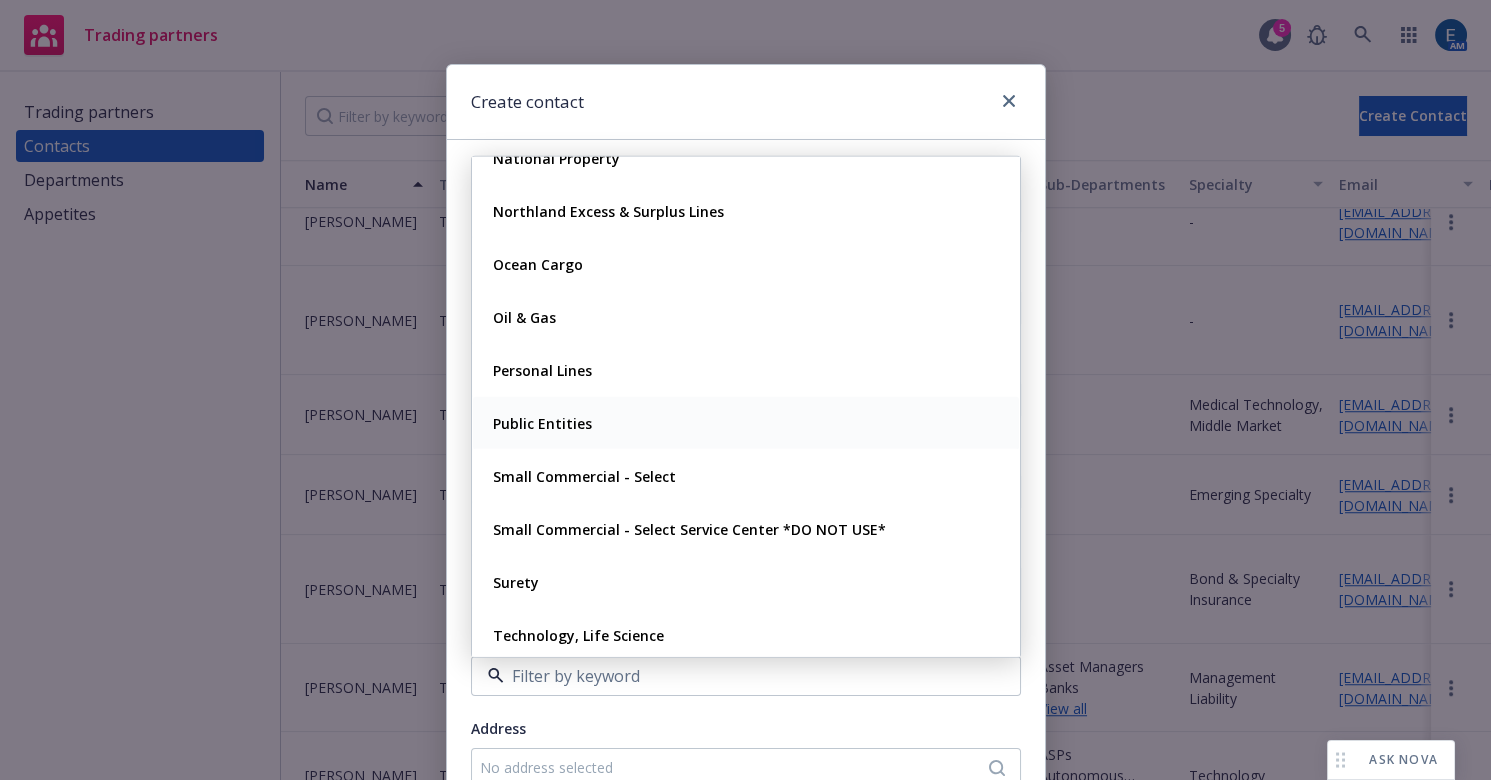 scroll, scrollTop: 665, scrollLeft: 0, axis: vertical 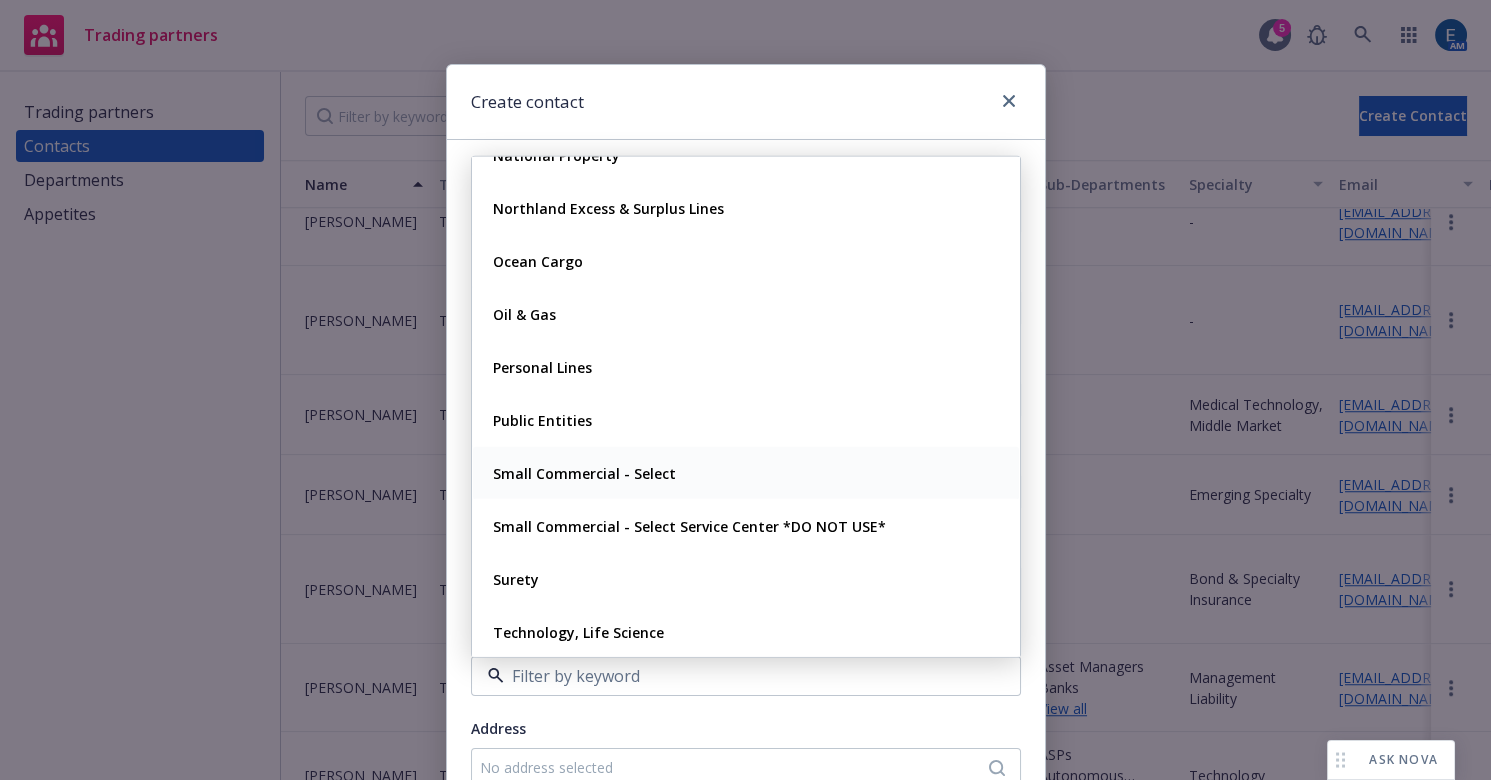 click on "Small Commercial - Select" at bounding box center (584, 472) 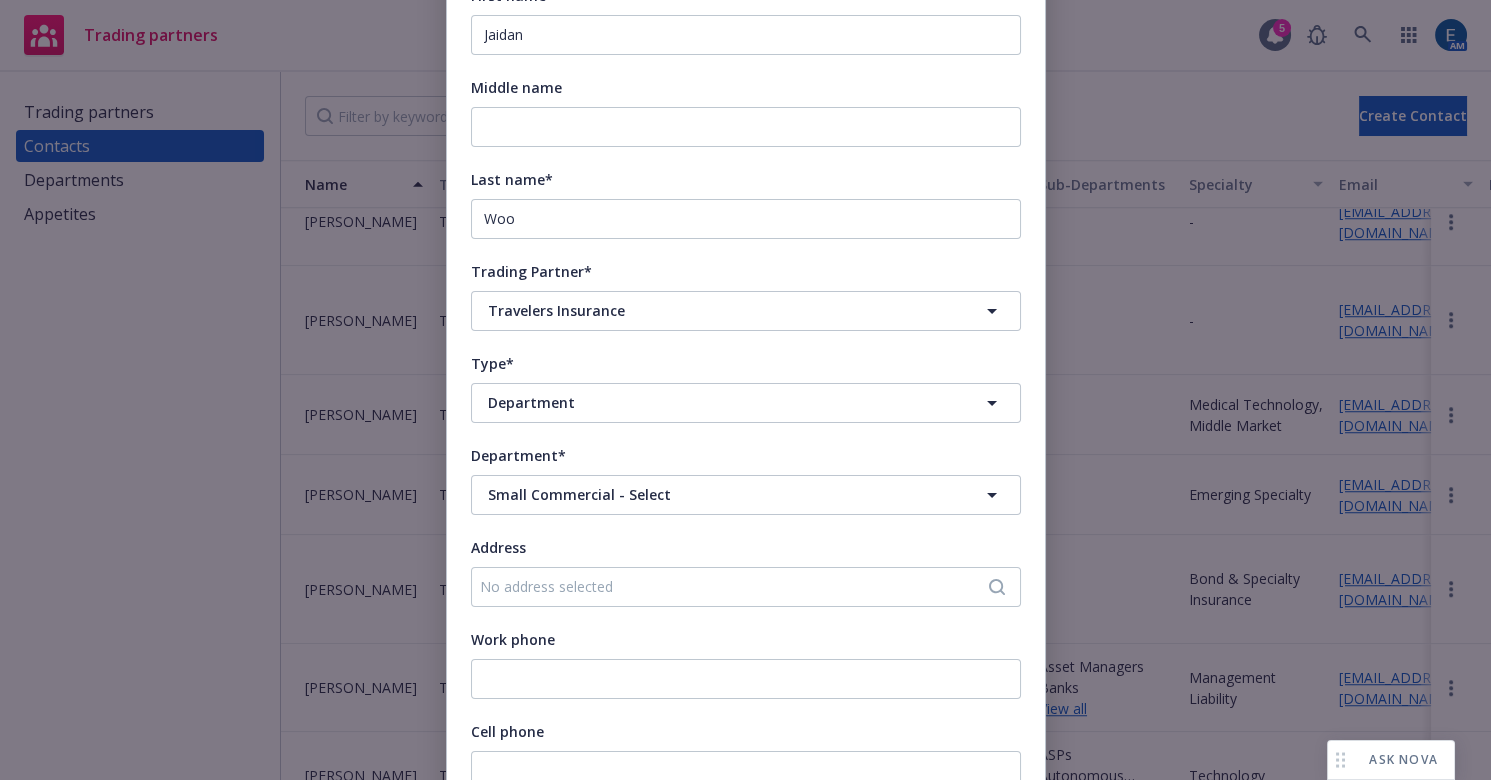 scroll, scrollTop: 454, scrollLeft: 0, axis: vertical 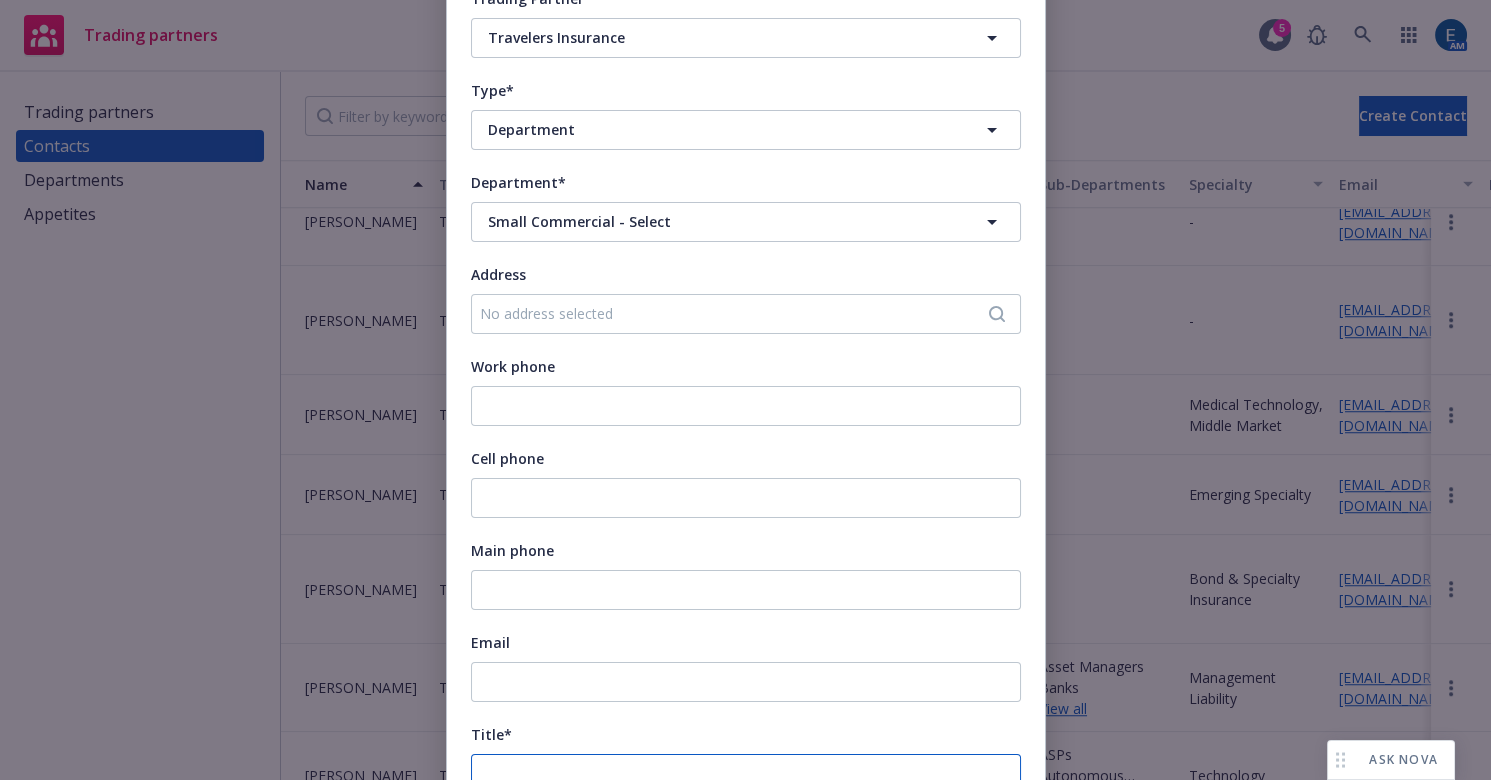 click on "Title*" at bounding box center (746, 774) 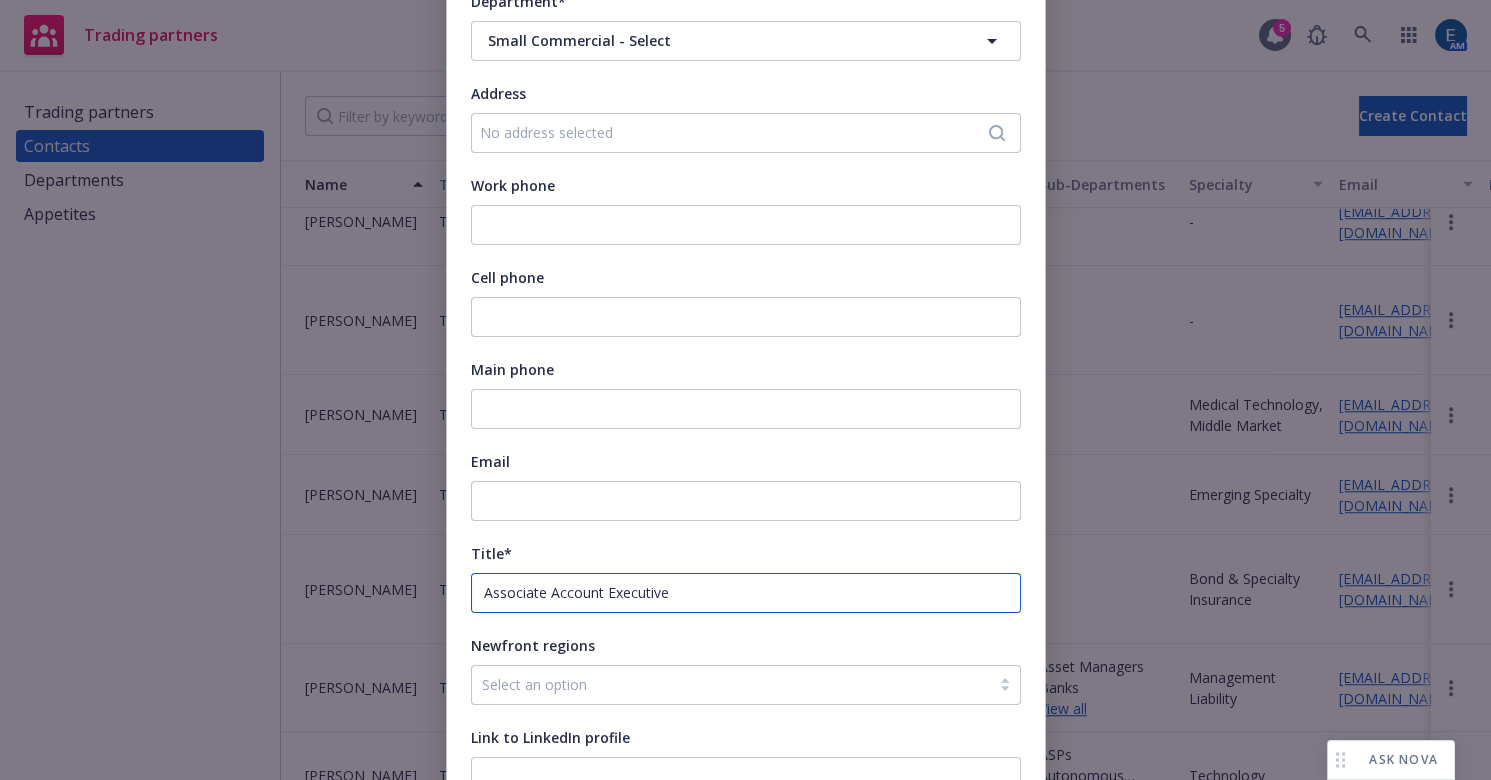 scroll, scrollTop: 636, scrollLeft: 0, axis: vertical 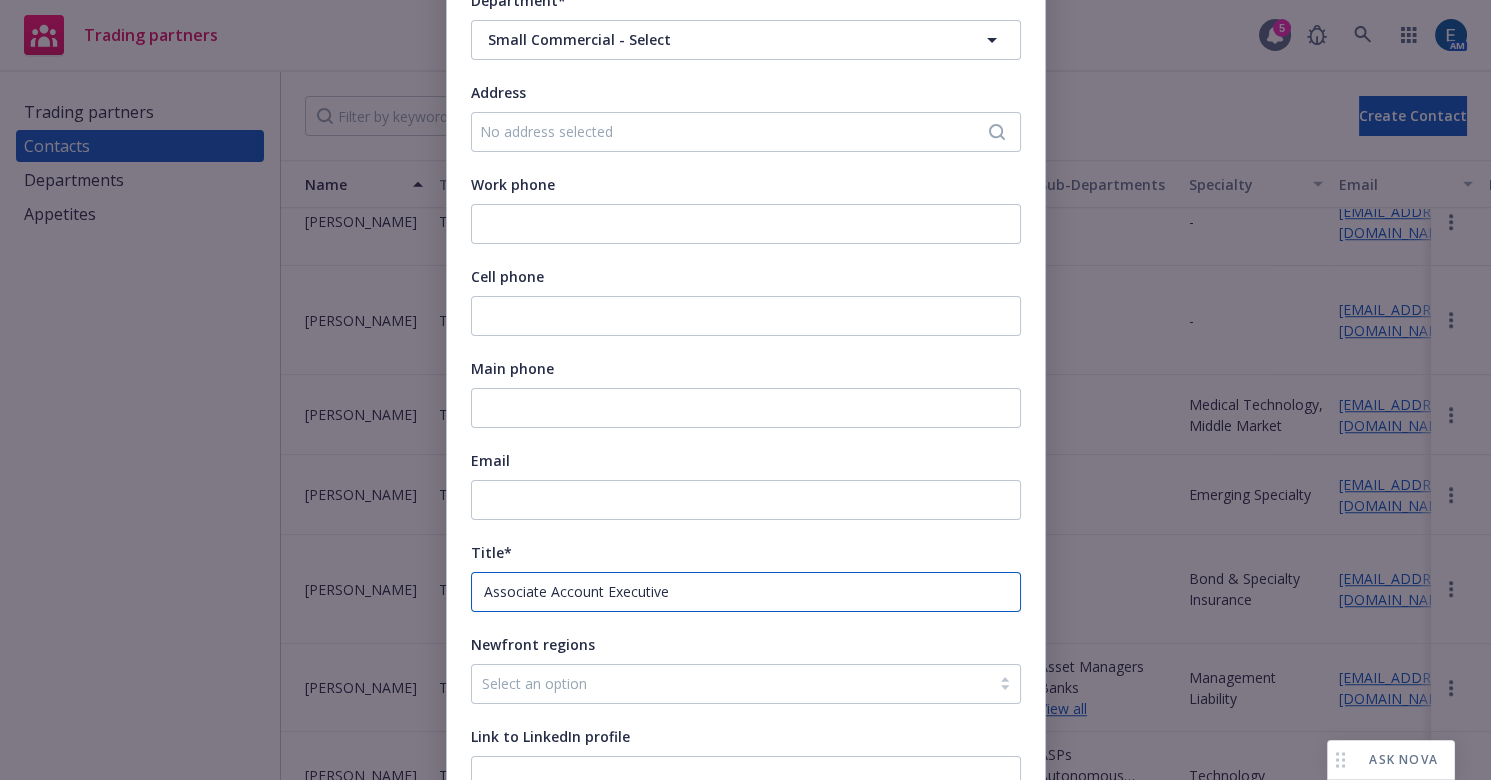 click on "Associate Account Executive" at bounding box center [746, 592] 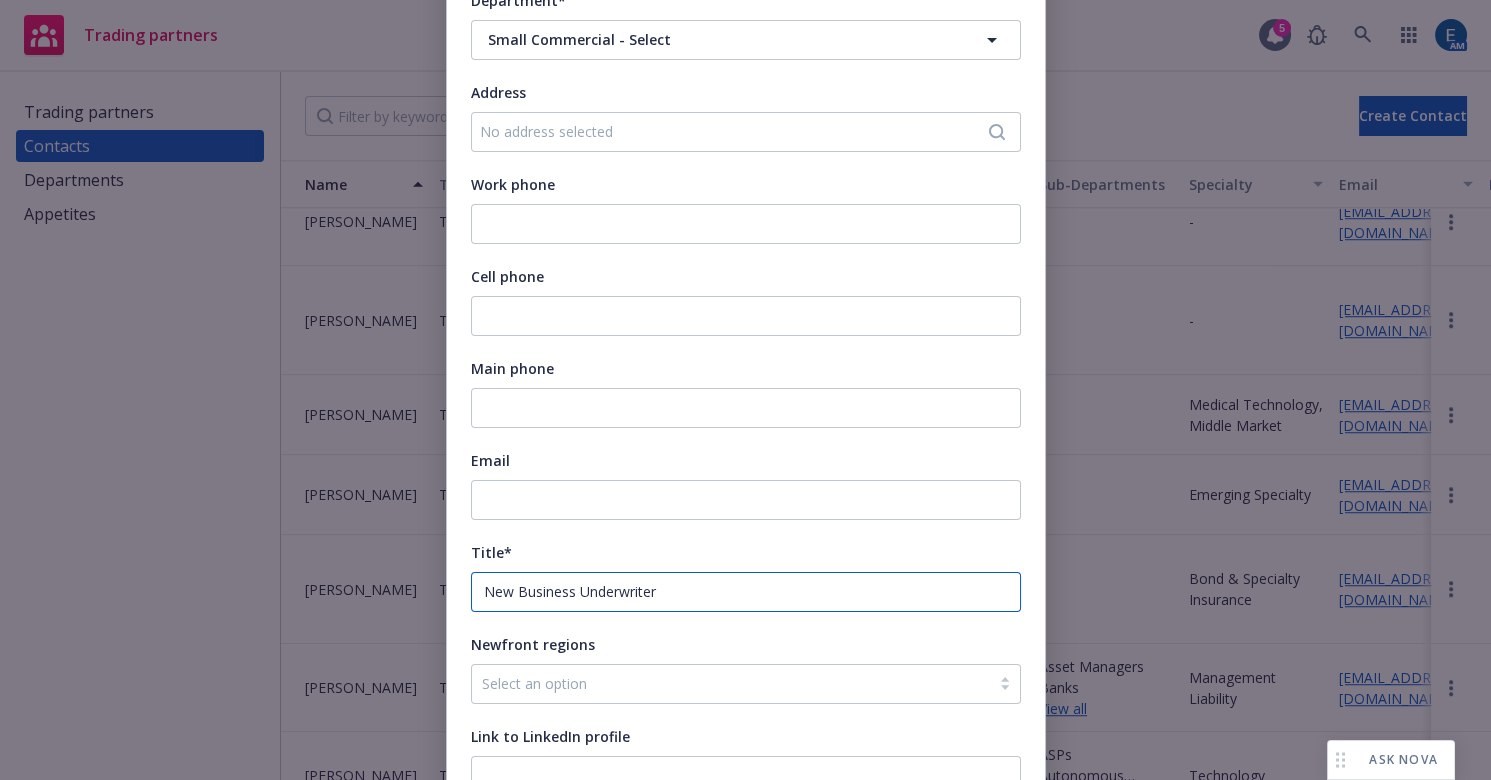 type on "New Business Underwriter" 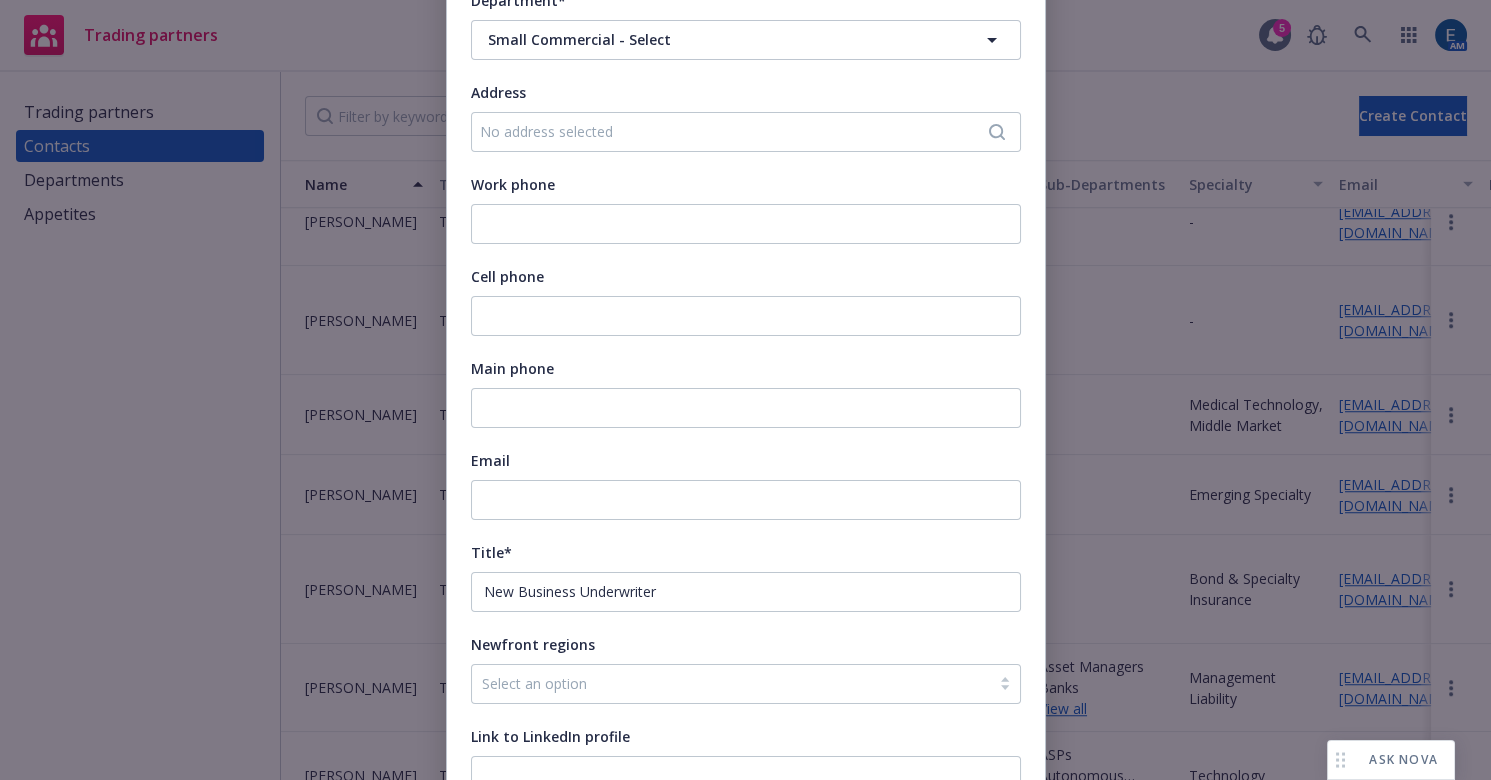 click on "First name* [PERSON_NAME] Middle name Last name* [PERSON_NAME] Trading Partner* Travelers Insurance Travelers Insurance Type* Department Department* Small Commercial - Select Small Commercial - Select  Address No address selected Work phone Cell phone Main phone Email Title* New Business Underwriter Newfront regions Select an option Link to LinkedIn profile Specialty Source Select a legacy type Legacy Newfront Legacy ABD ABD and Newfront" at bounding box center (746, 254) 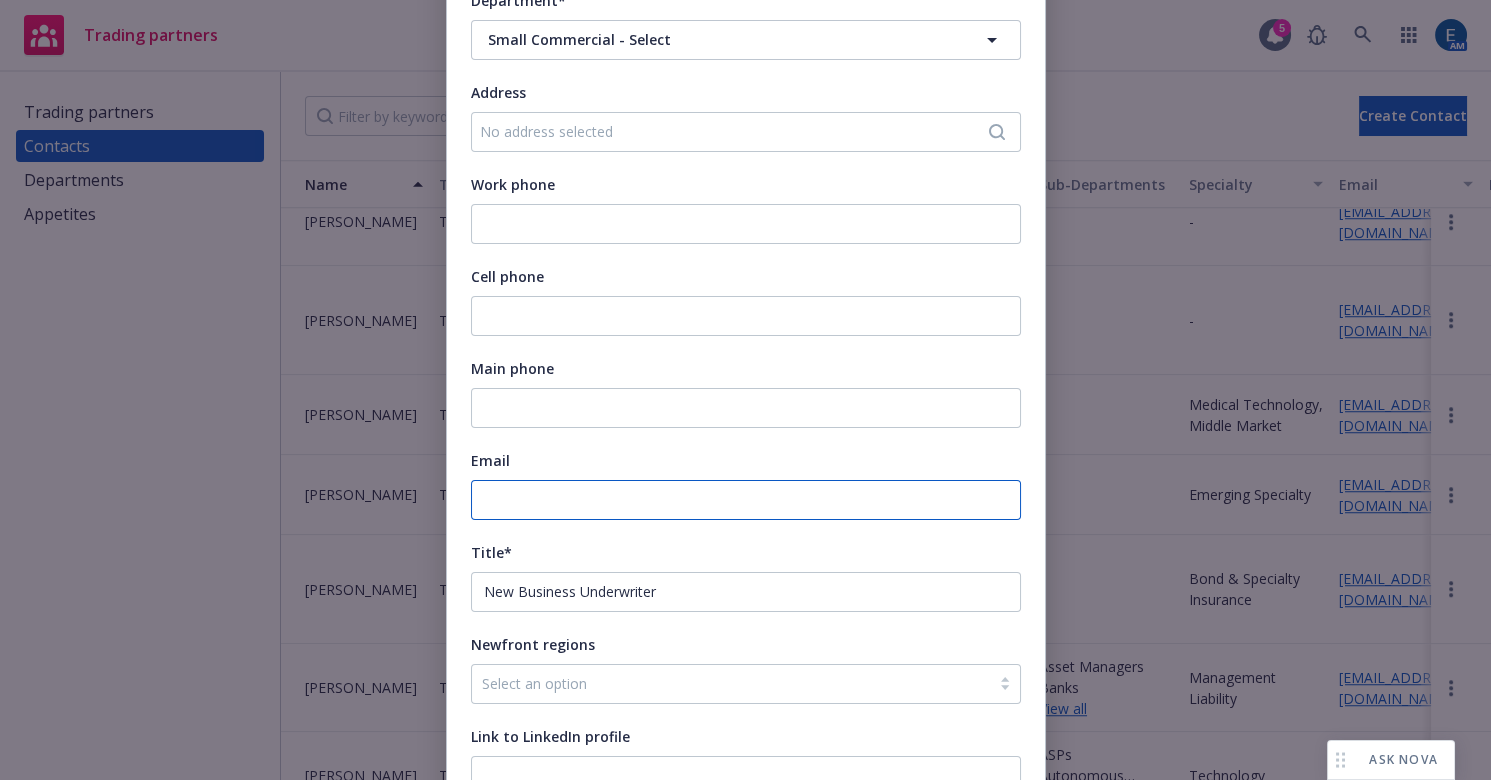 click on "Email" at bounding box center (746, 500) 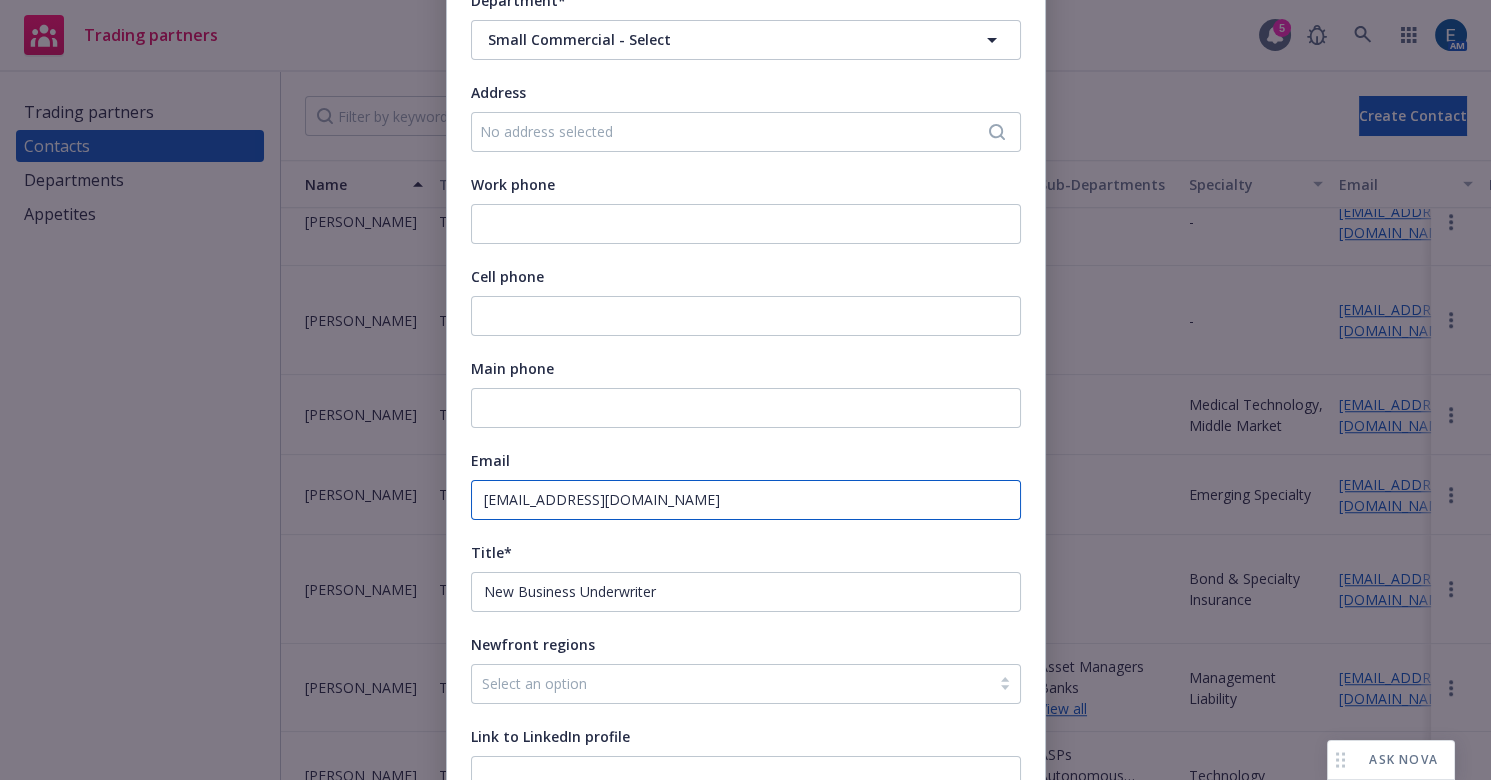 type on "[EMAIL_ADDRESS][DOMAIN_NAME]" 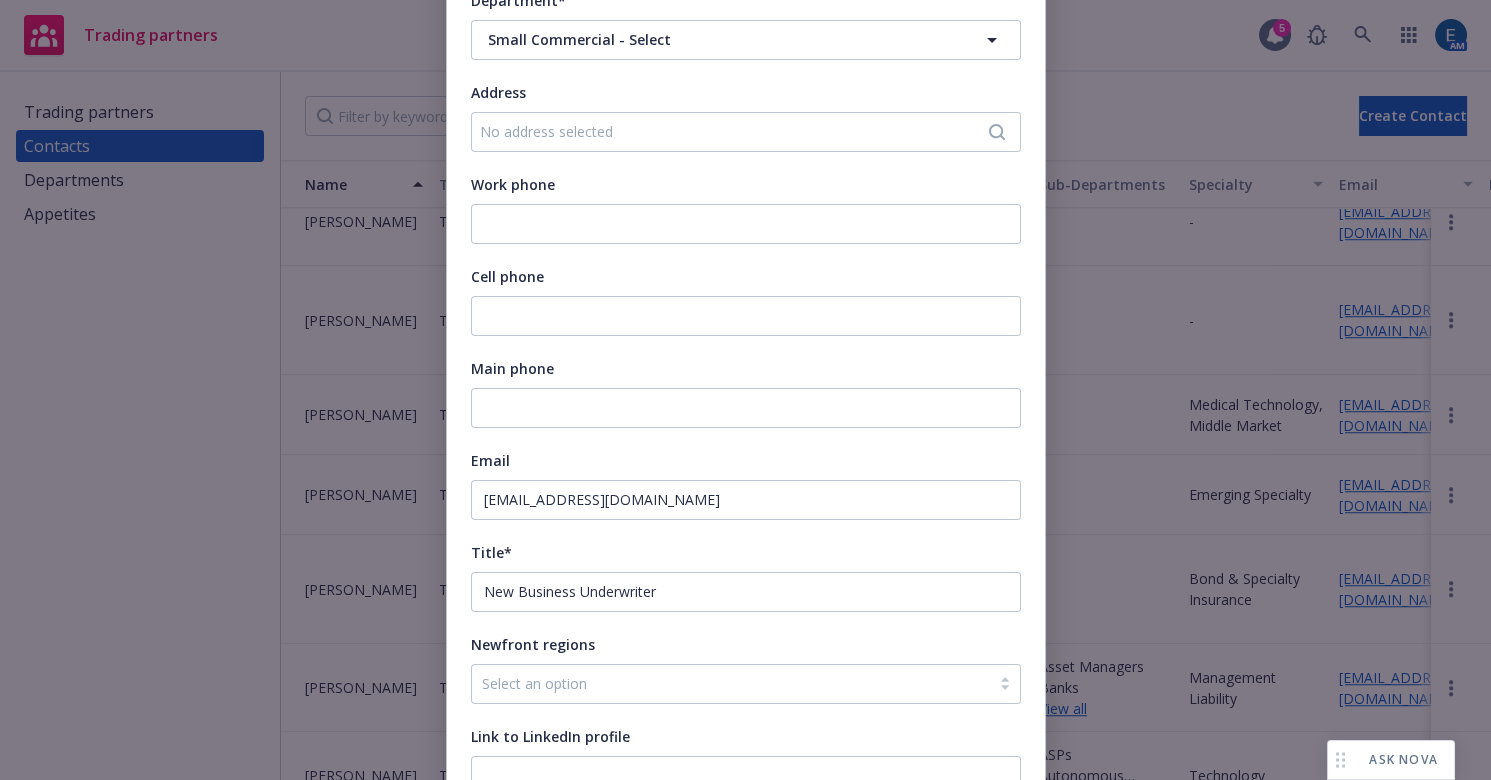 click on "Email" at bounding box center (746, 460) 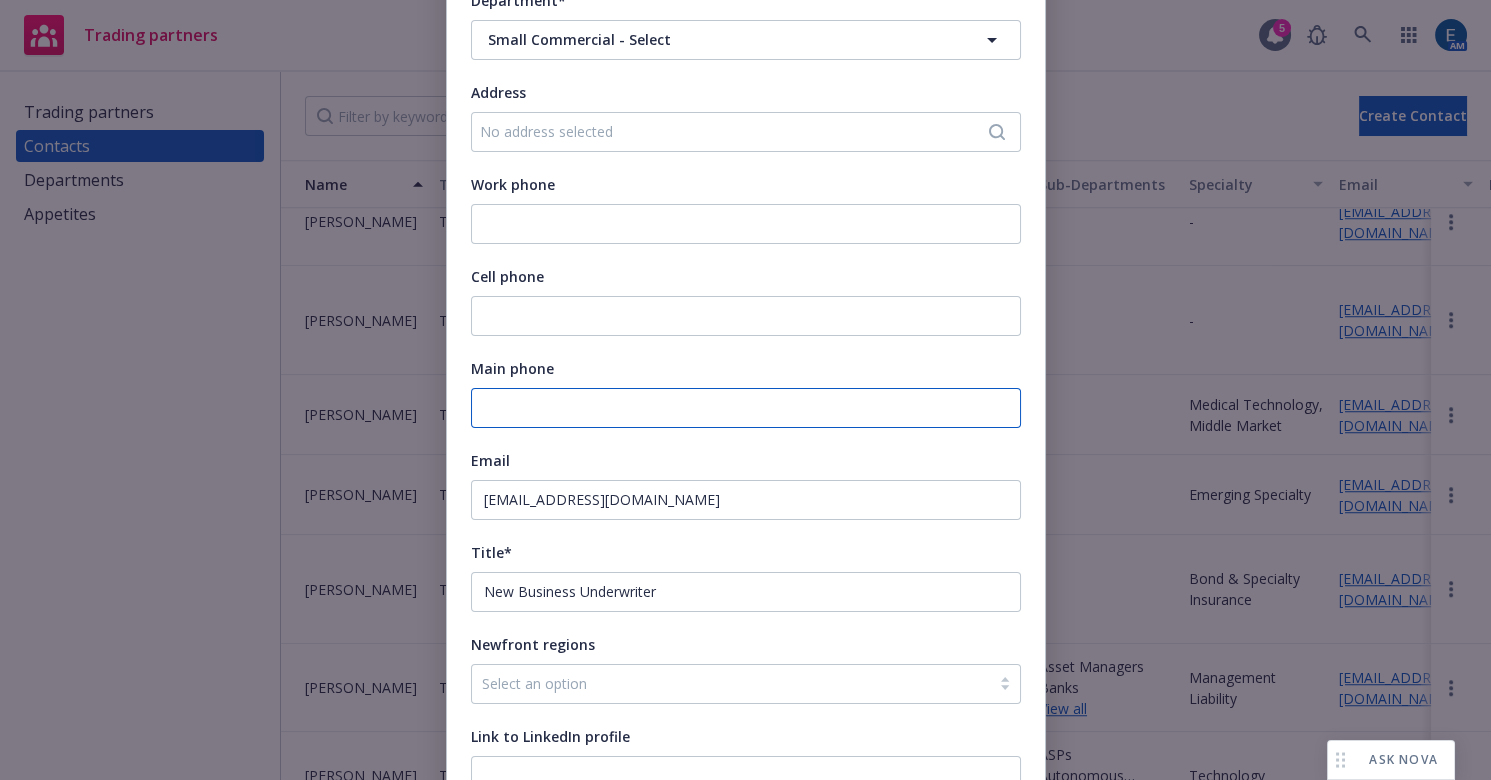 click on "Main phone" at bounding box center [746, 408] 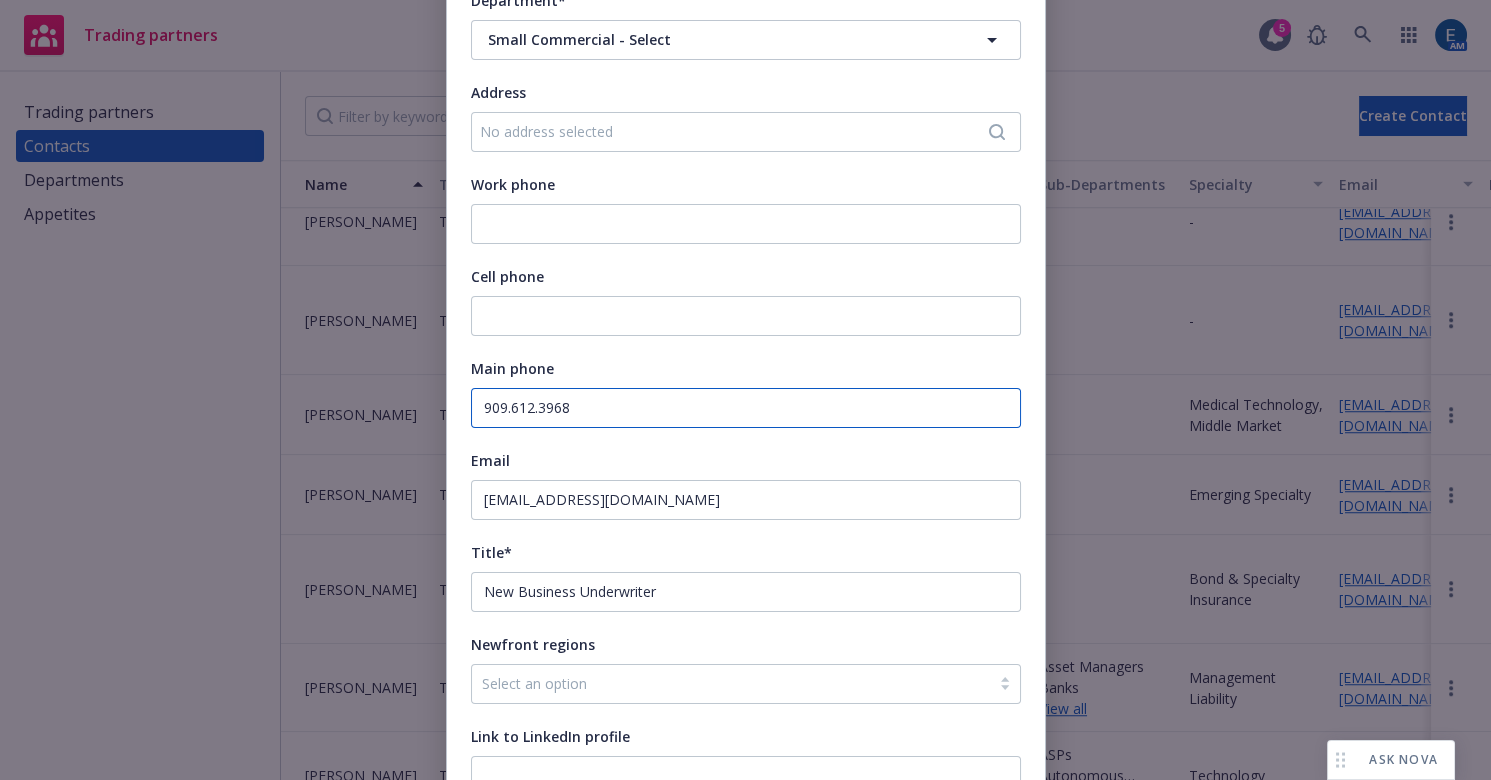 click on "909.612.3968" at bounding box center [746, 408] 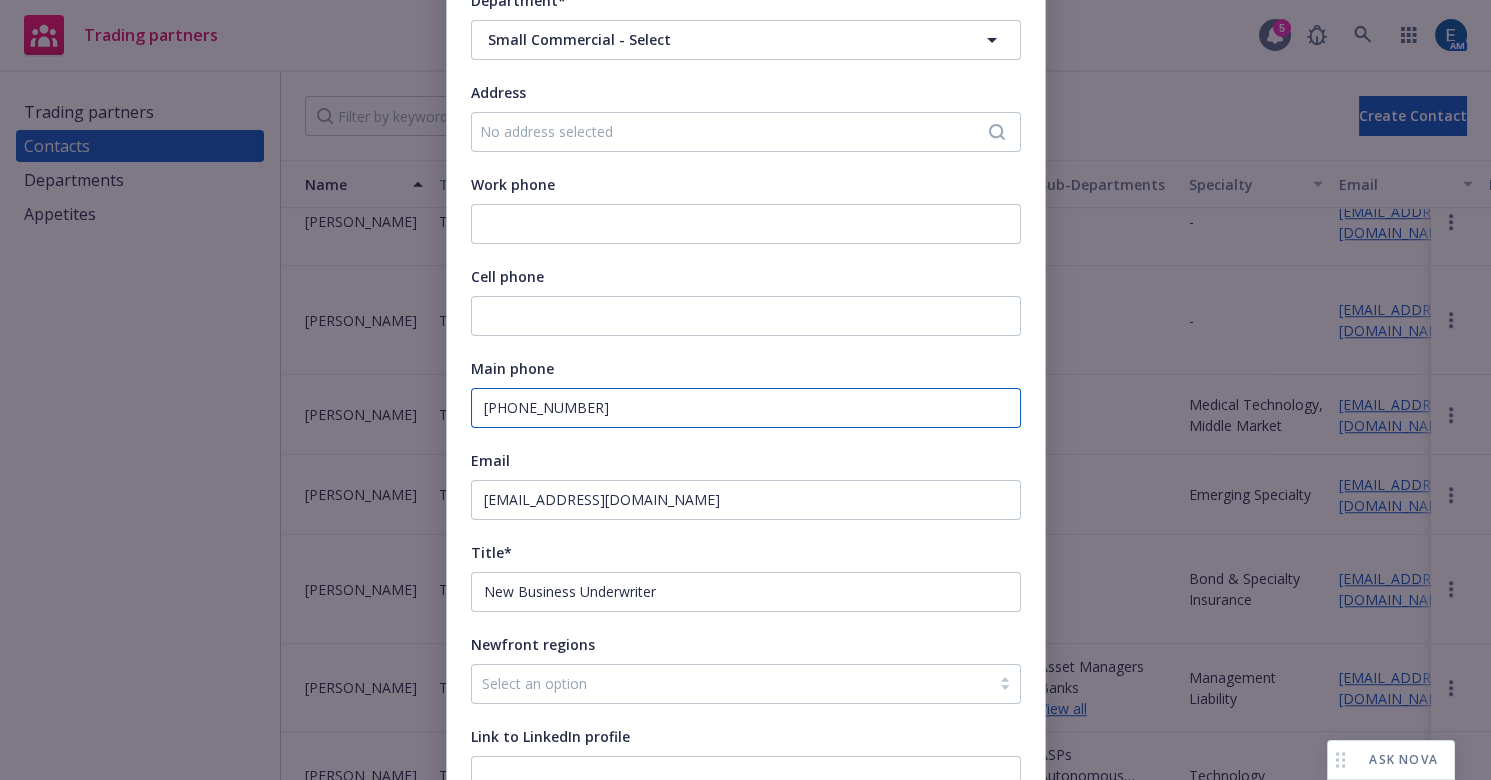 type on "[PHONE_NUMBER]" 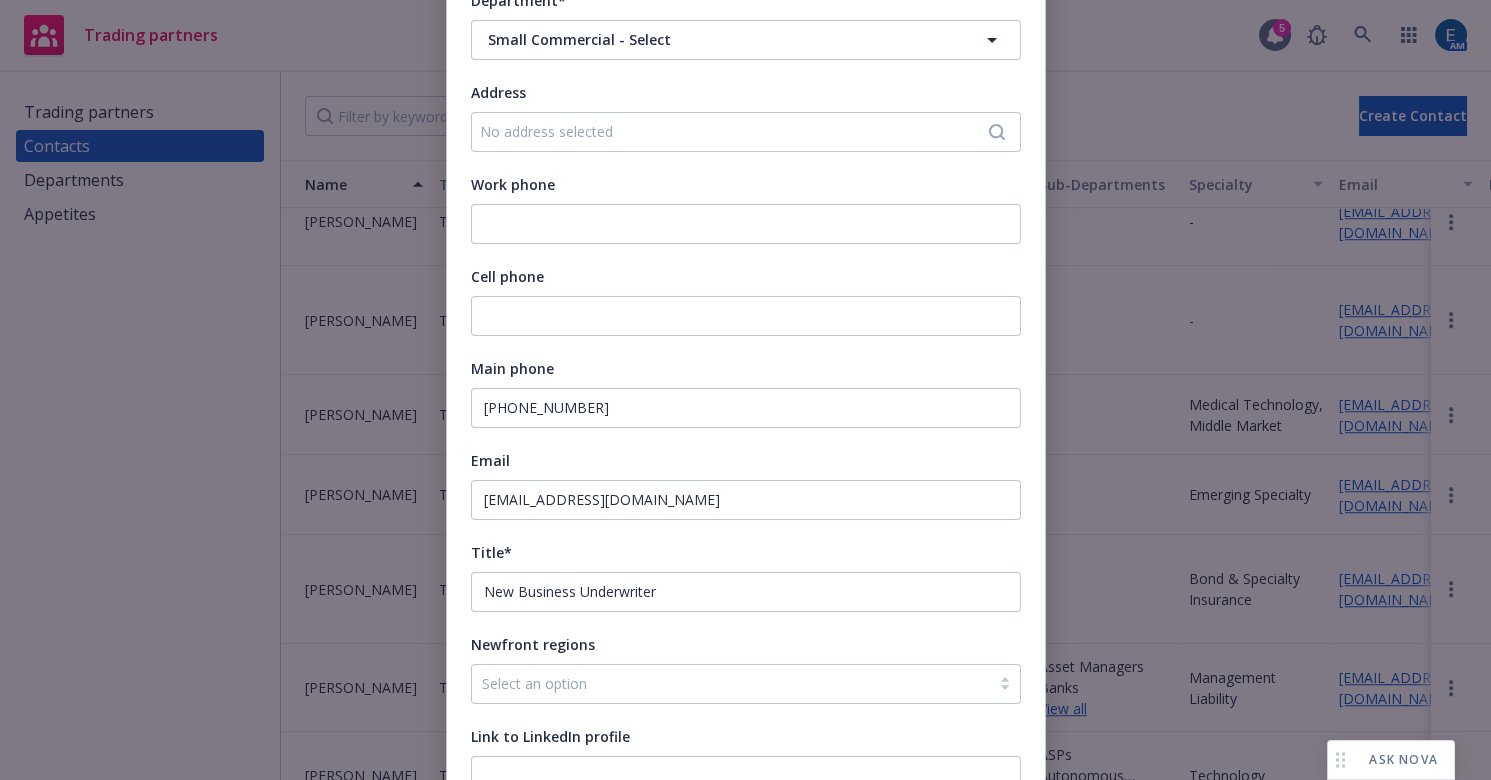 click on "Email" at bounding box center (746, 460) 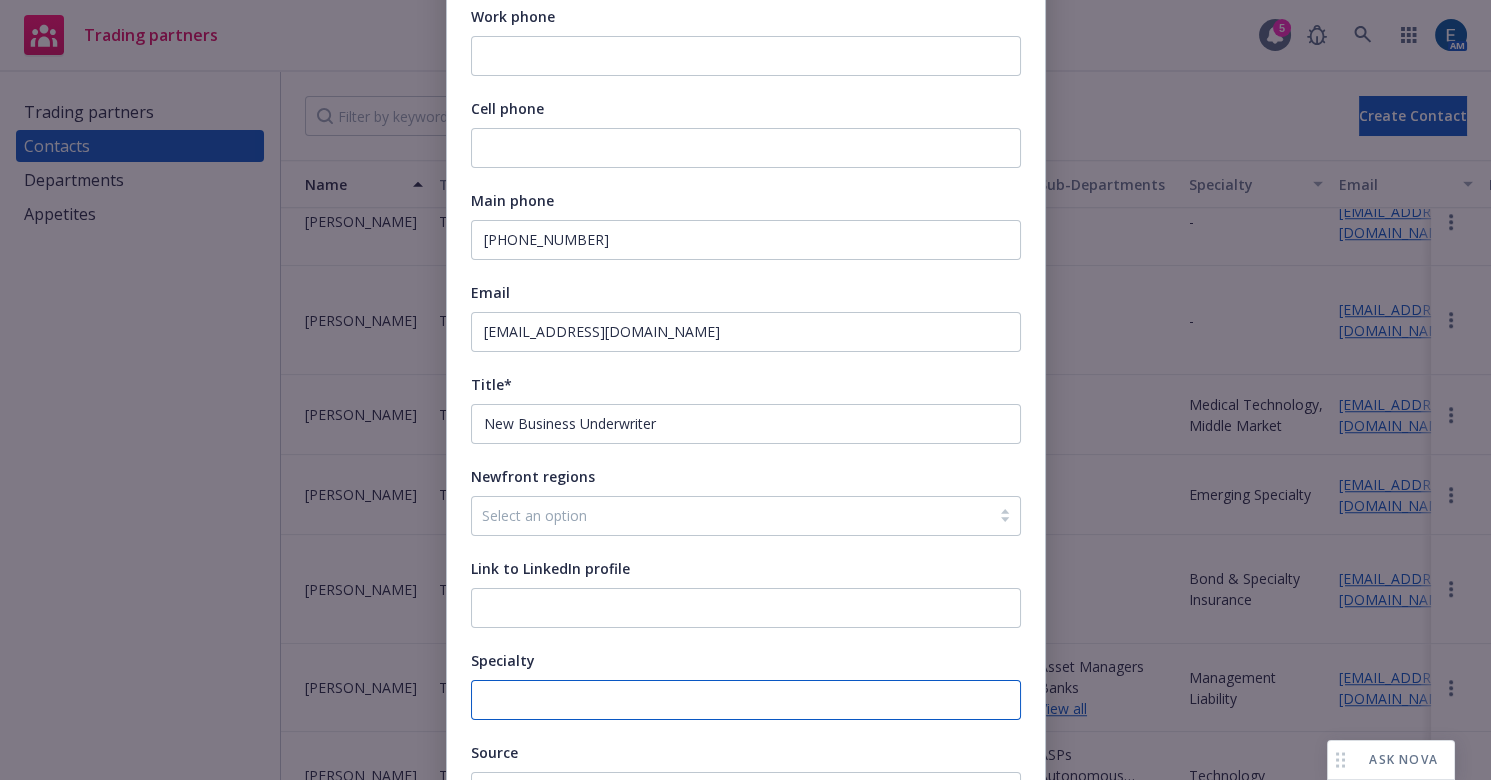 click on "Specialty" at bounding box center (746, 700) 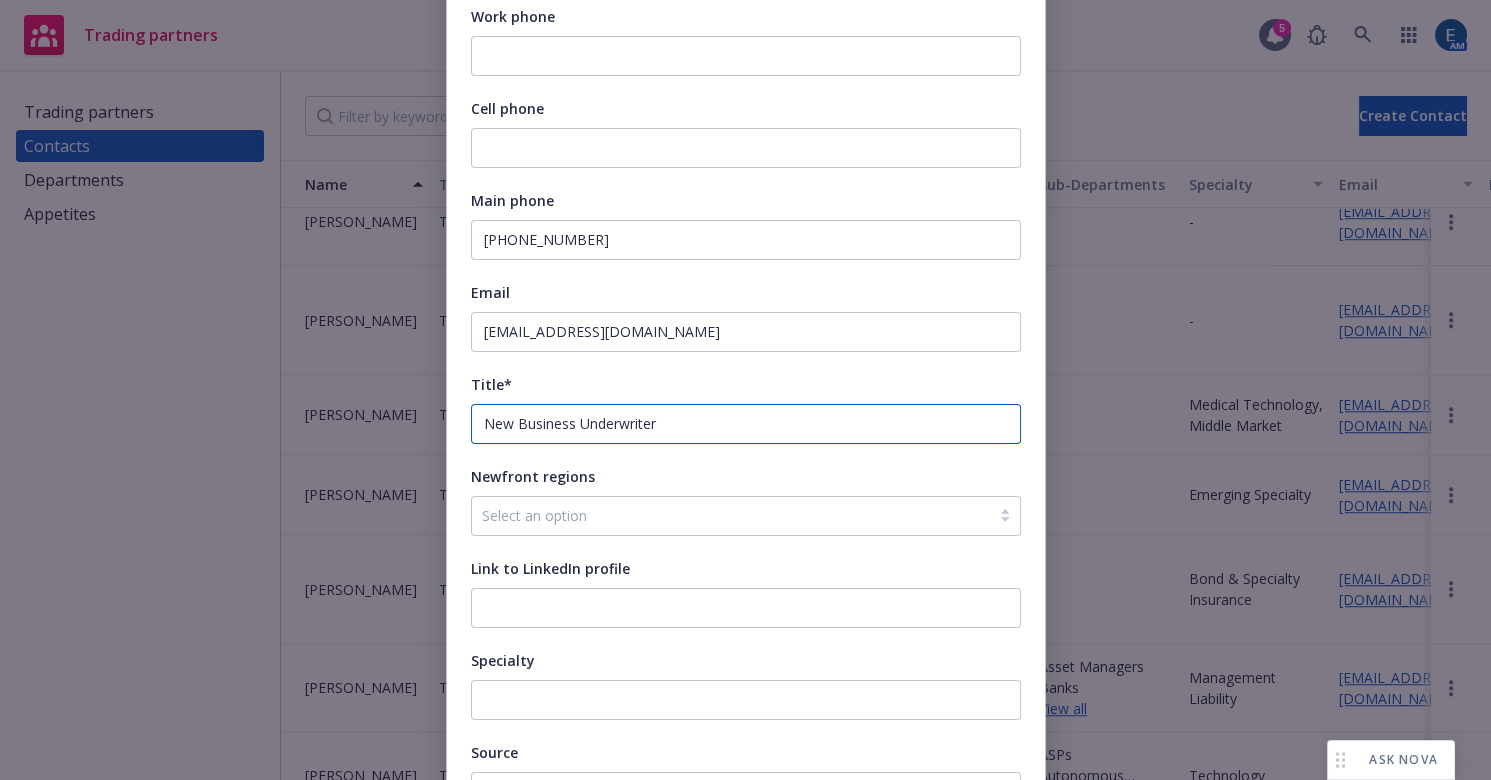click on "New Business Underwriter" at bounding box center (746, 424) 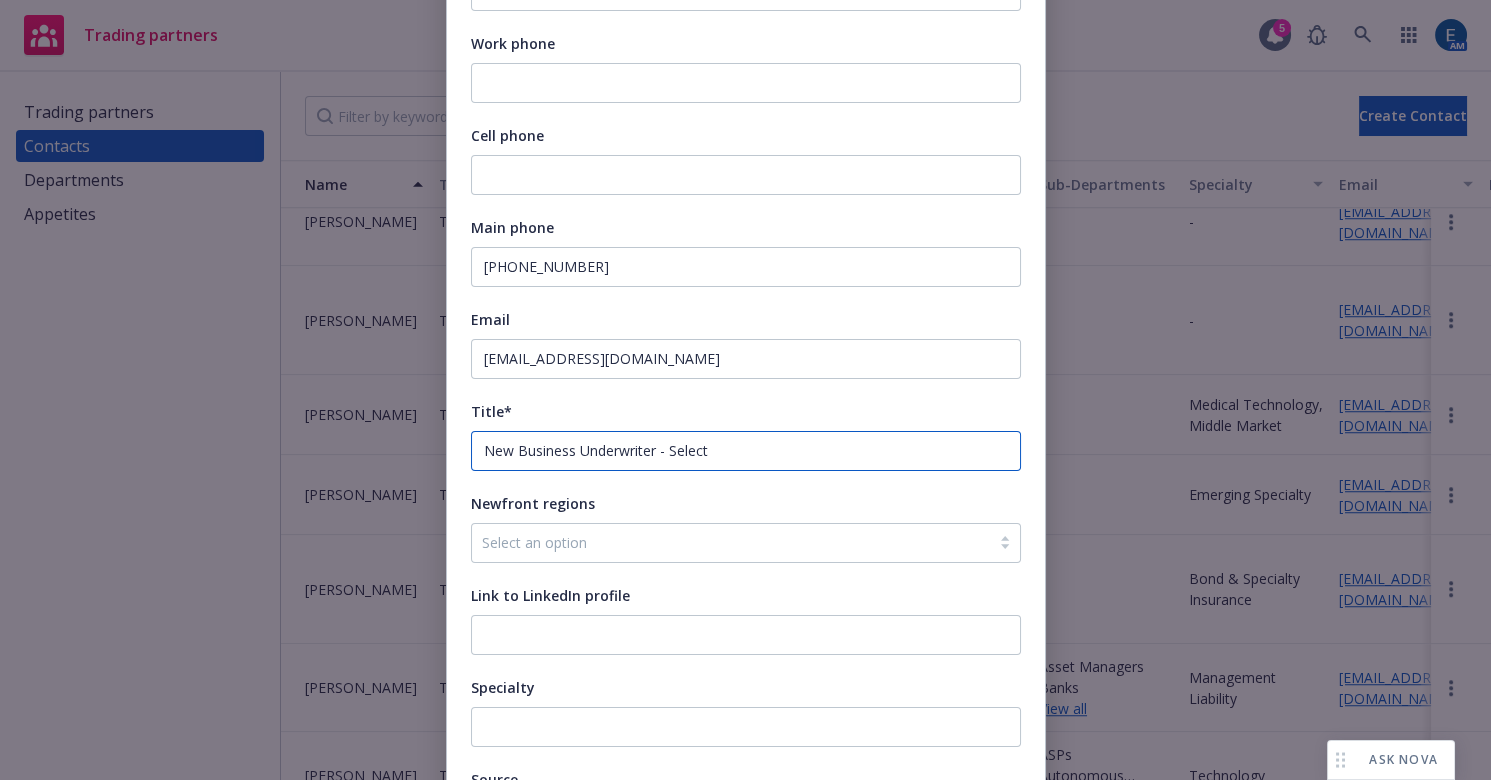 scroll, scrollTop: 804, scrollLeft: 0, axis: vertical 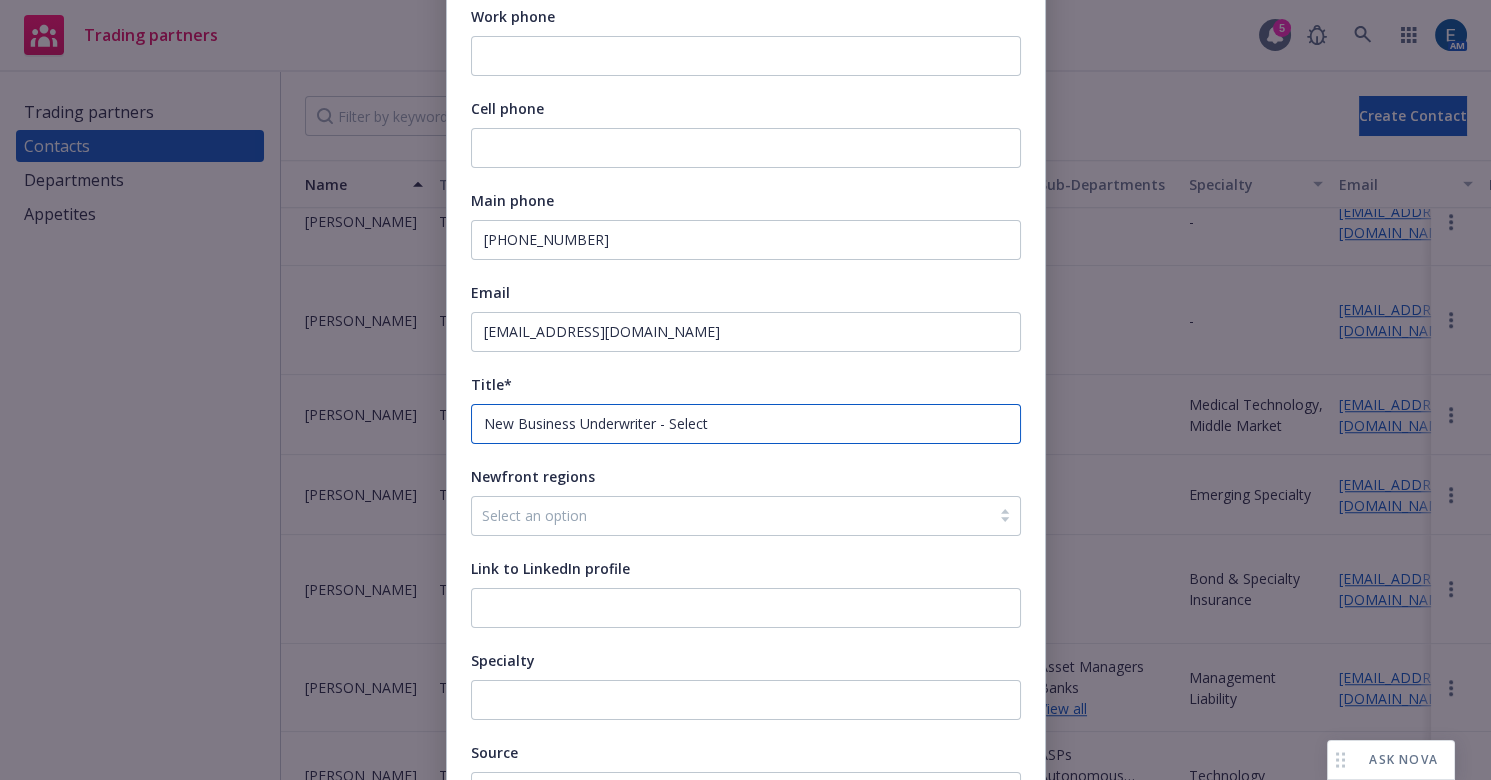 type on "New Business Underwriter - Select" 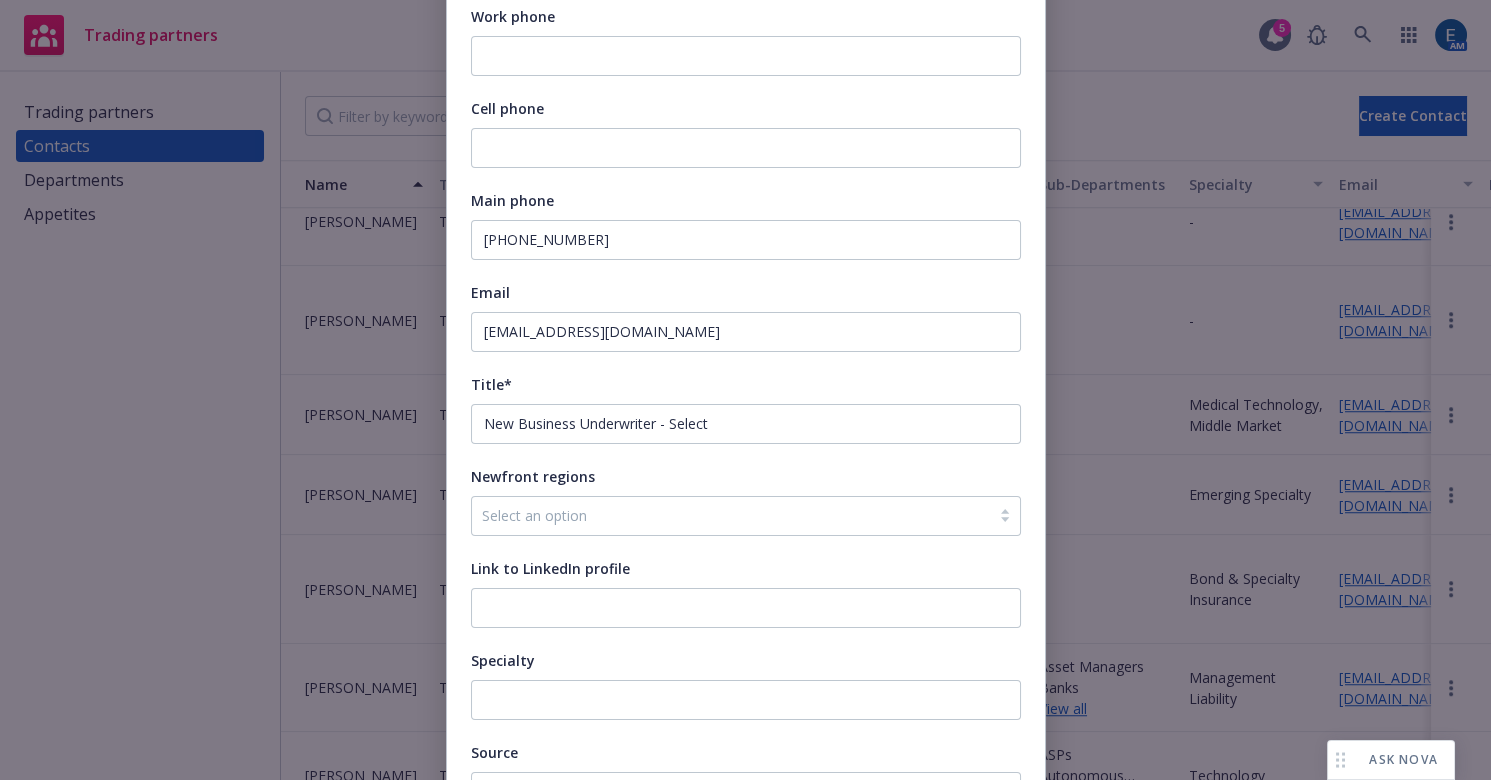 click on "Save" at bounding box center [971, 897] 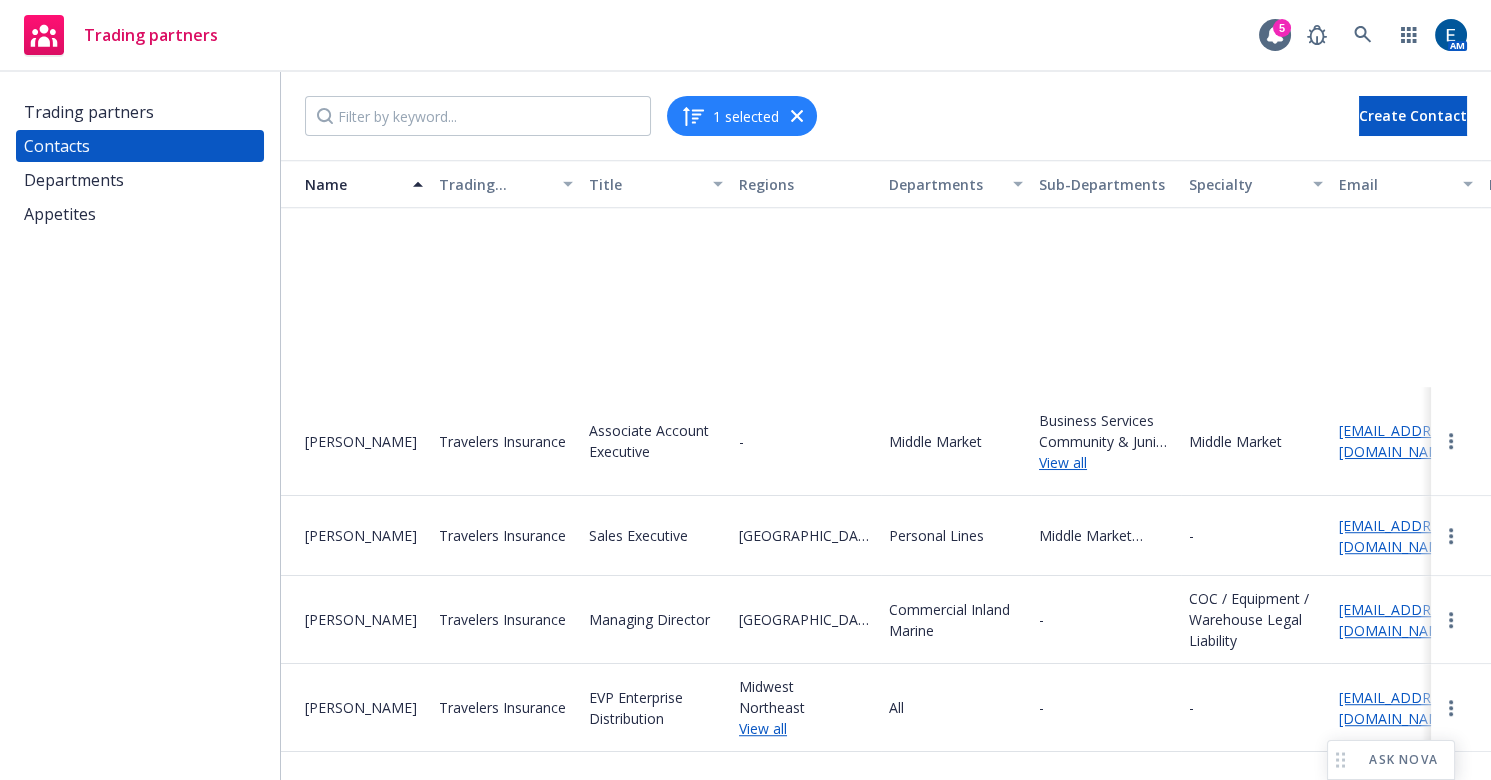 scroll, scrollTop: 3669, scrollLeft: 0, axis: vertical 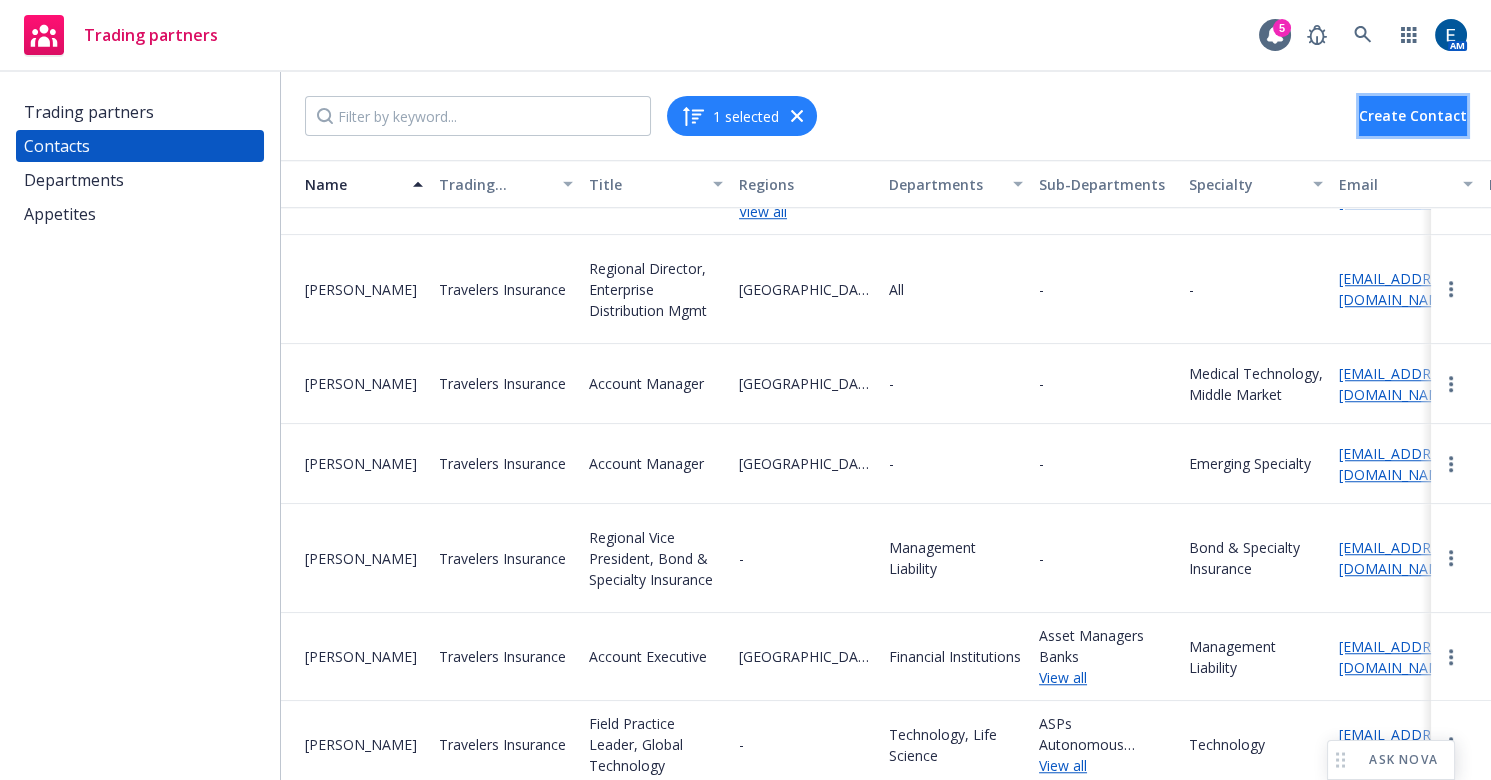 click on "Create Contact" at bounding box center [1413, 115] 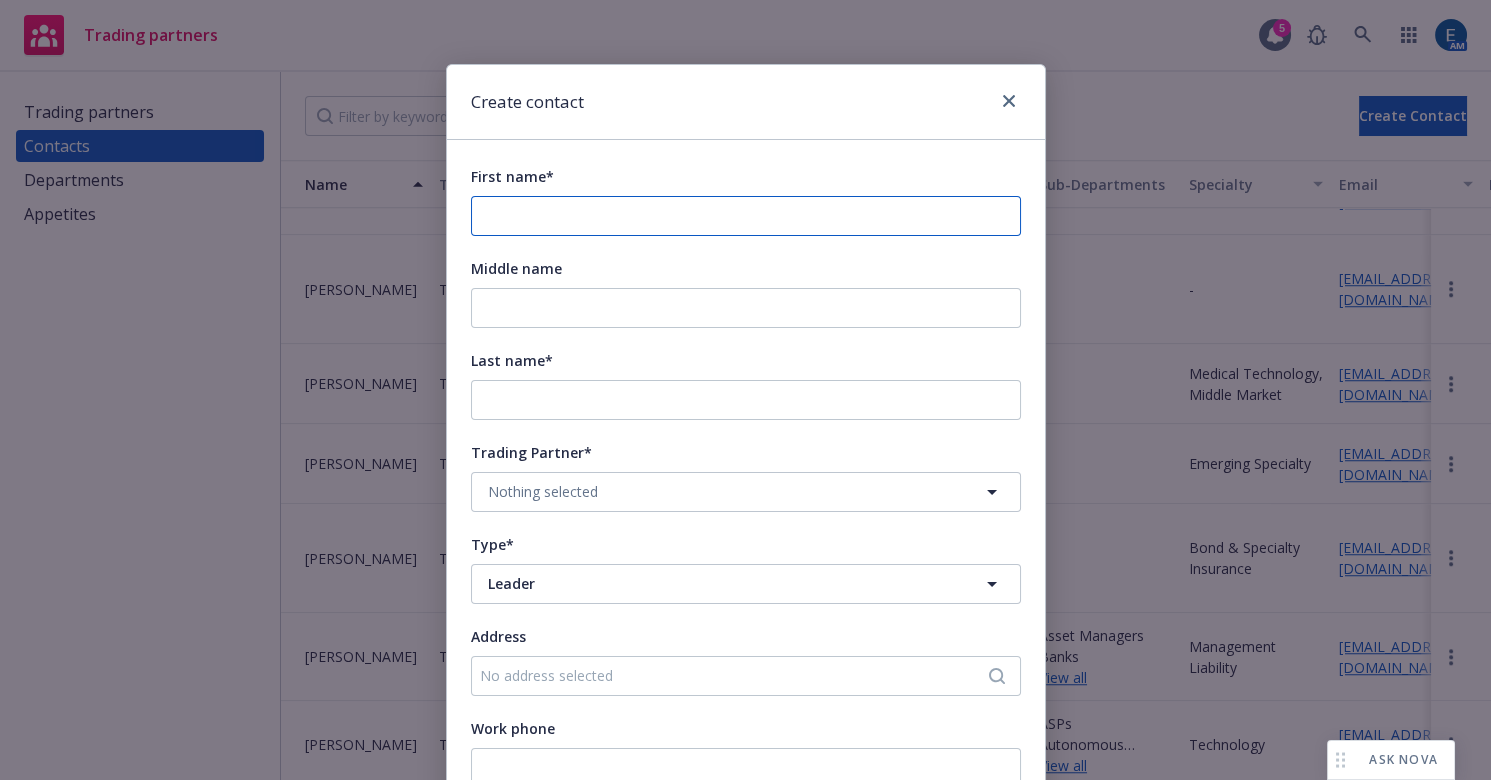 click on "First name*" at bounding box center (746, 216) 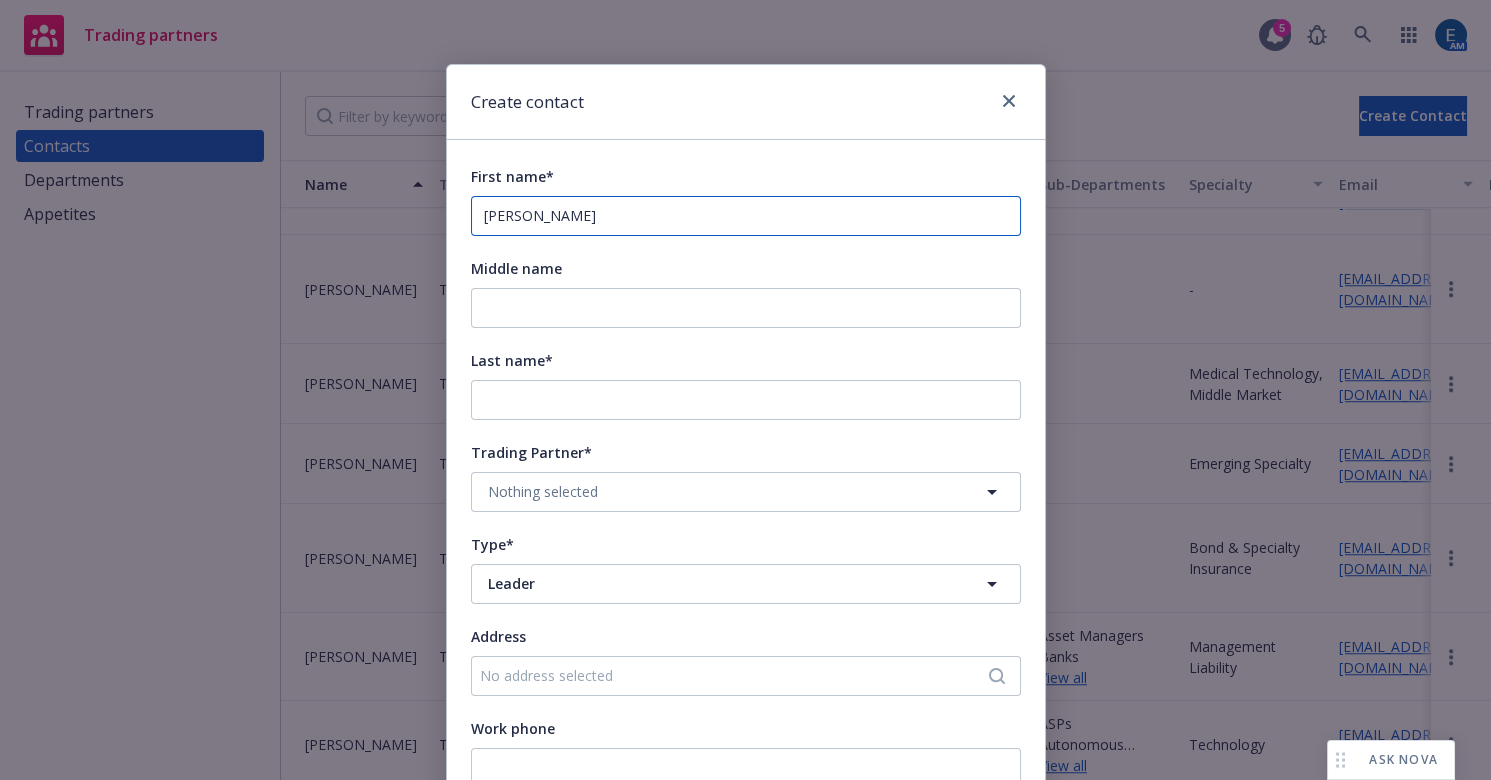 type on "[PERSON_NAME]" 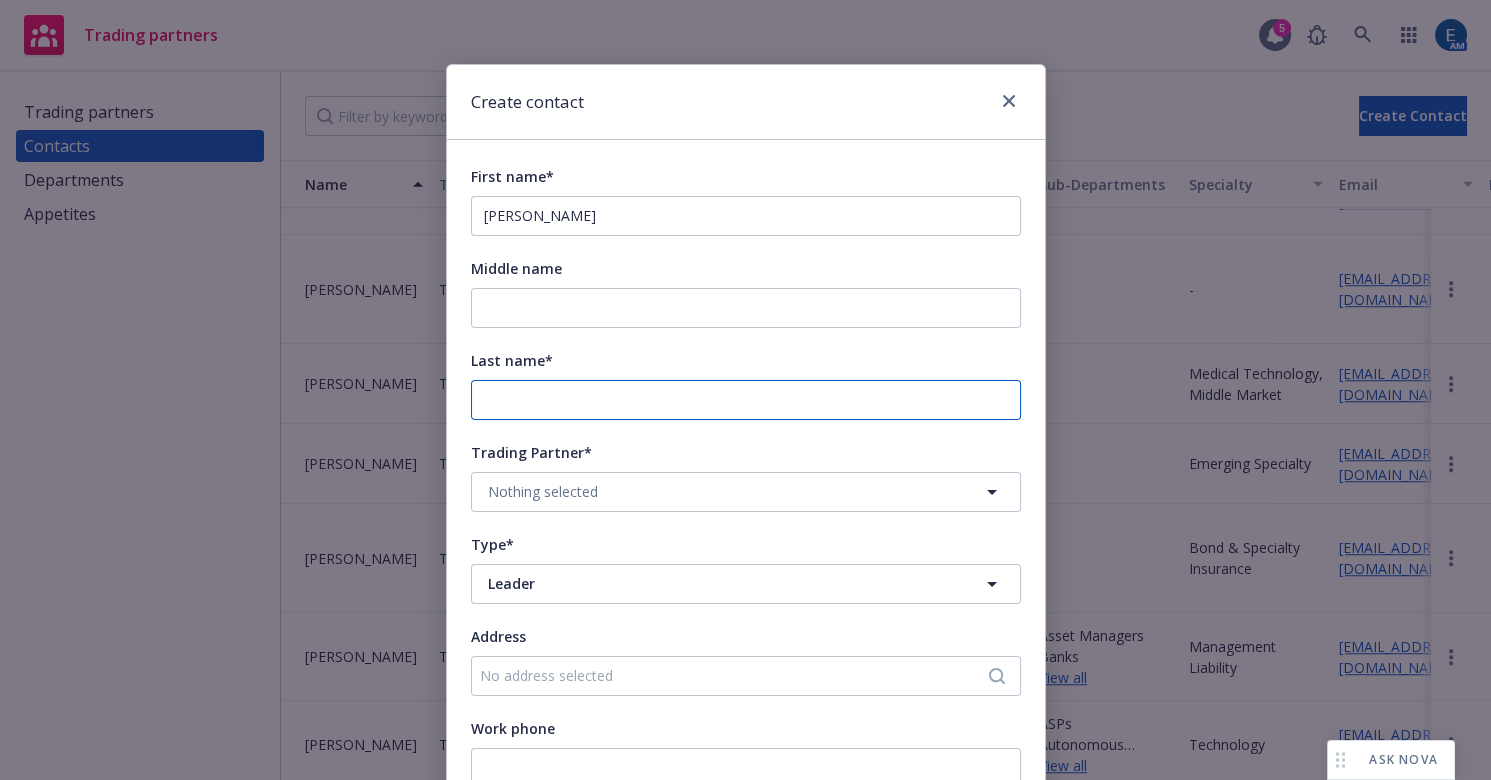 click on "Last name*" at bounding box center [746, 400] 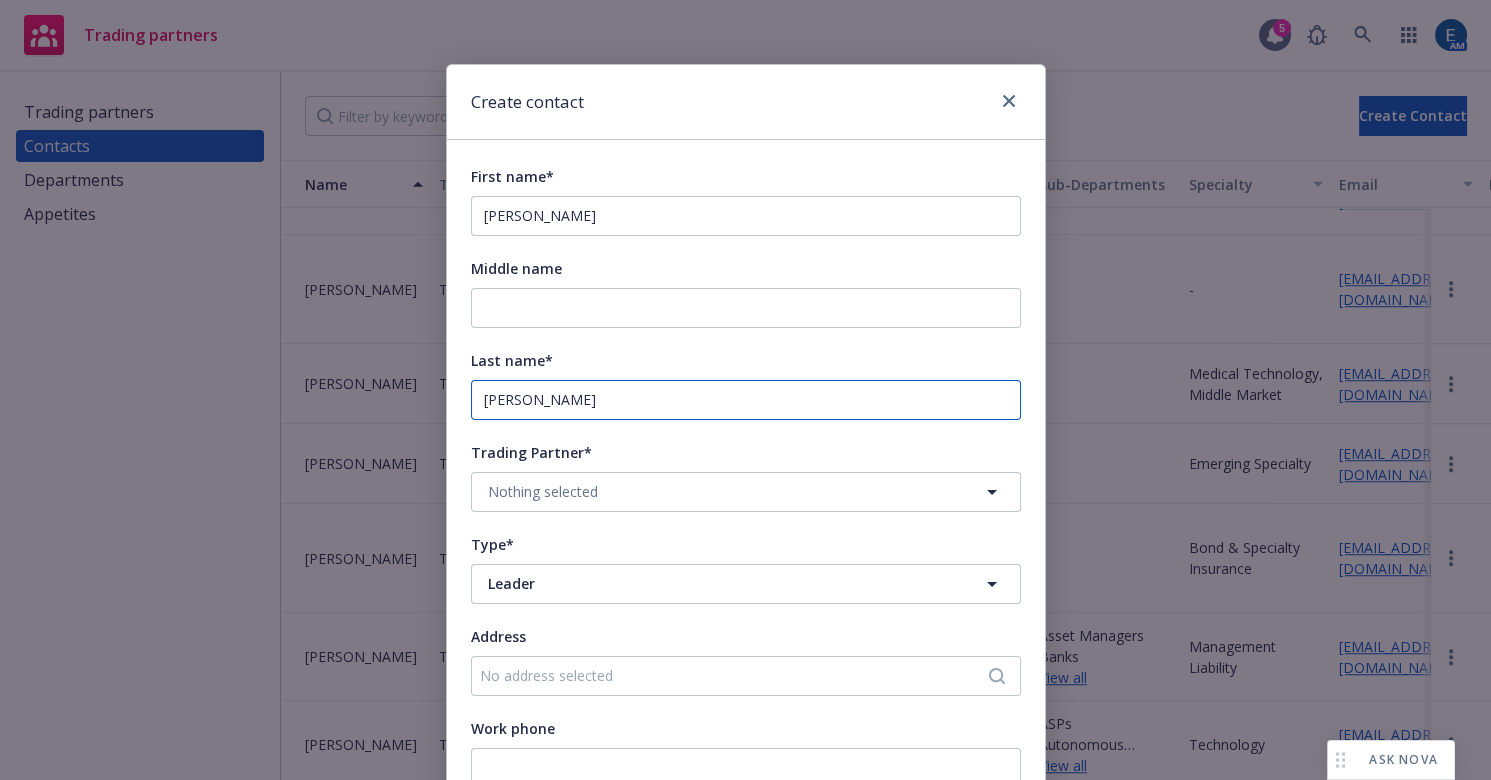 type on "[PERSON_NAME]" 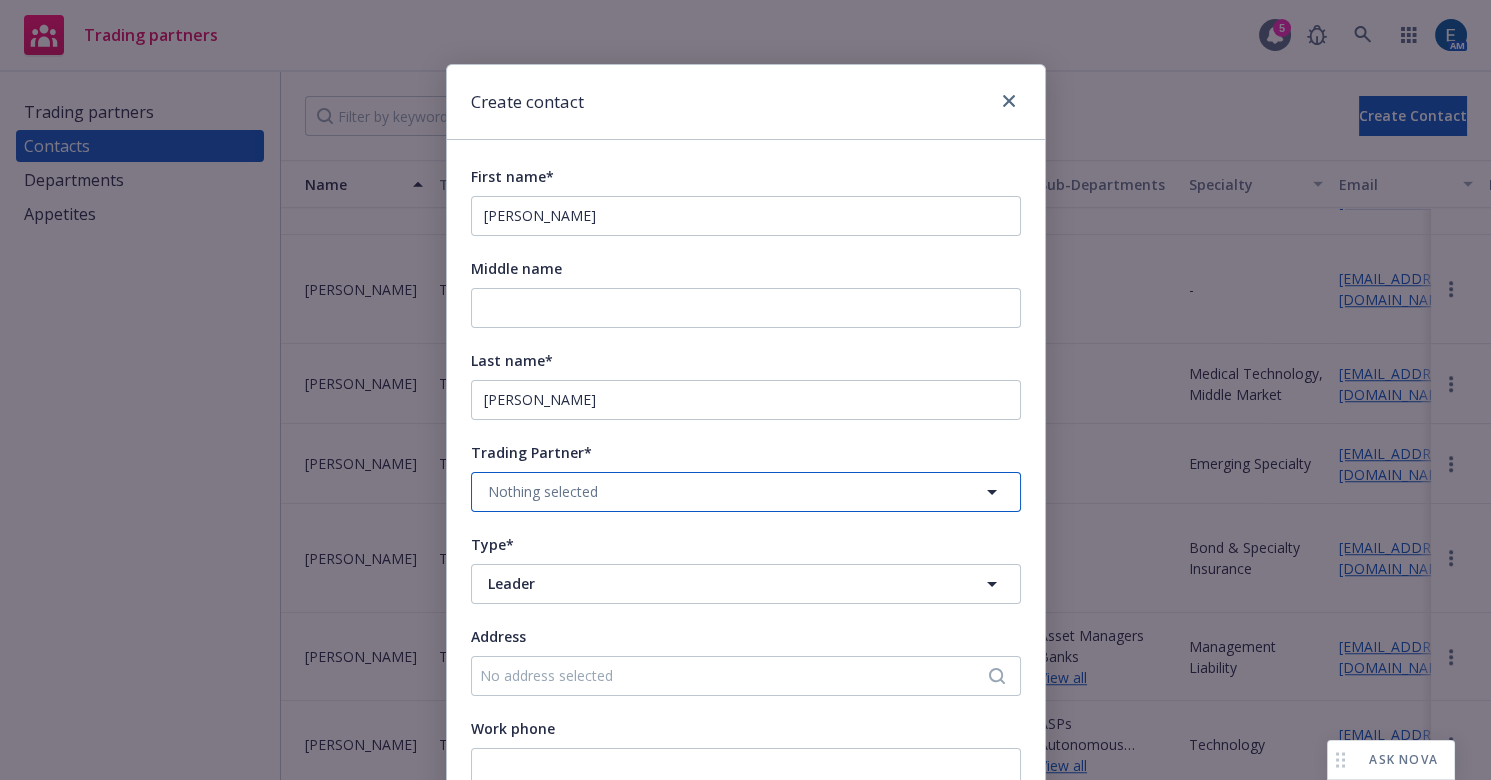 click on "Nothing selected" at bounding box center [746, 492] 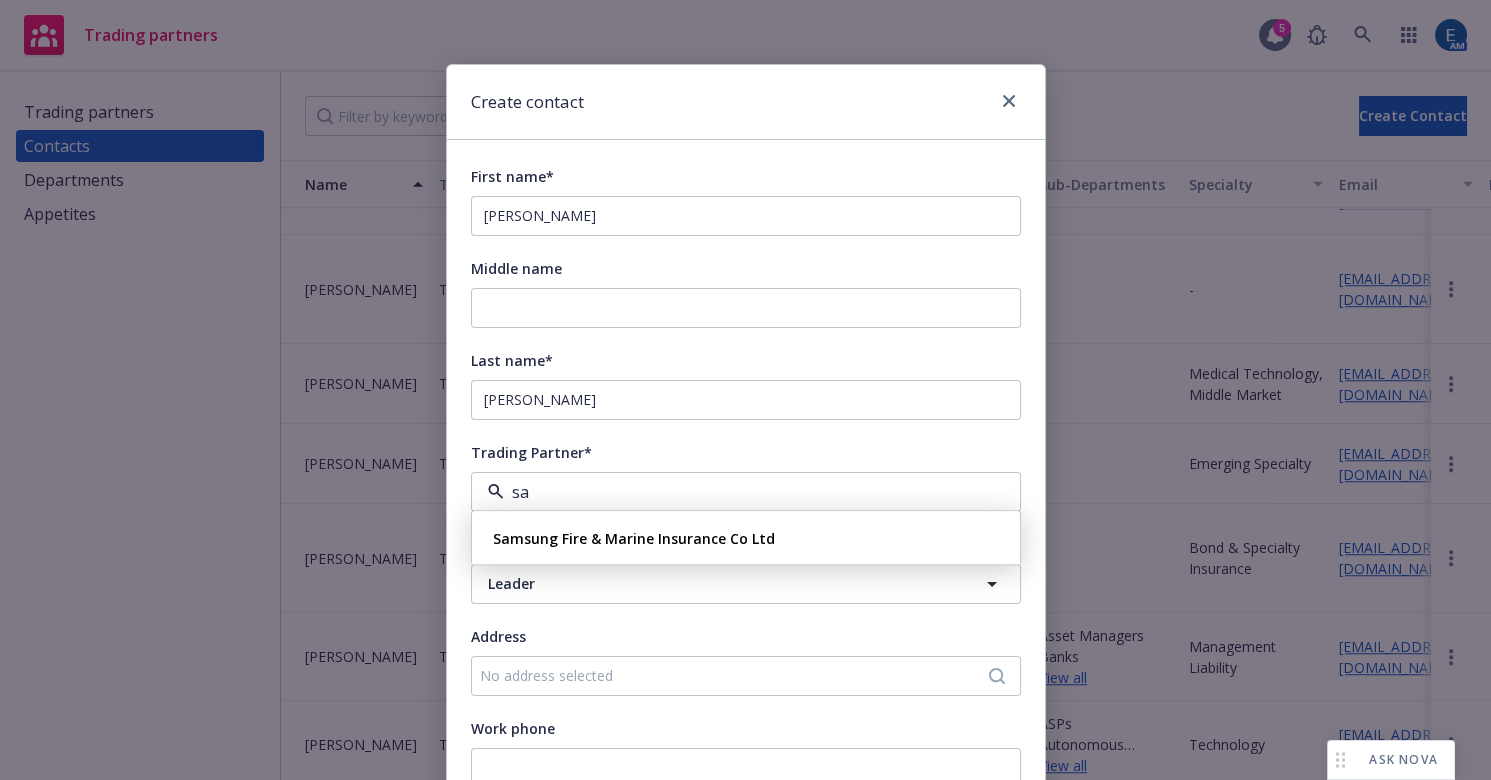 type on "s" 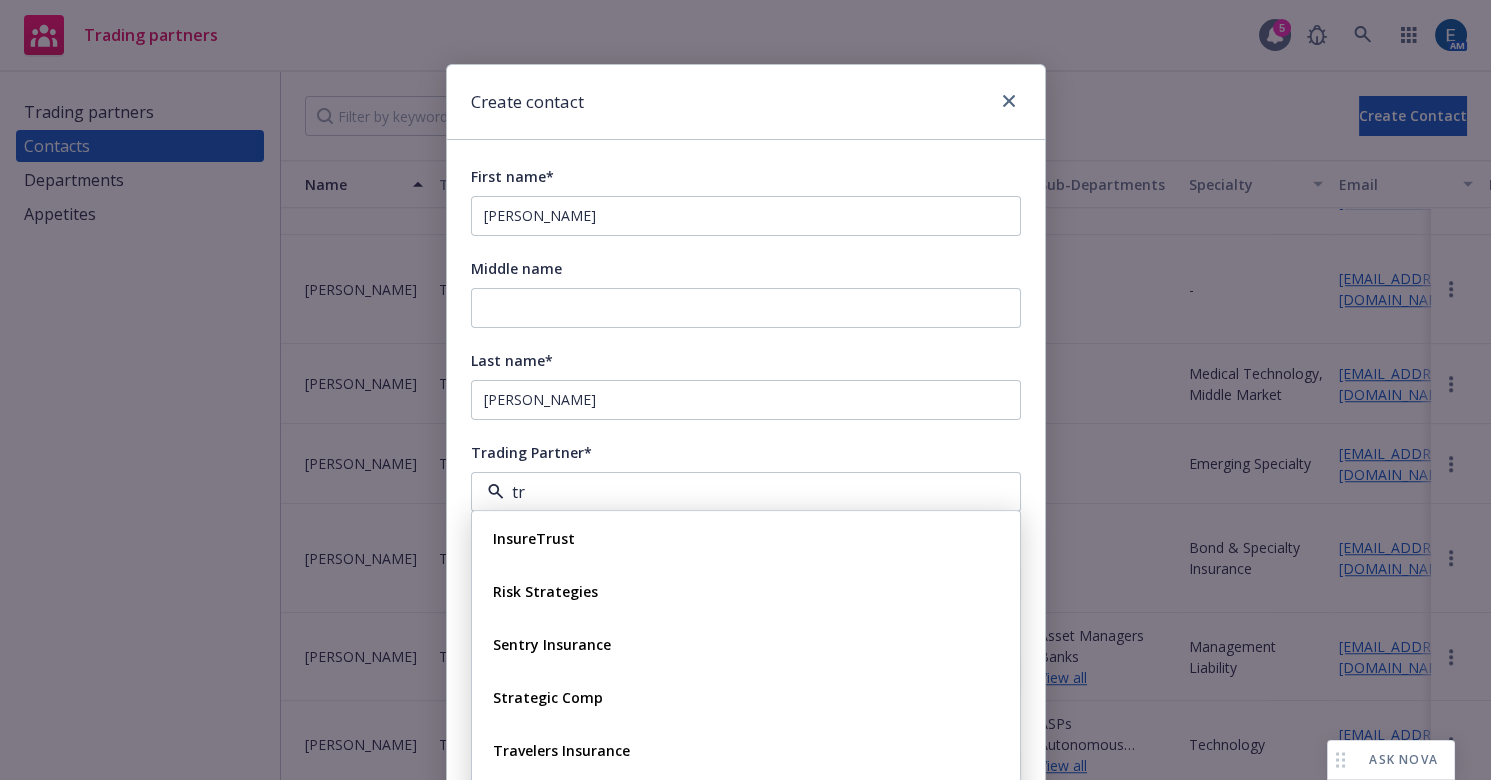 type on "tra" 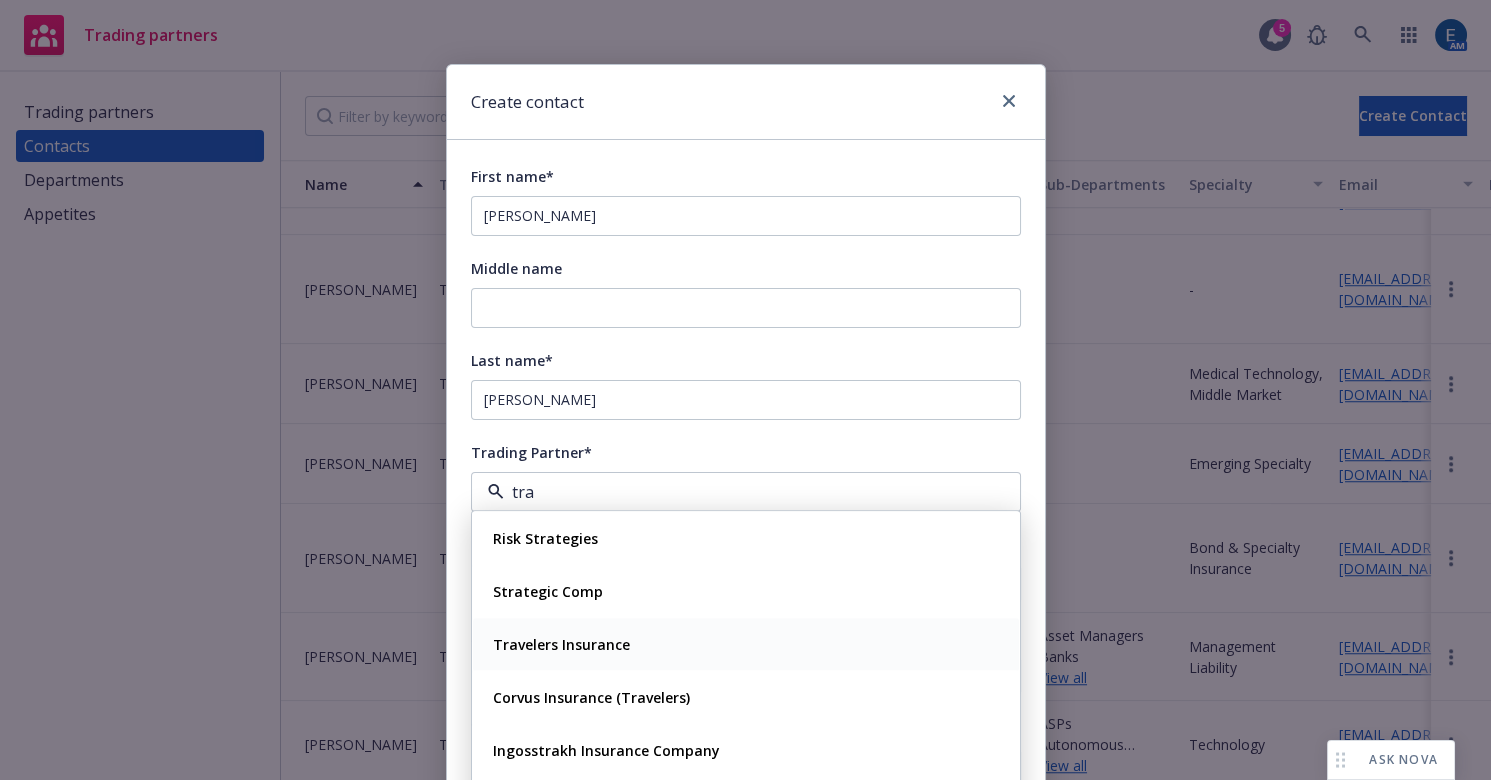 click on "Travelers Insurance" at bounding box center [561, 644] 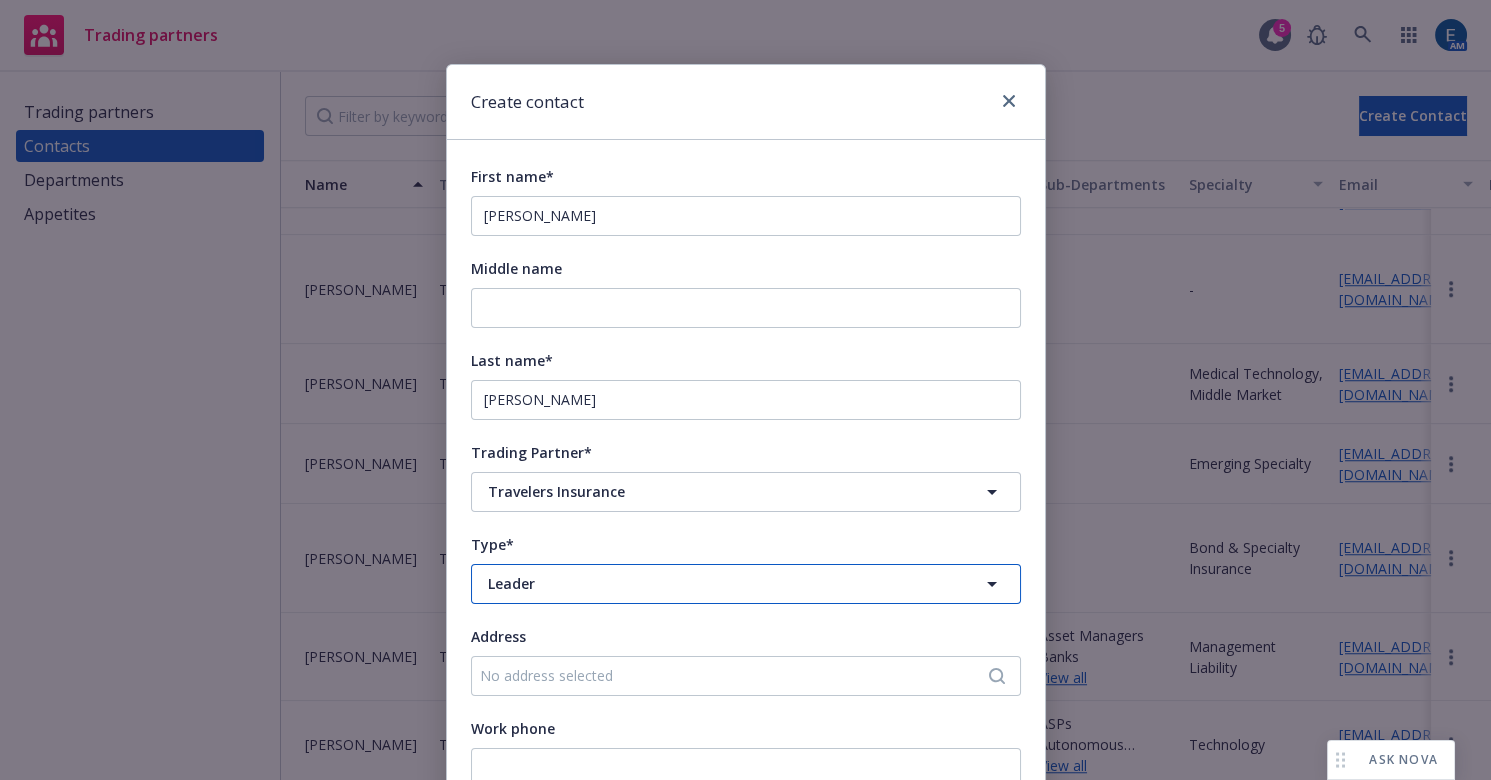 click on "Leader" at bounding box center (709, 583) 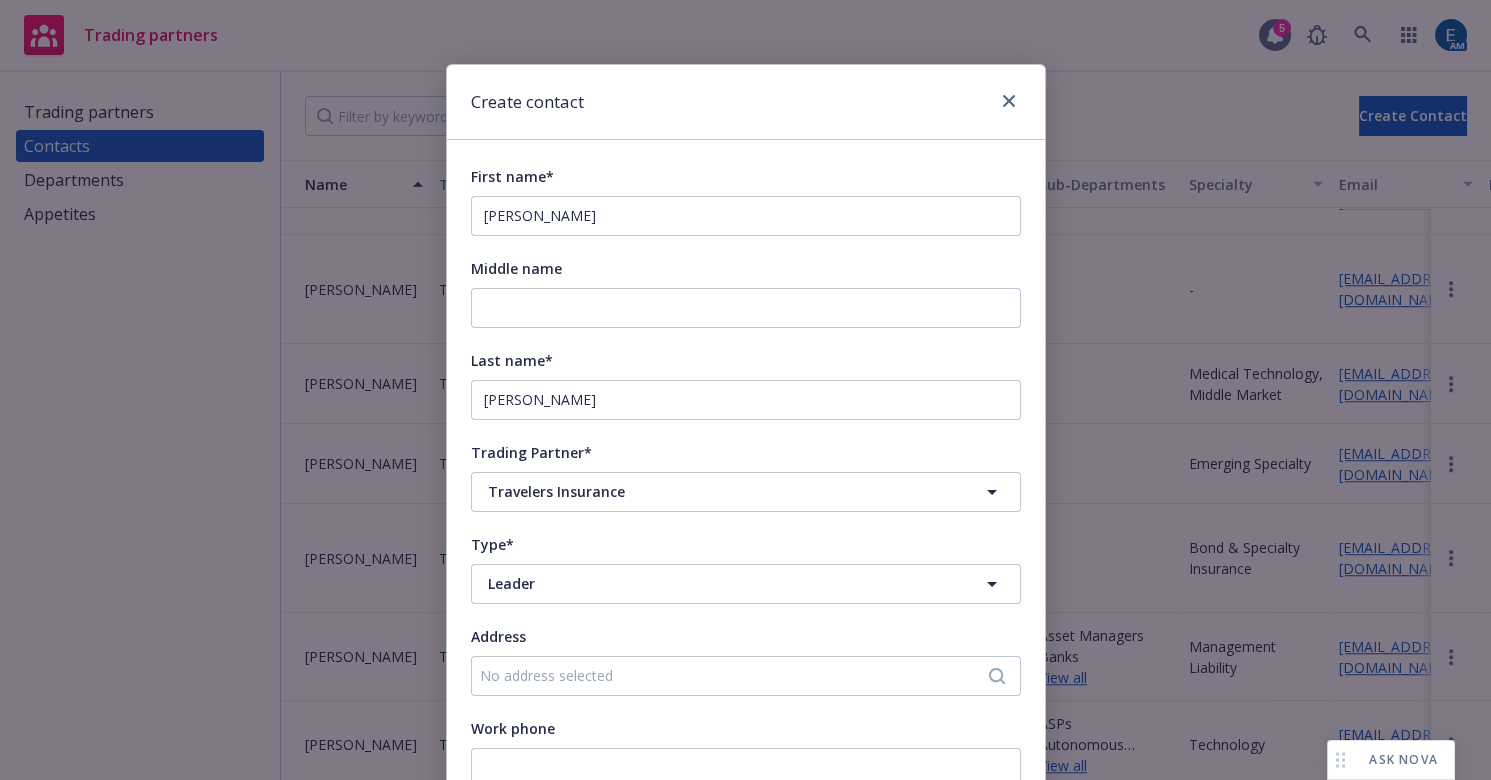 type 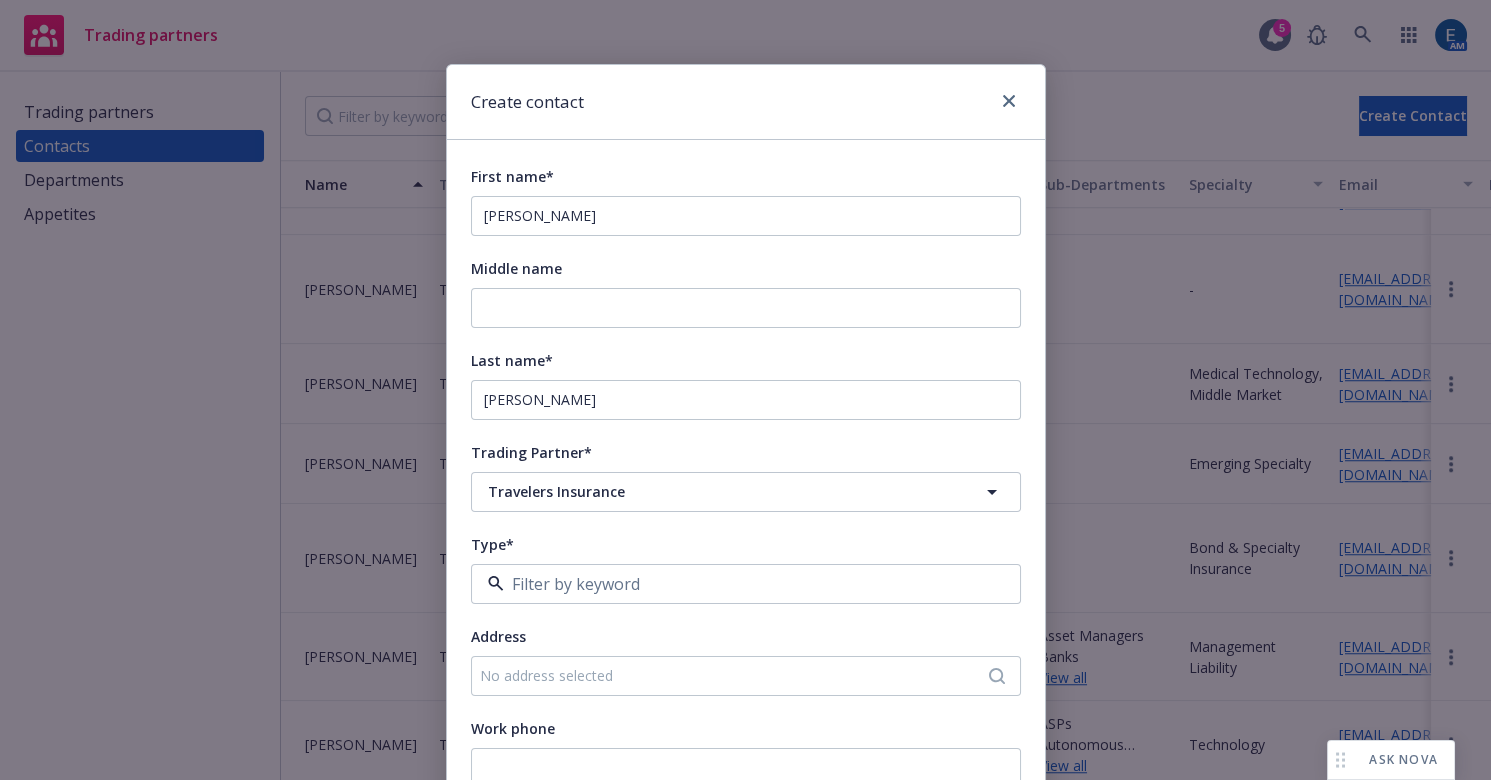 click on "Department" at bounding box center (536, 683) 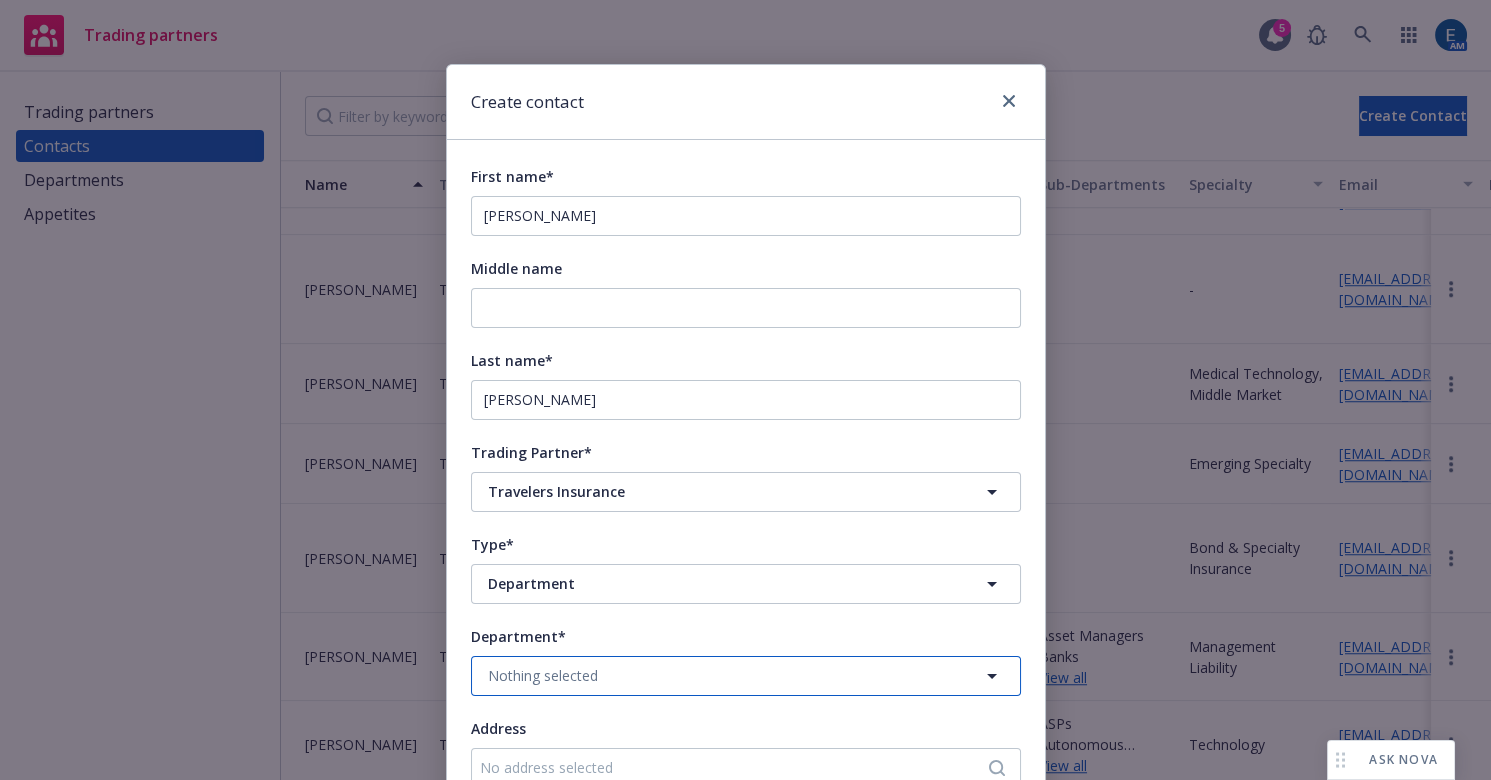 click on "Nothing selected" at bounding box center [543, 675] 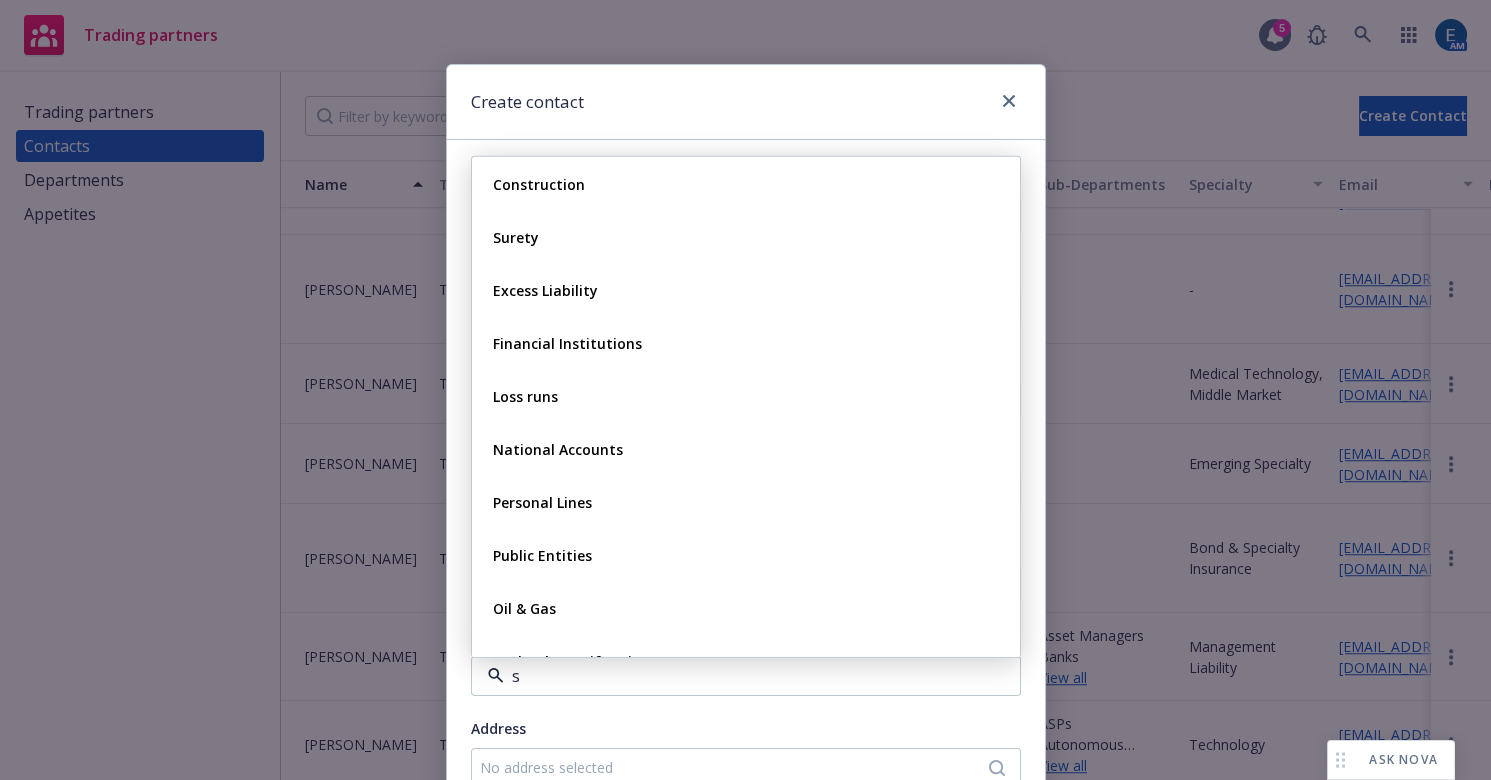 type on "sm" 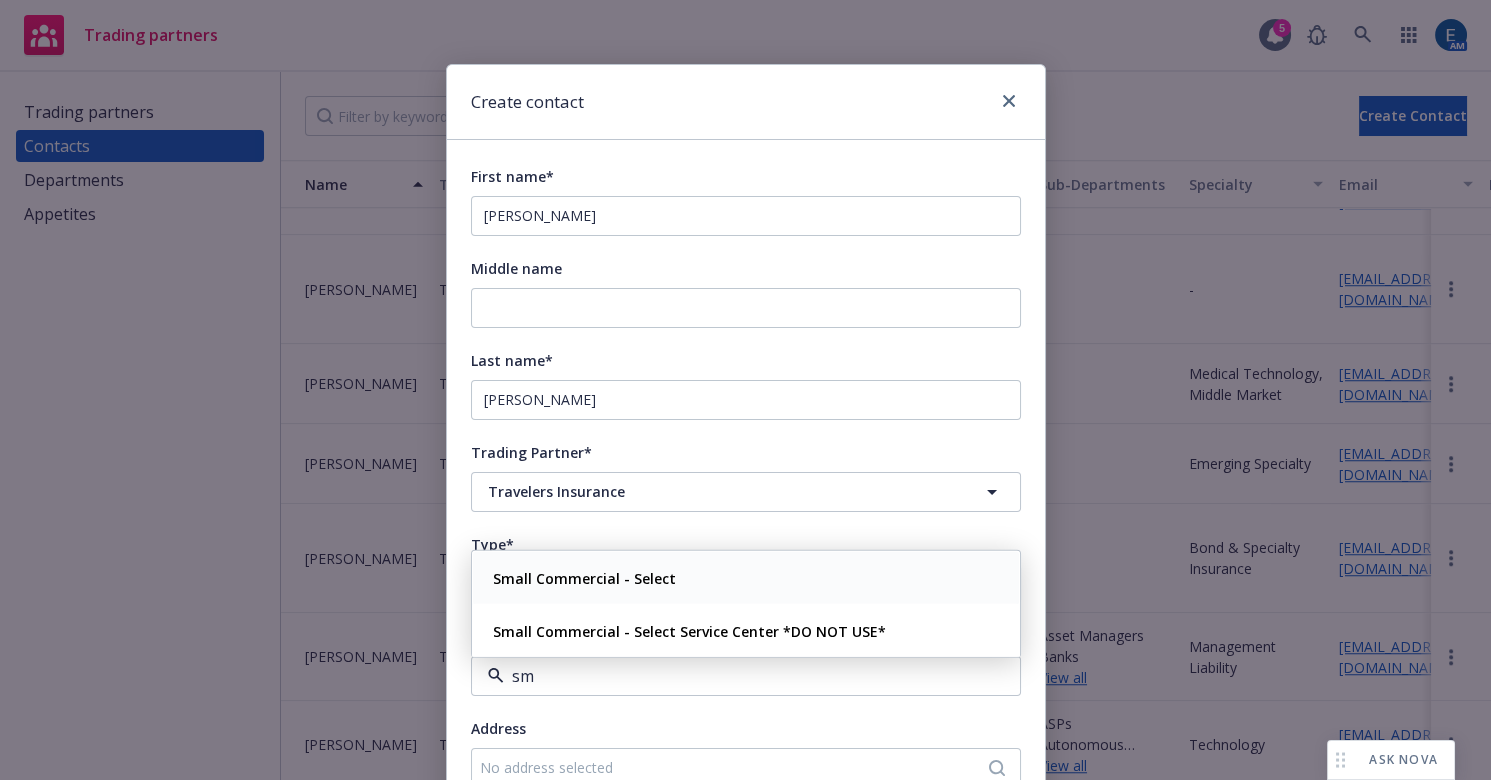 click on "Small Commercial - Select" at bounding box center (584, 577) 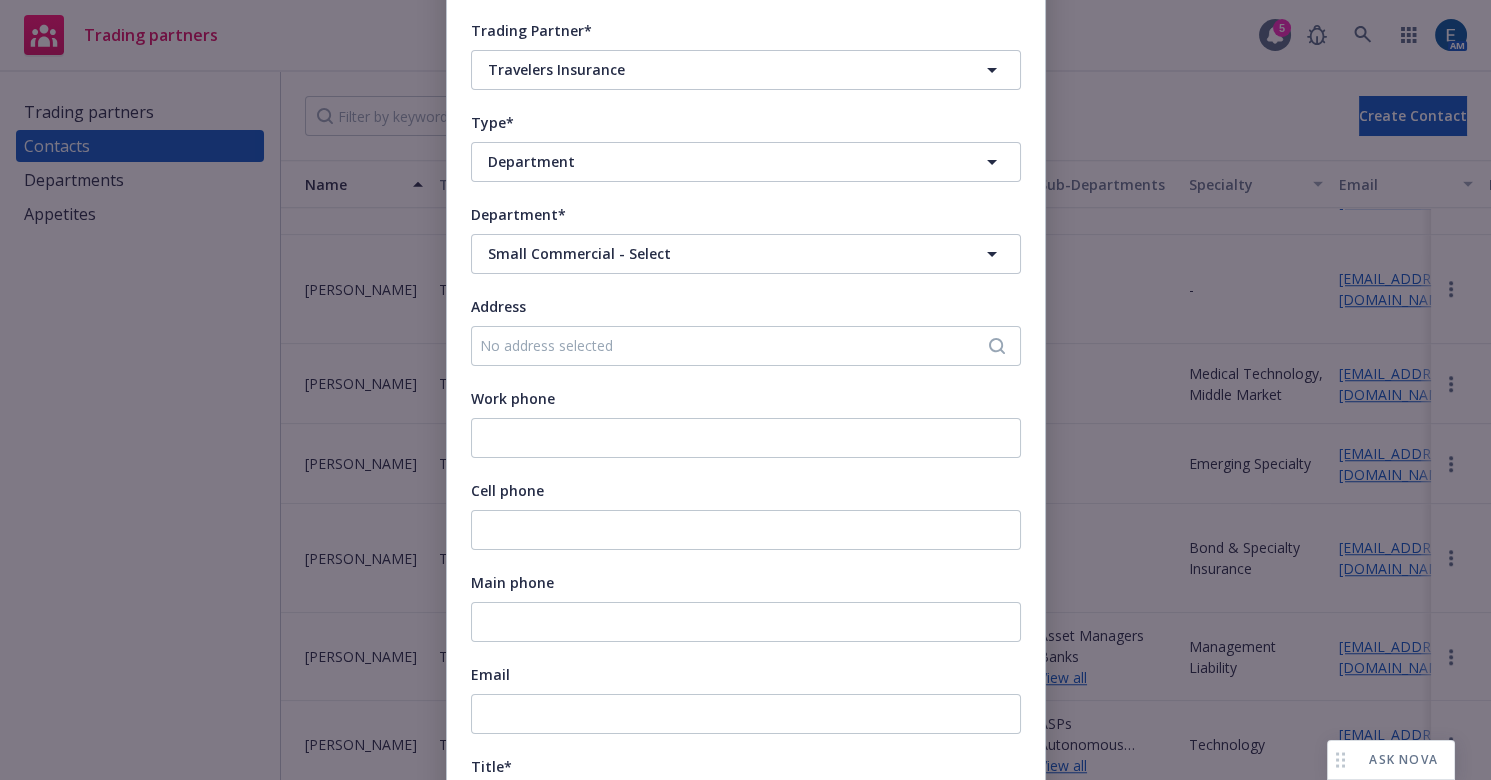 scroll, scrollTop: 454, scrollLeft: 0, axis: vertical 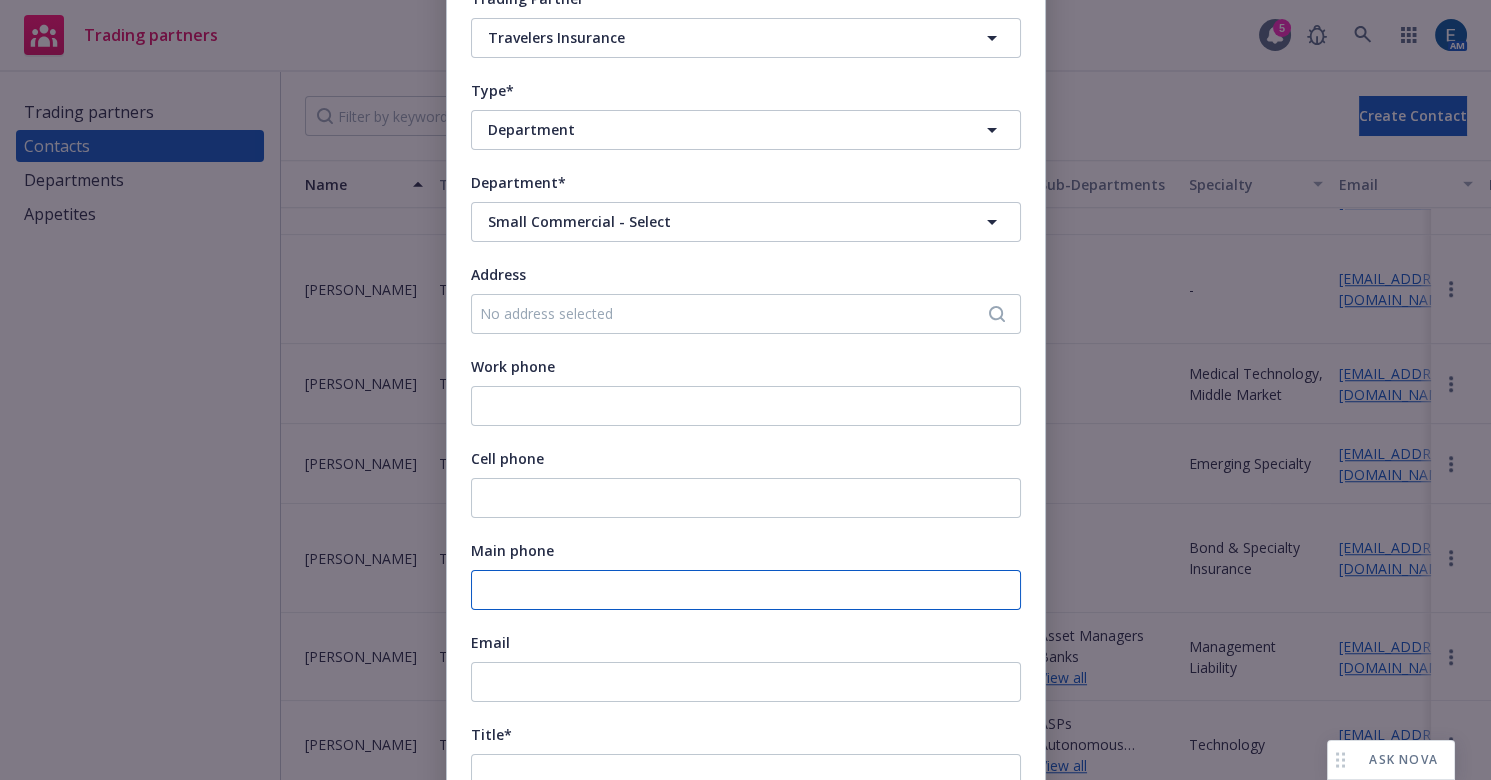 click on "Main phone" at bounding box center [746, 590] 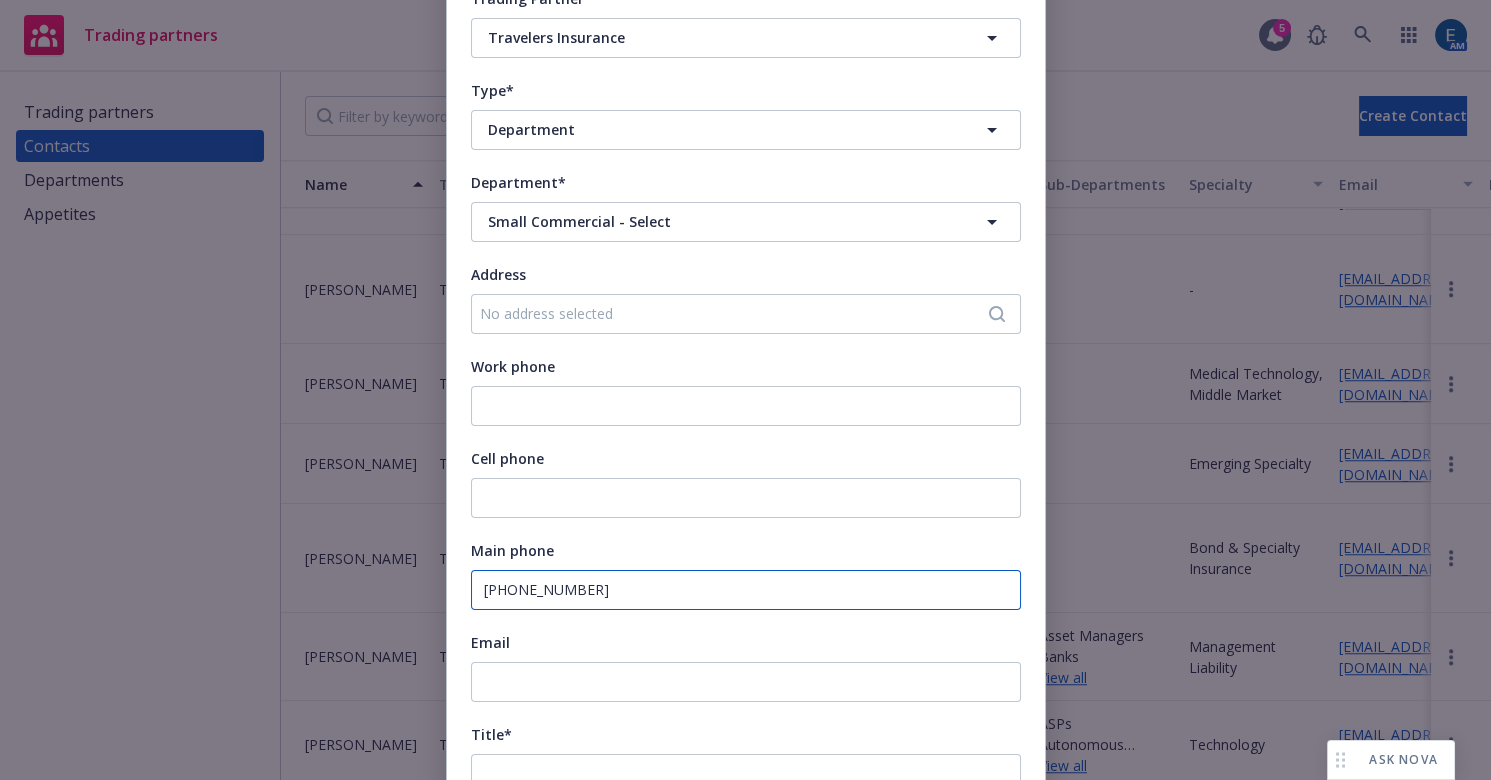 type on "[PHONE_NUMBER]" 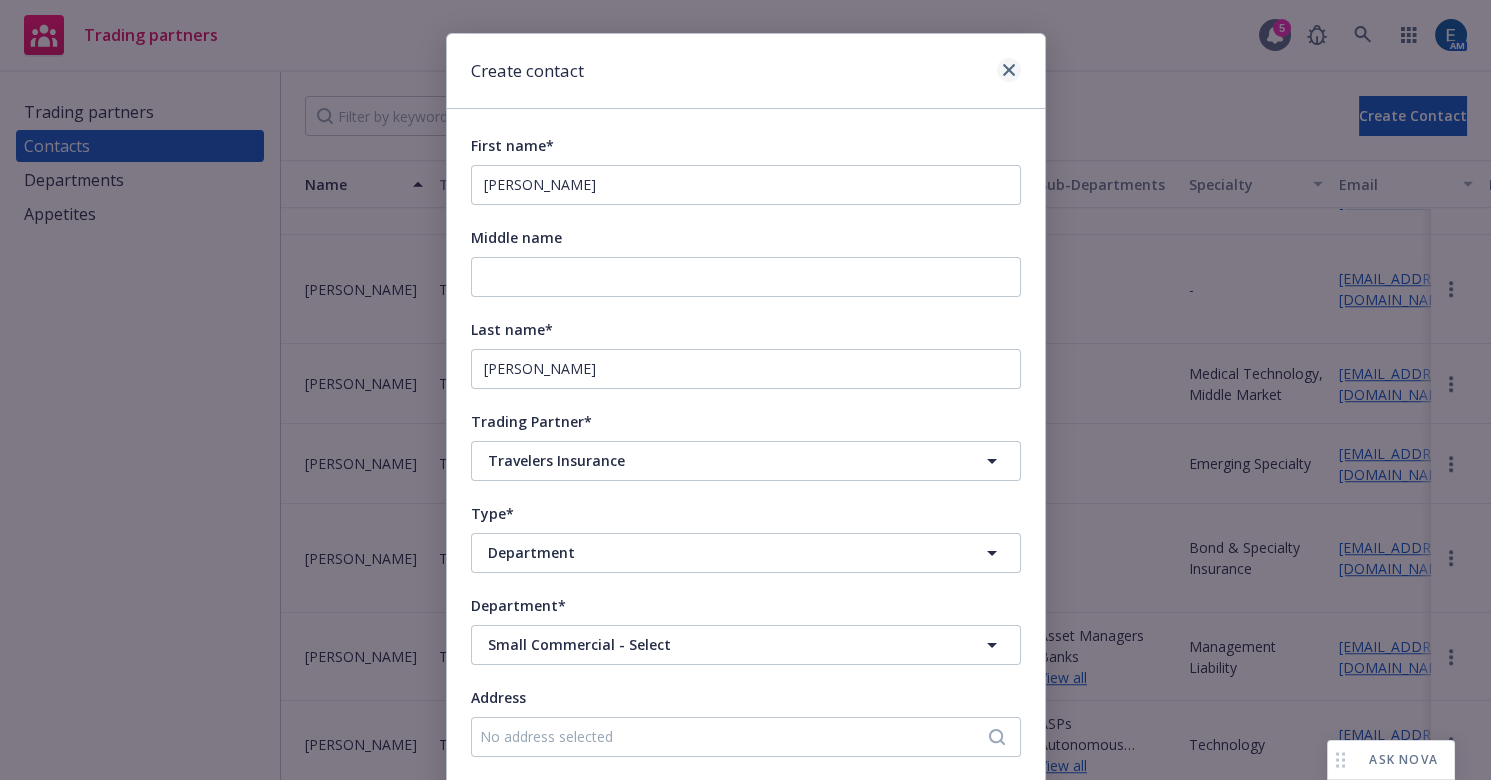 scroll, scrollTop: 0, scrollLeft: 0, axis: both 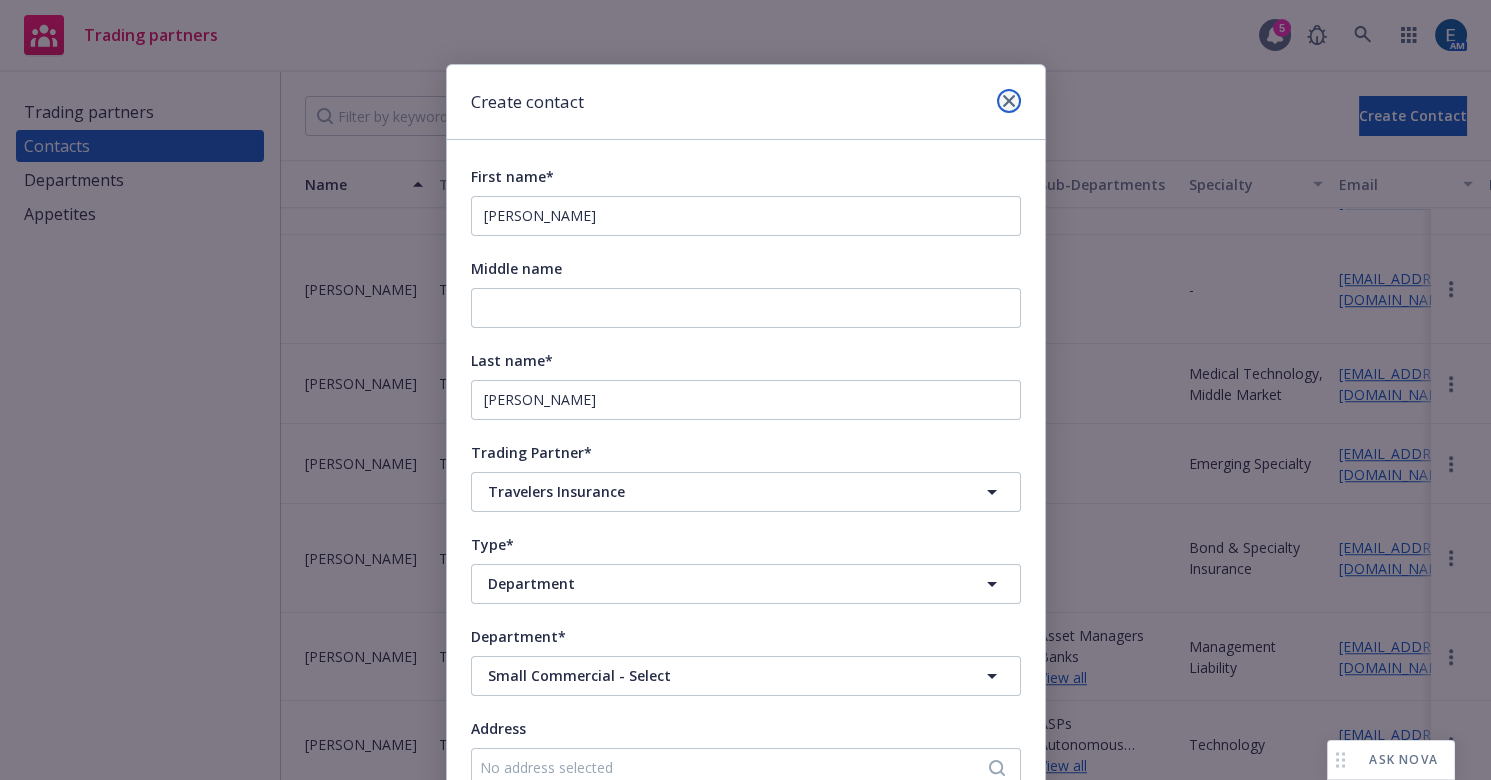 click 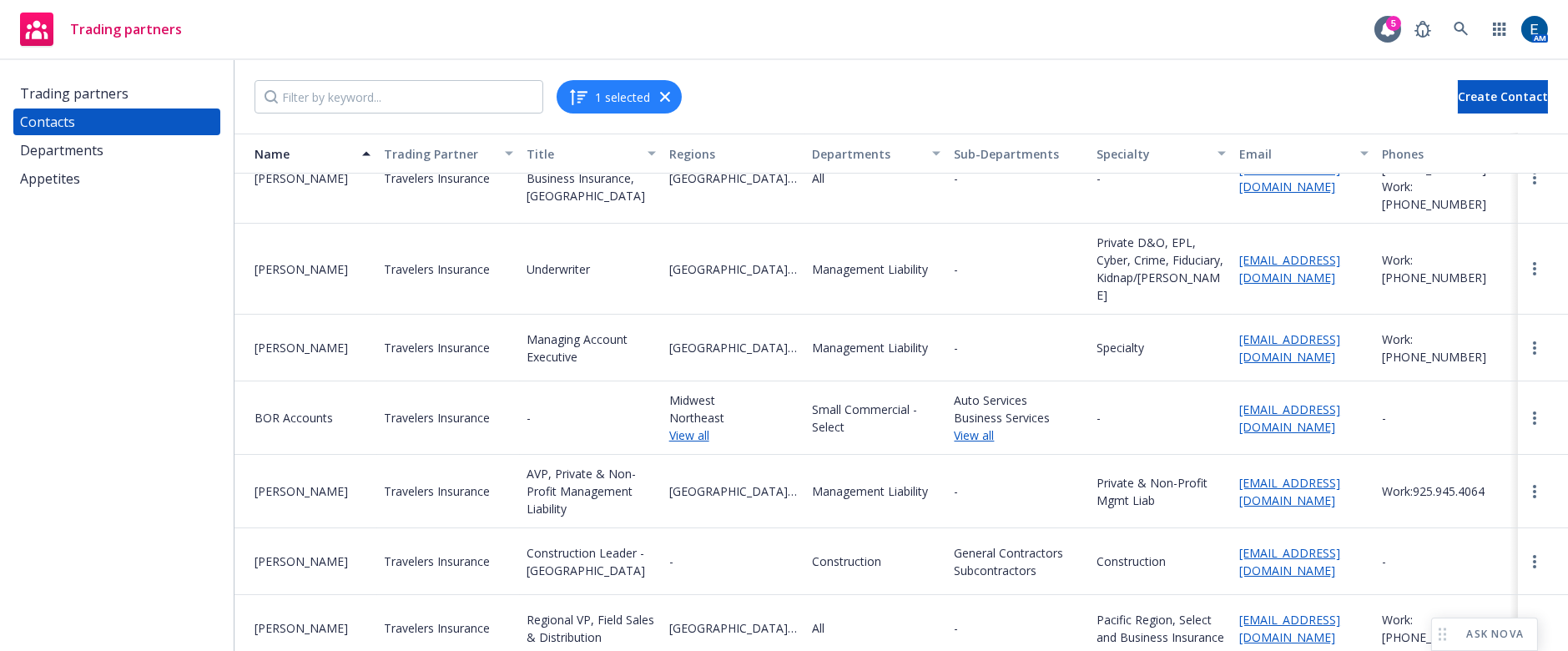 scroll, scrollTop: 167, scrollLeft: 0, axis: vertical 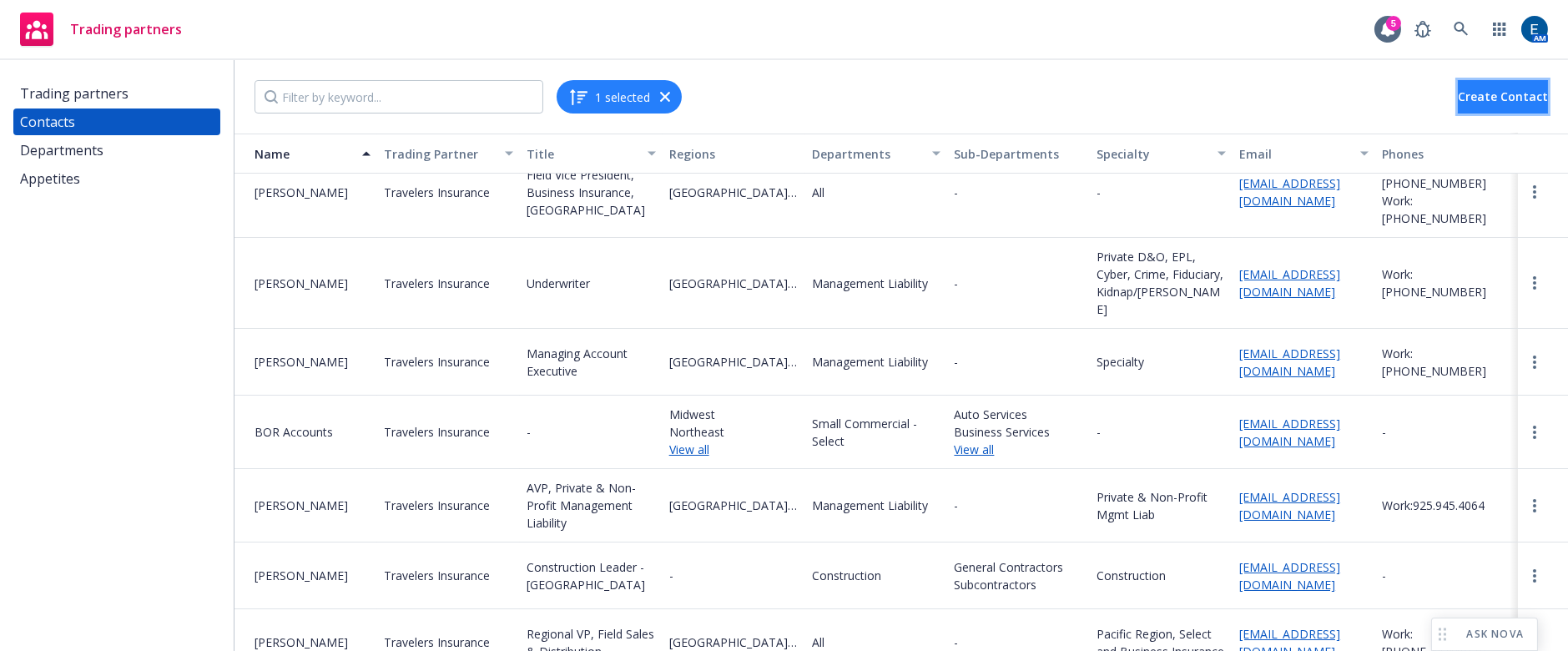 click on "Create Contact" at bounding box center (1503, 96) 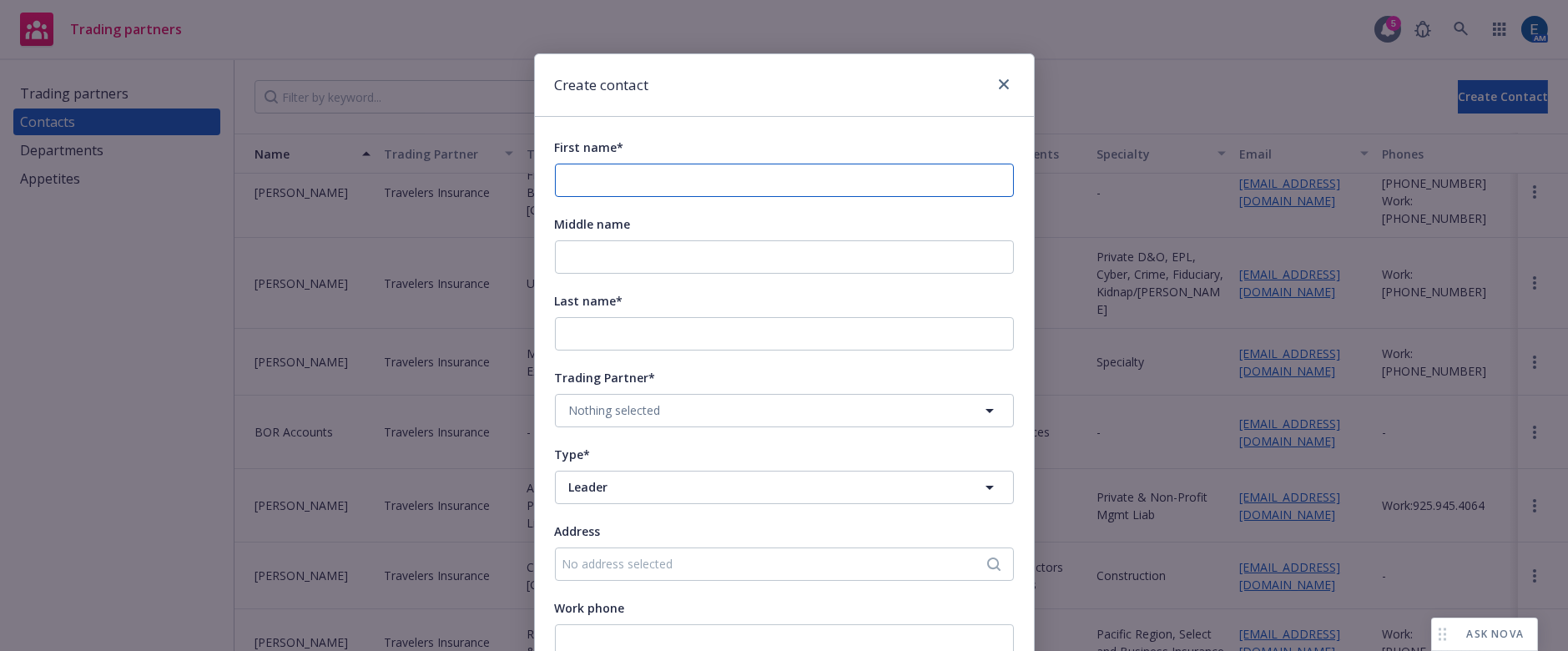 click on "First name*" at bounding box center [784, 180] 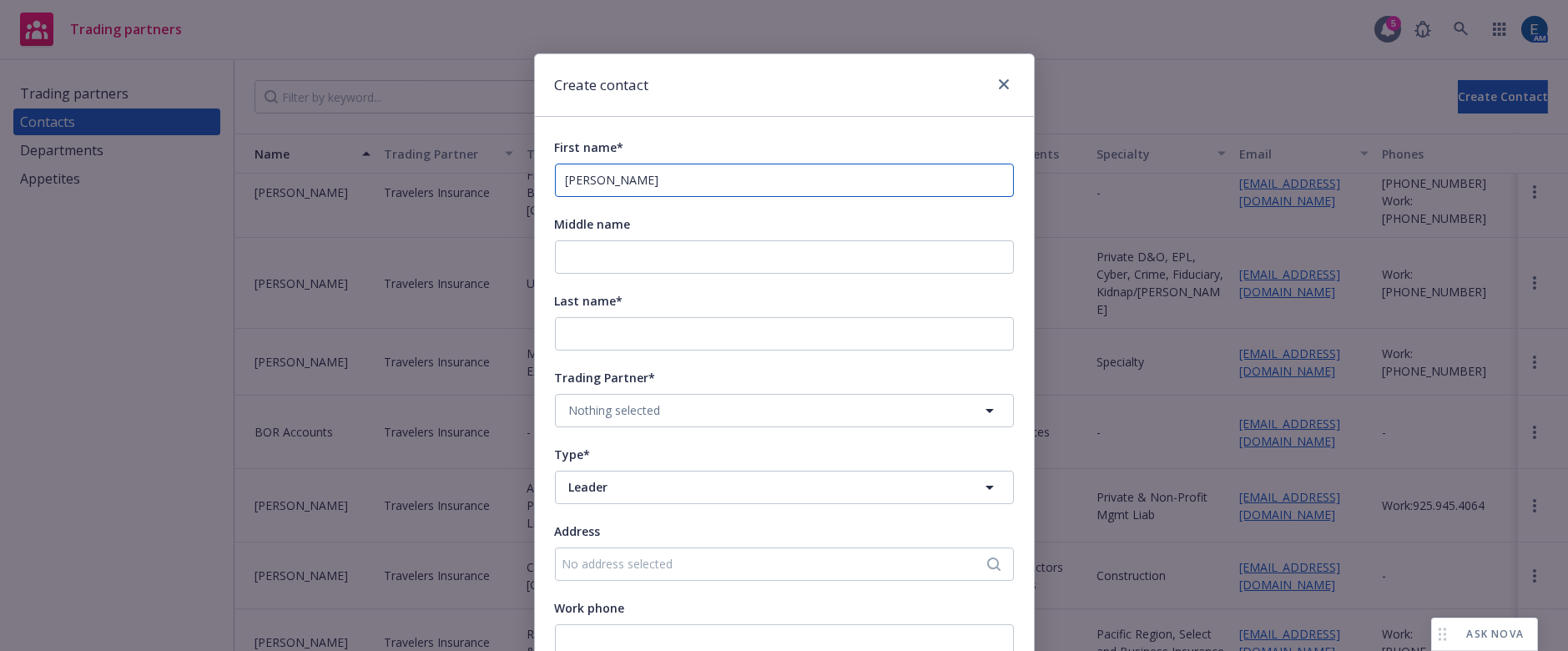 click on "[PERSON_NAME]" at bounding box center [784, 180] 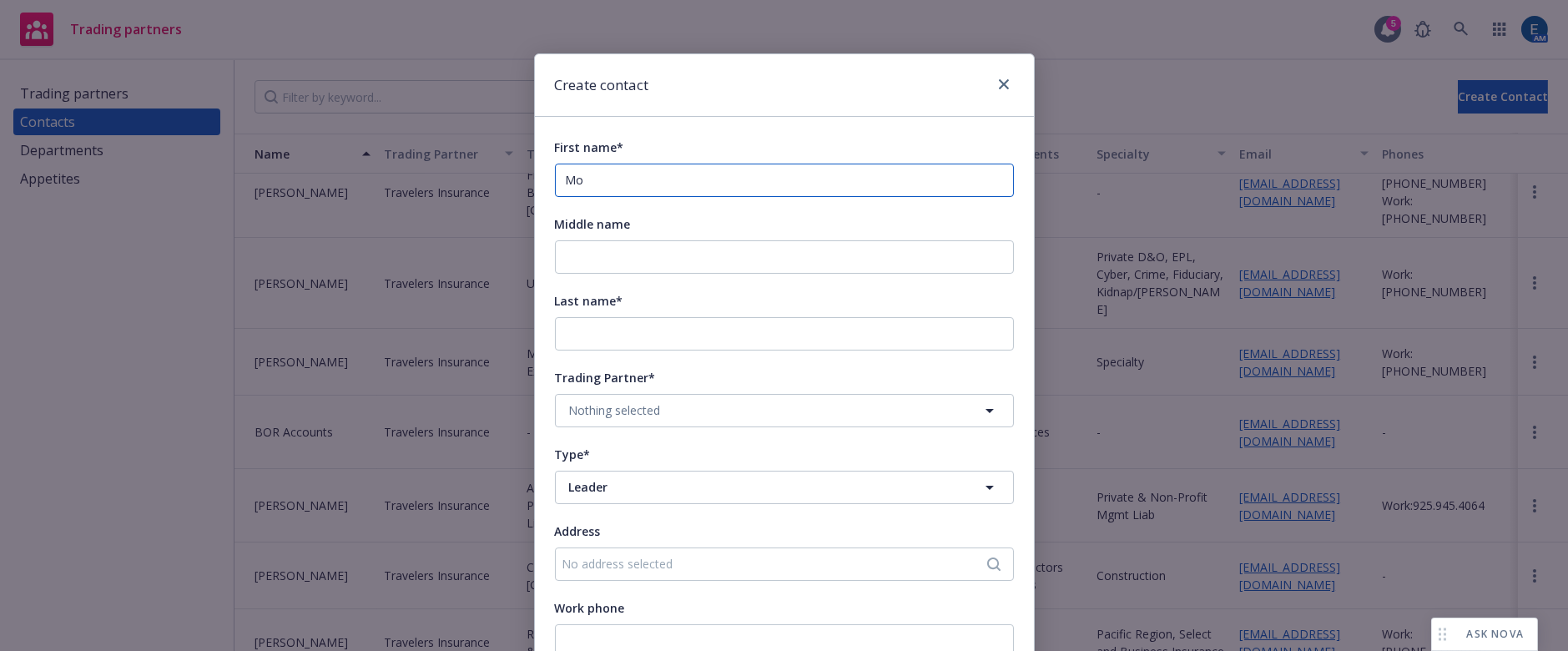 type on "Mo" 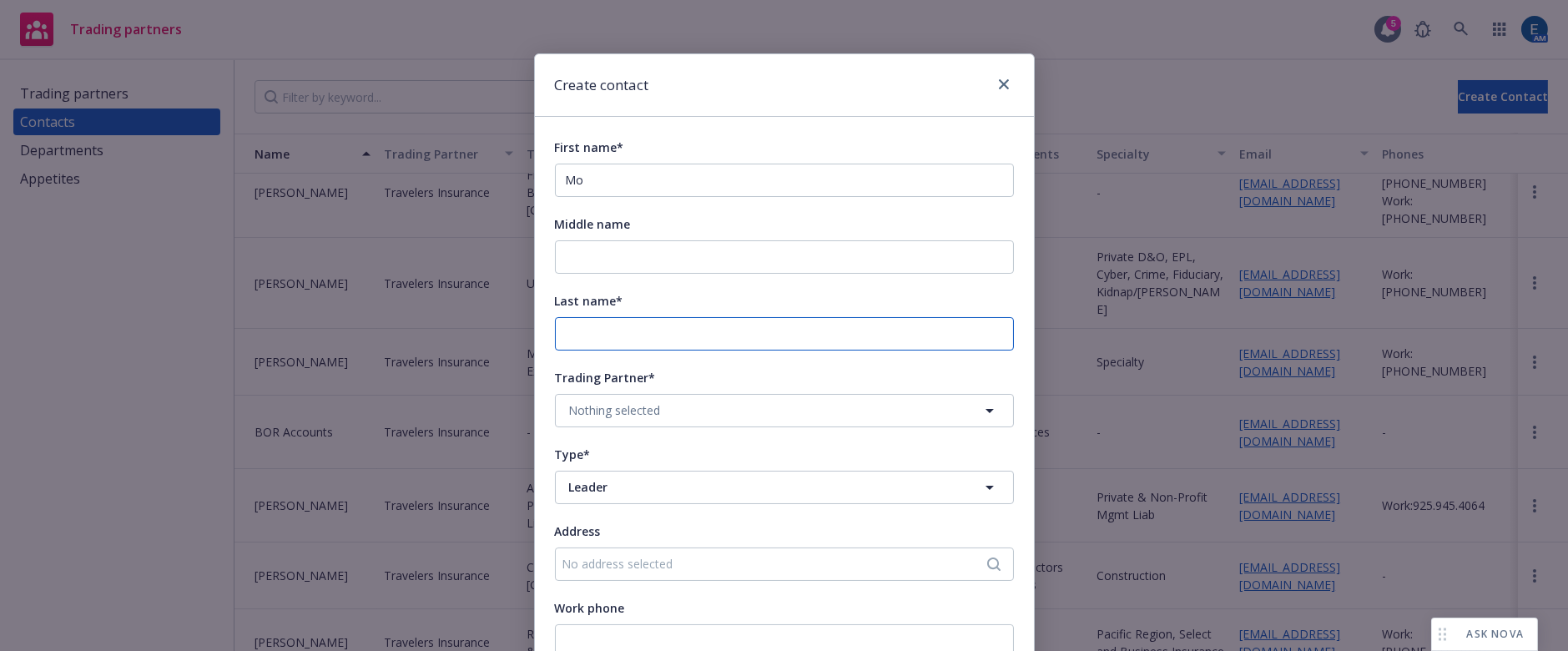 click on "Last name*" at bounding box center [784, 334] 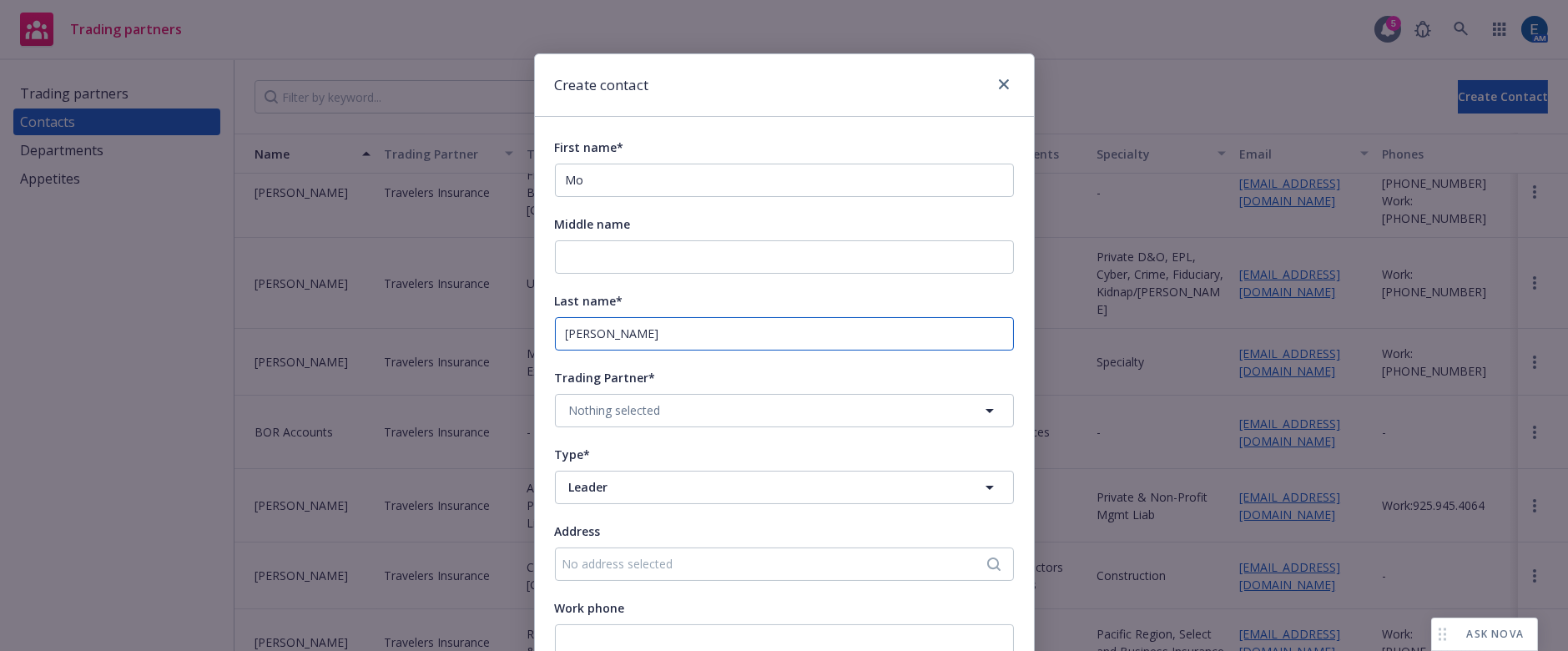 type on "[PERSON_NAME]" 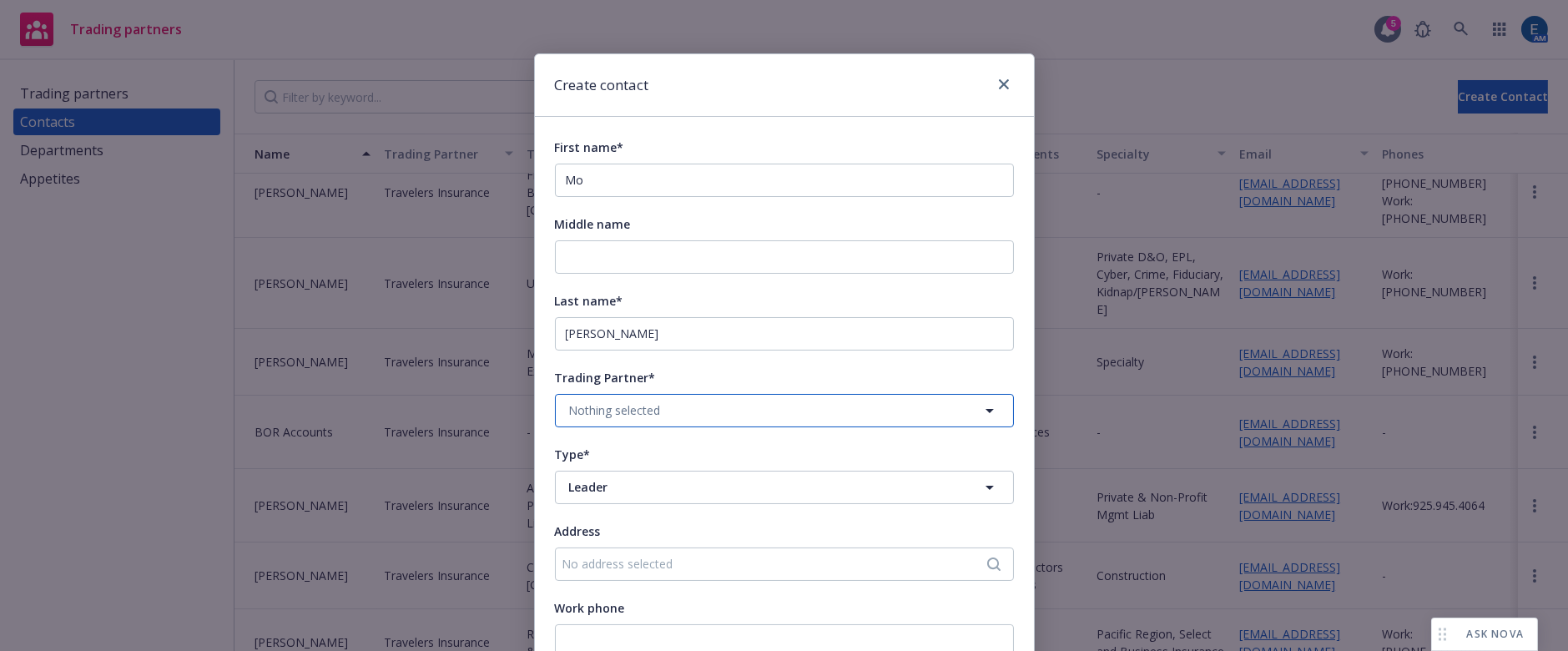 click on "Nothing selected" at bounding box center [784, 411] 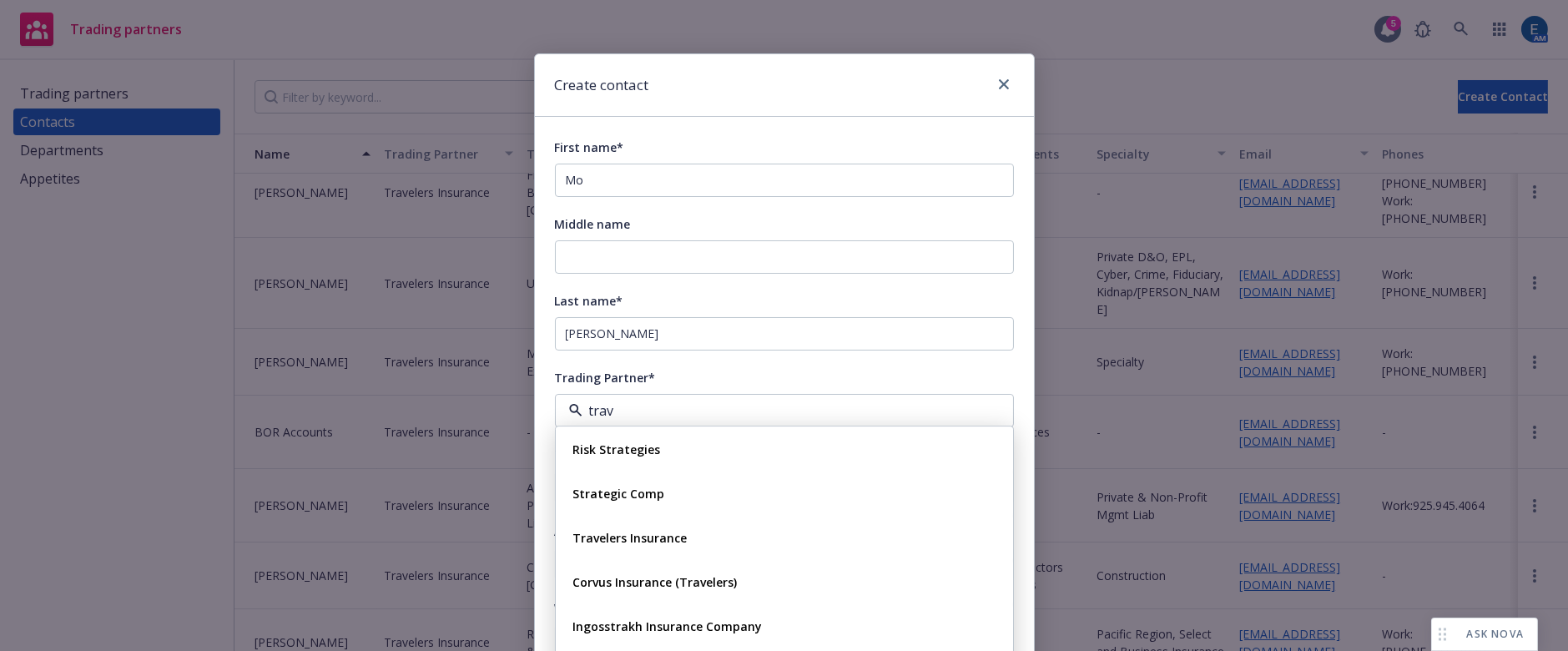 type on "trave" 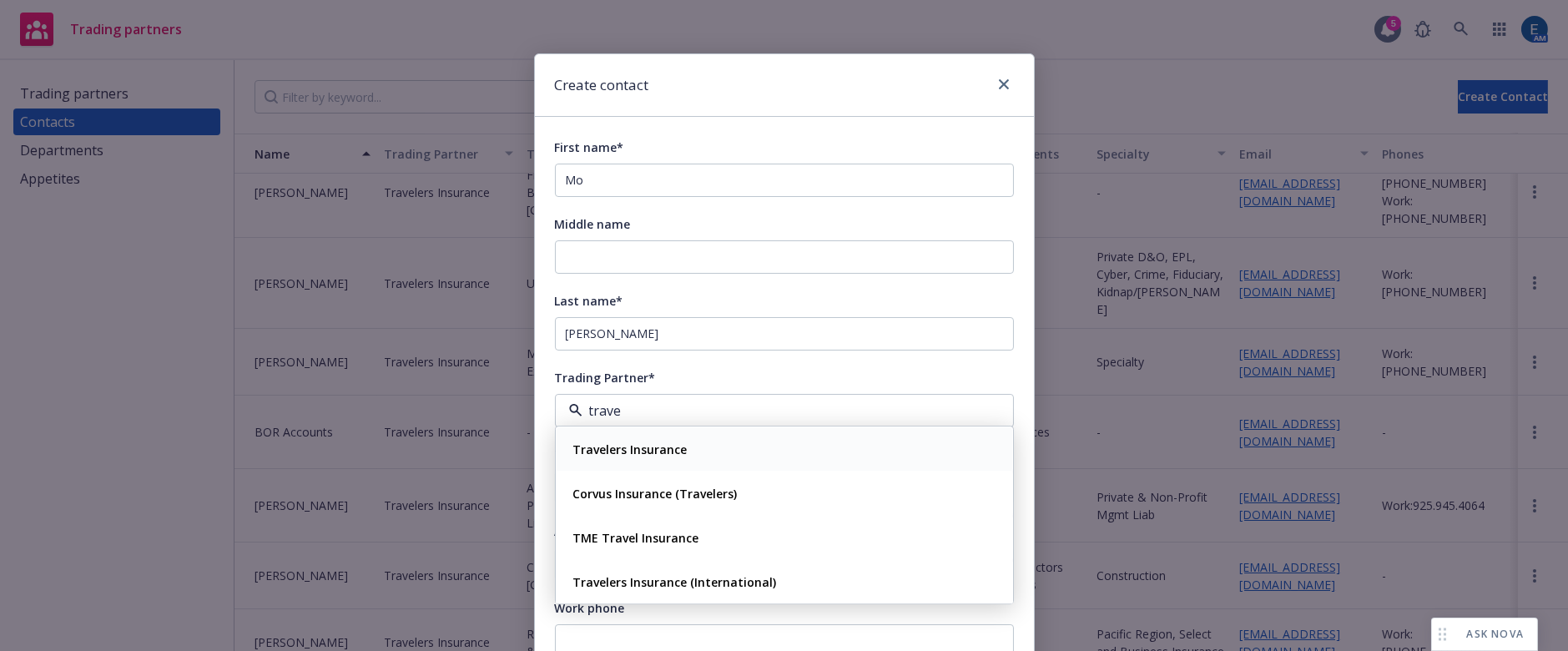 click on "Travelers Insurance" at bounding box center (628, 449) 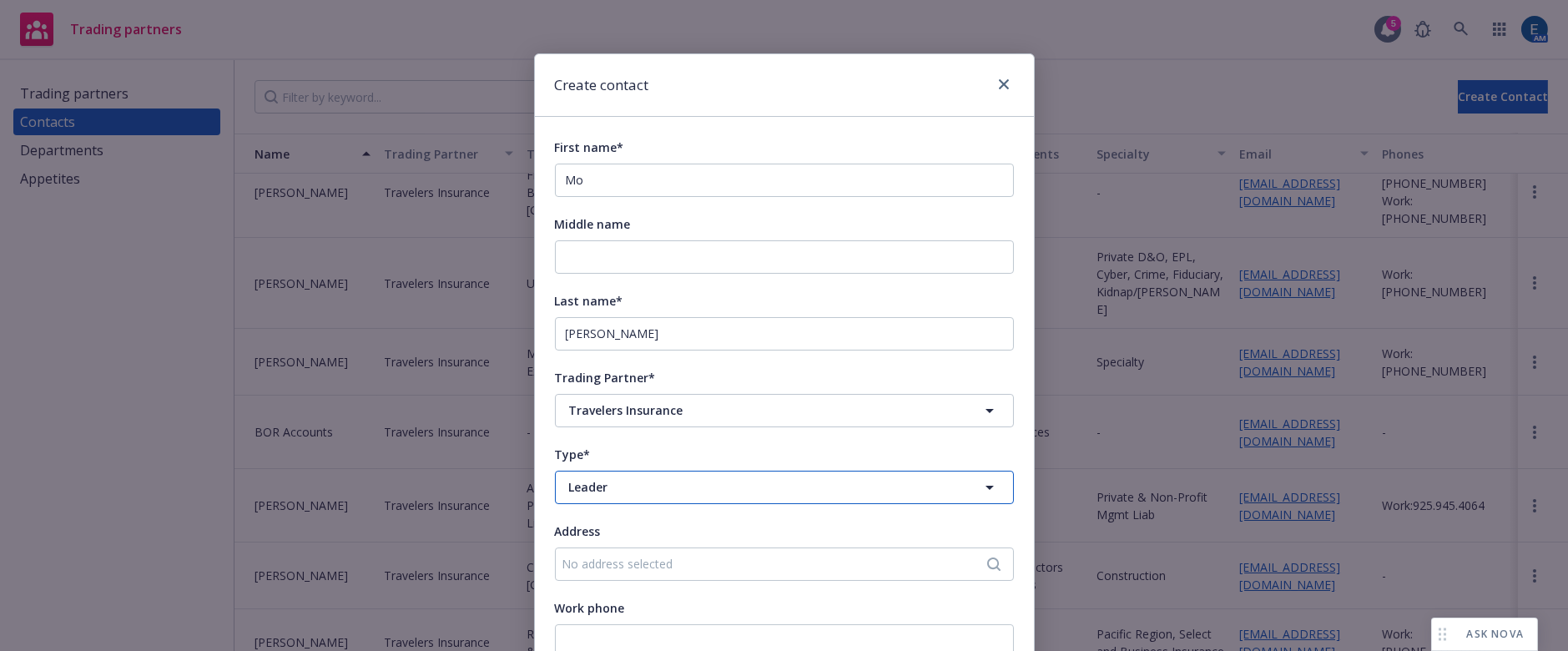 click on "Leader" at bounding box center (754, 487) 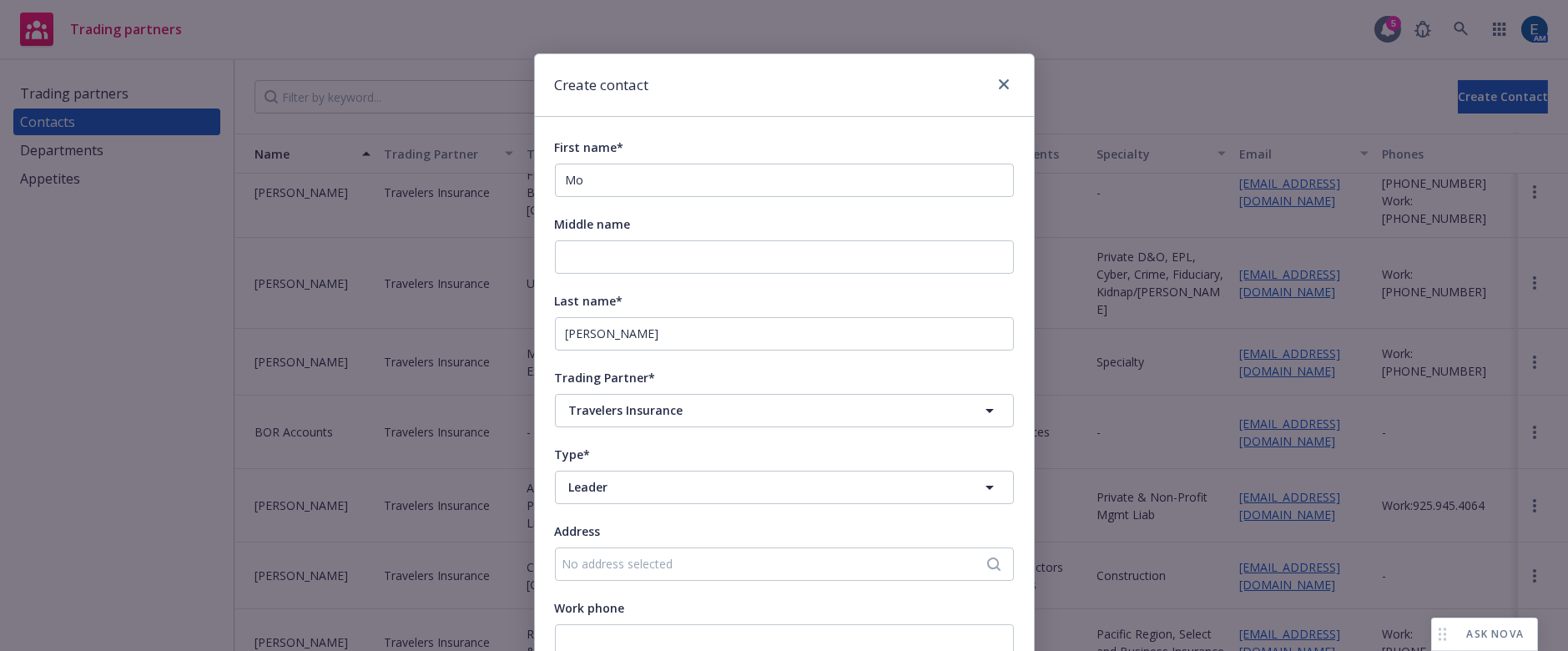 type 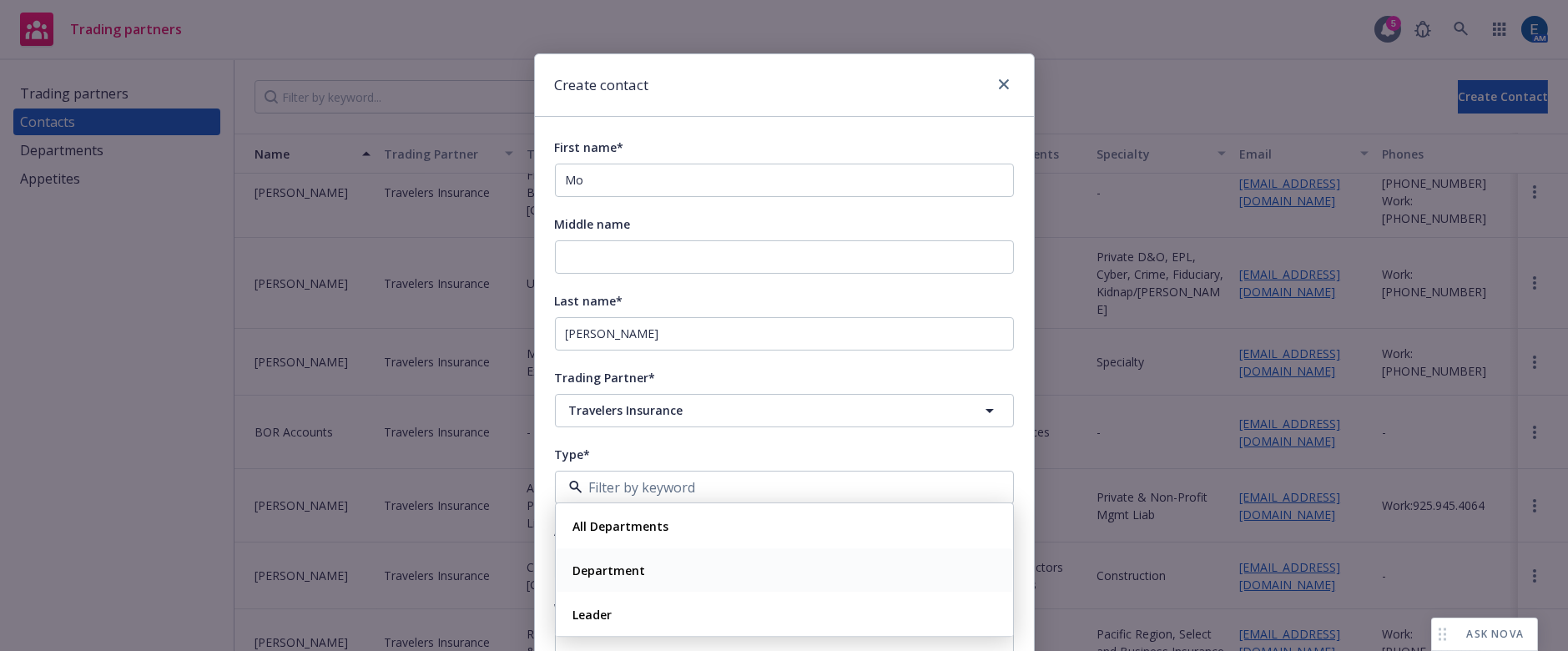 click on "Department" at bounding box center [609, 570] 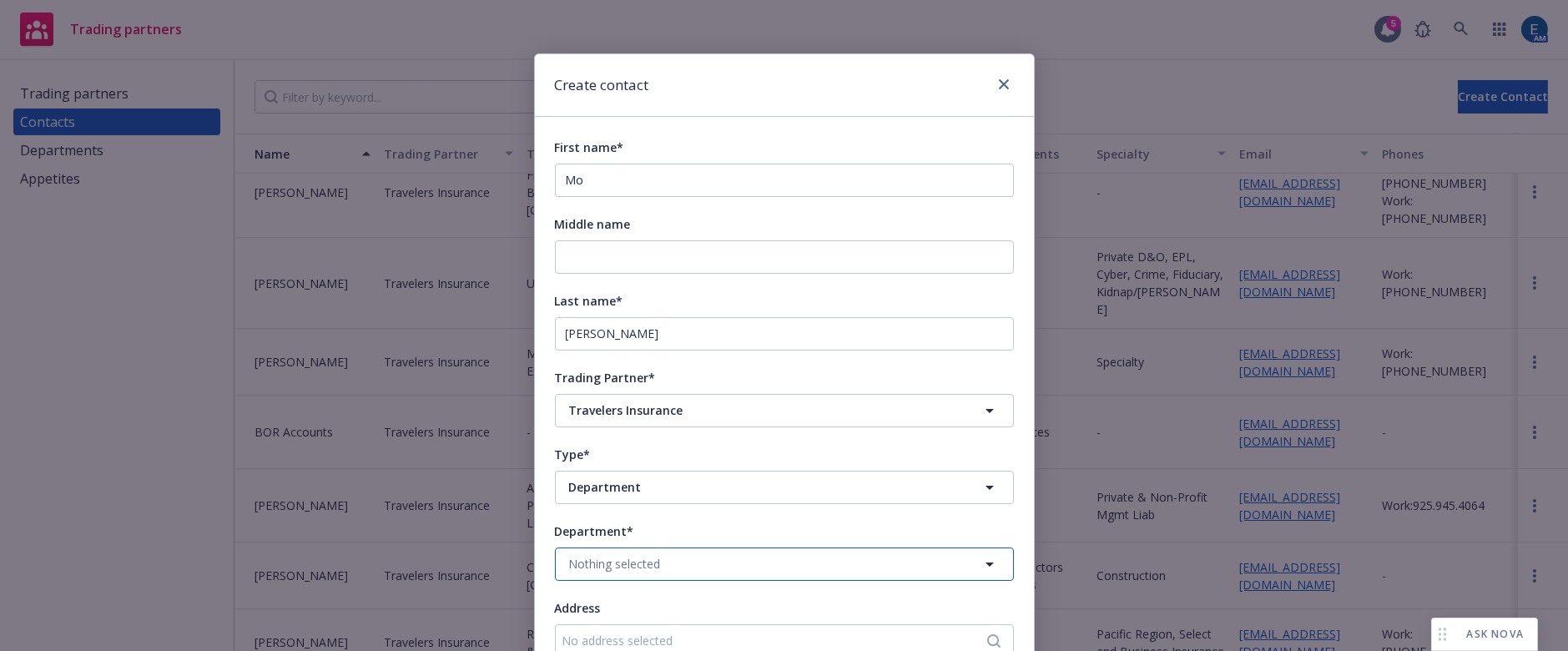 click on "Nothing selected" at bounding box center (615, 563) 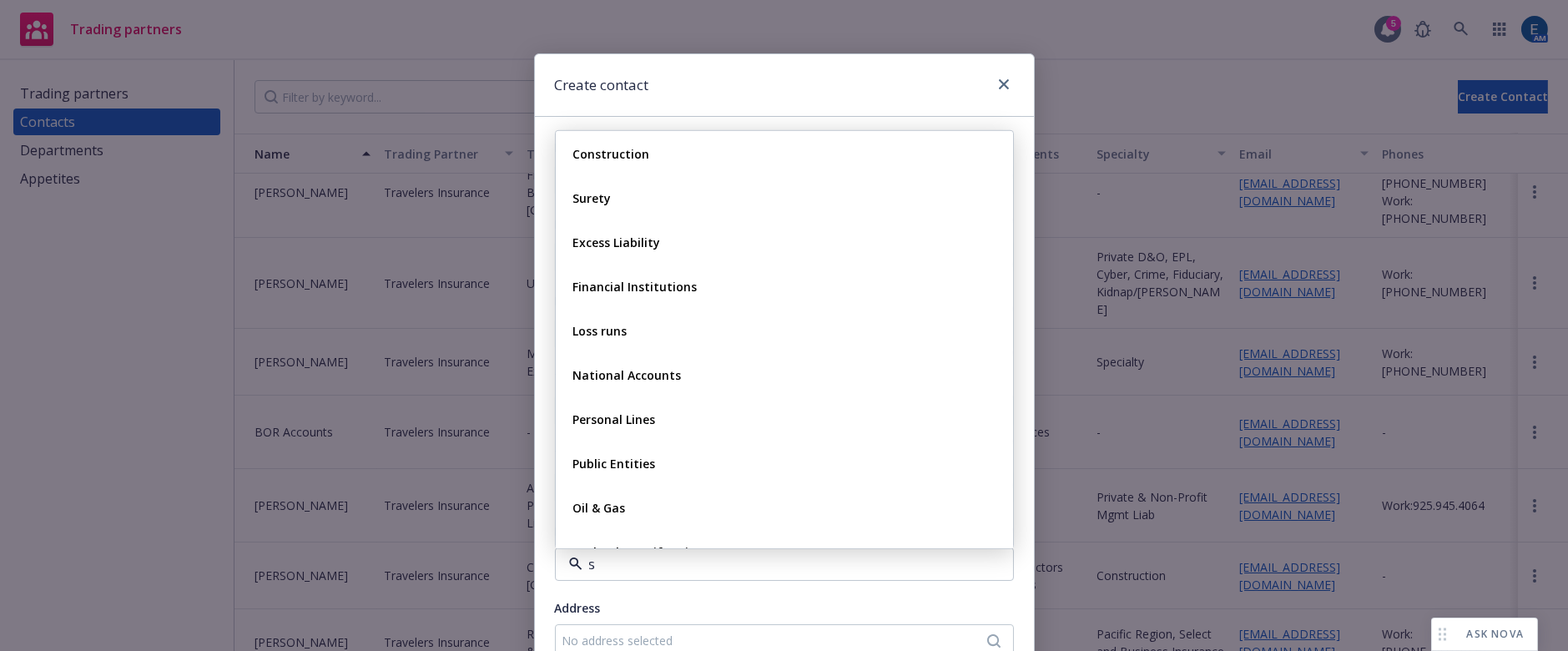 type on "sm" 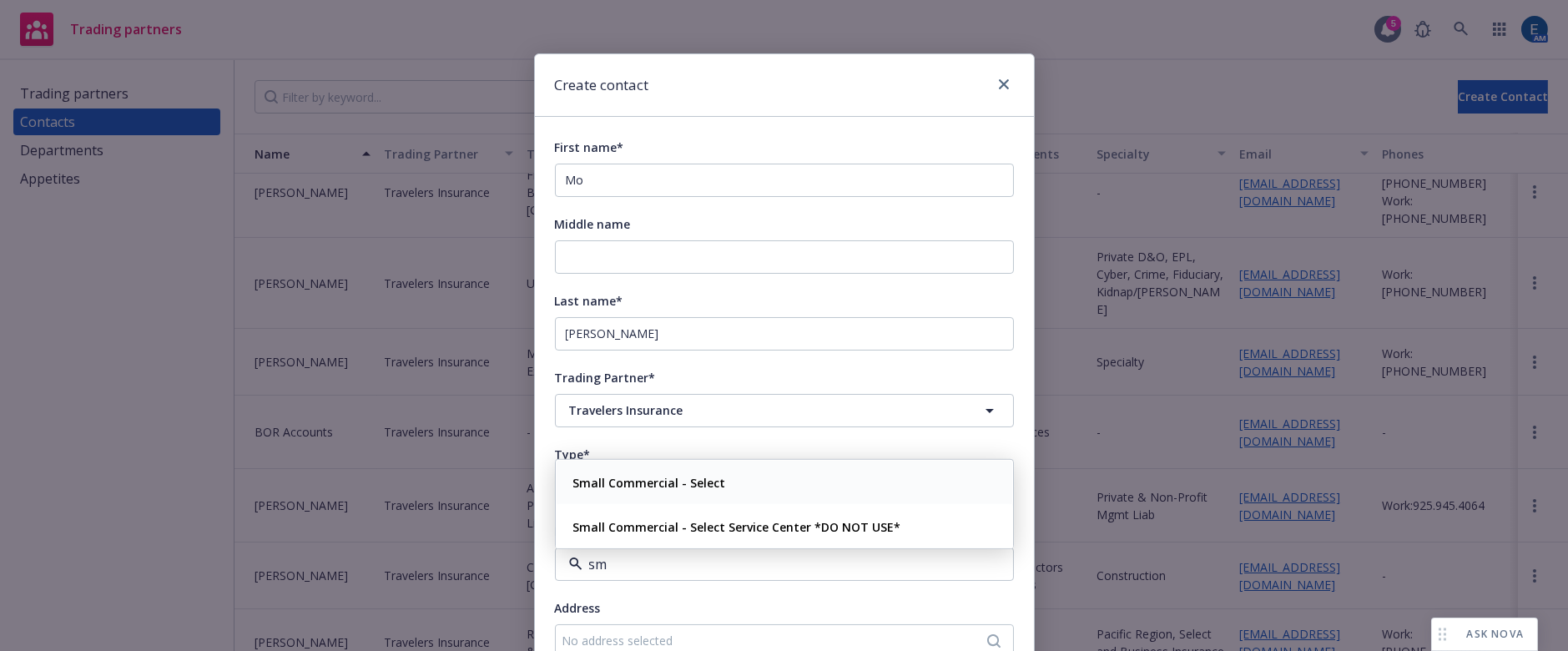 click on "Small Commercial - Select" at bounding box center [649, 482] 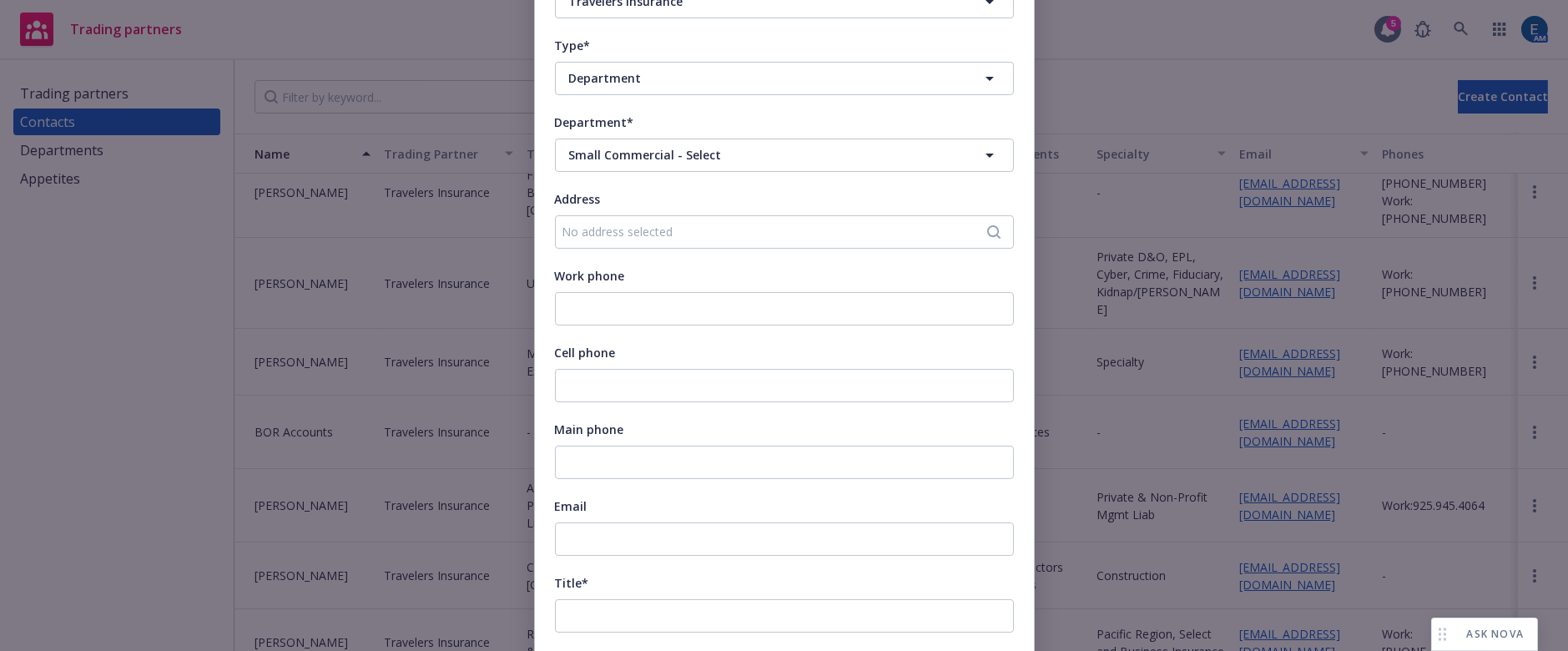 scroll, scrollTop: 455, scrollLeft: 0, axis: vertical 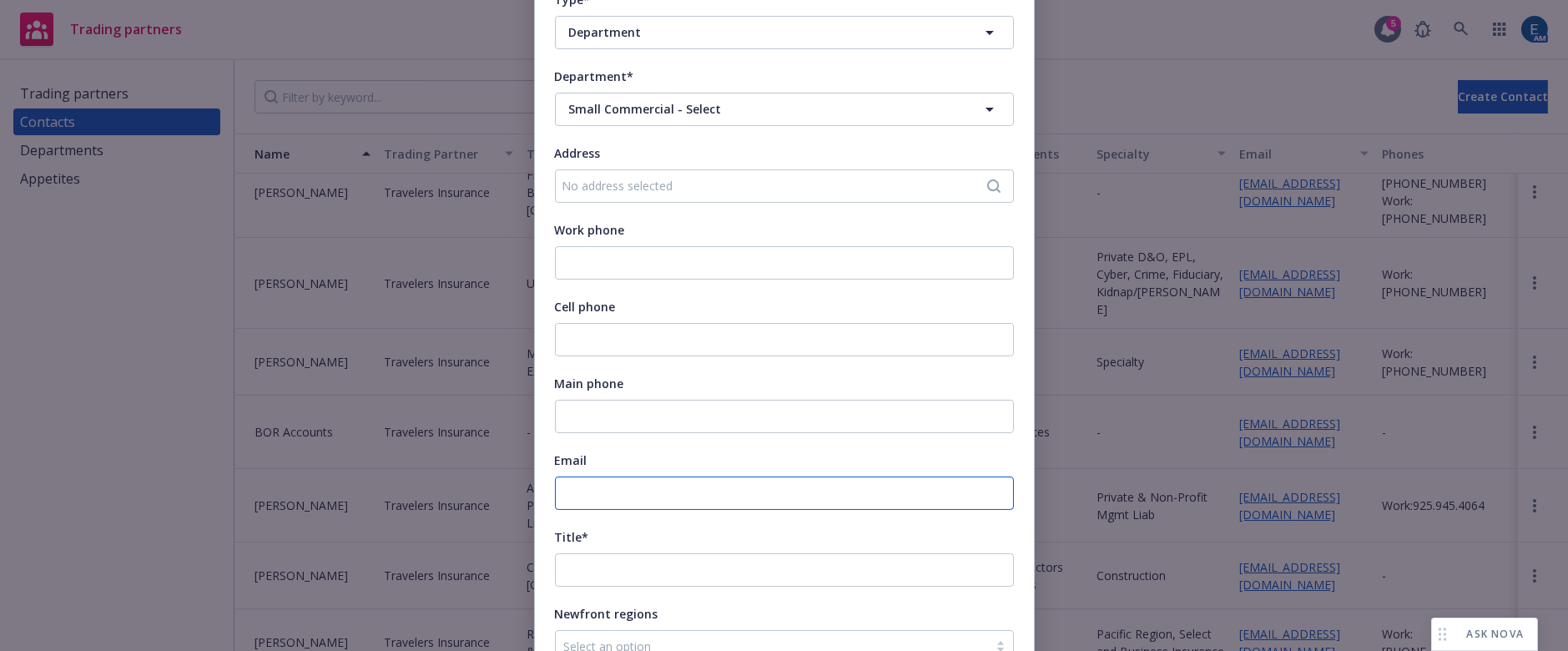 click on "Email" at bounding box center [784, 493] 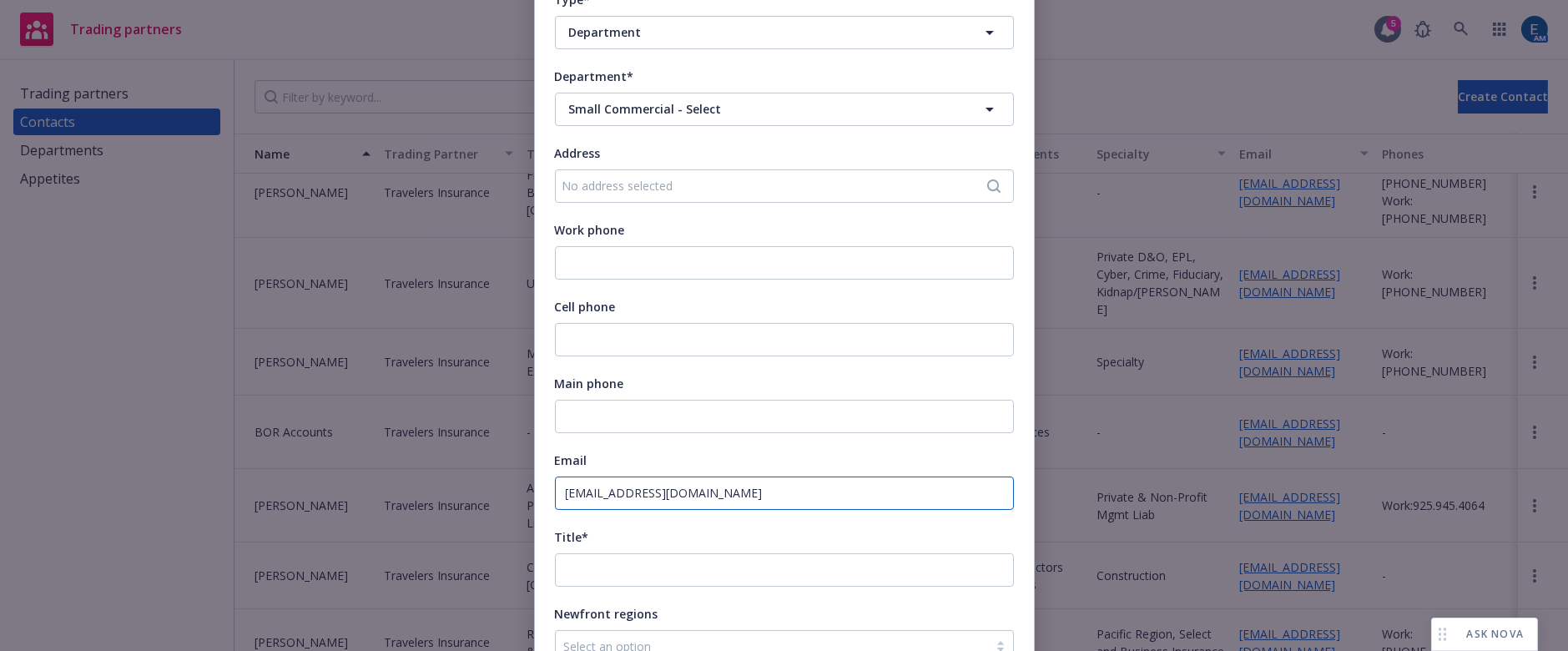 type on "[EMAIL_ADDRESS][DOMAIN_NAME]" 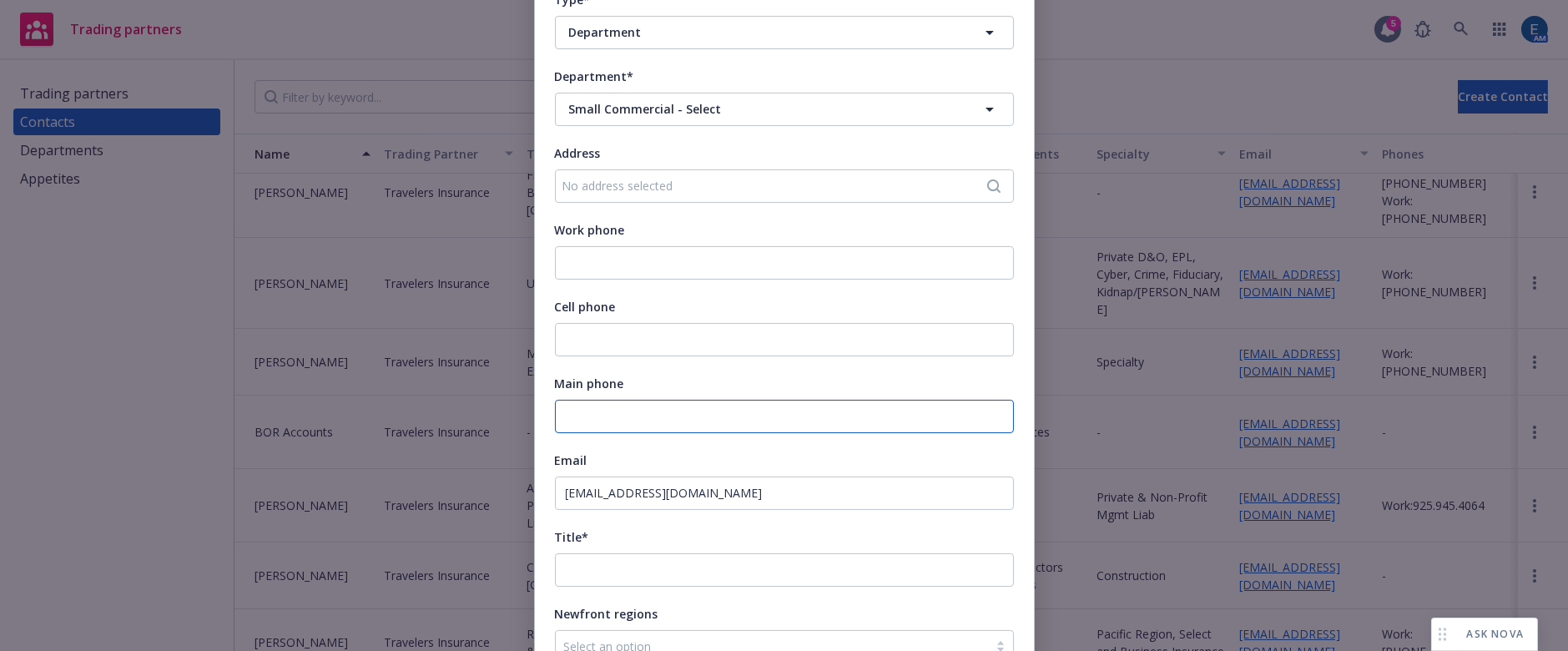 click on "Main phone" at bounding box center (784, 416) 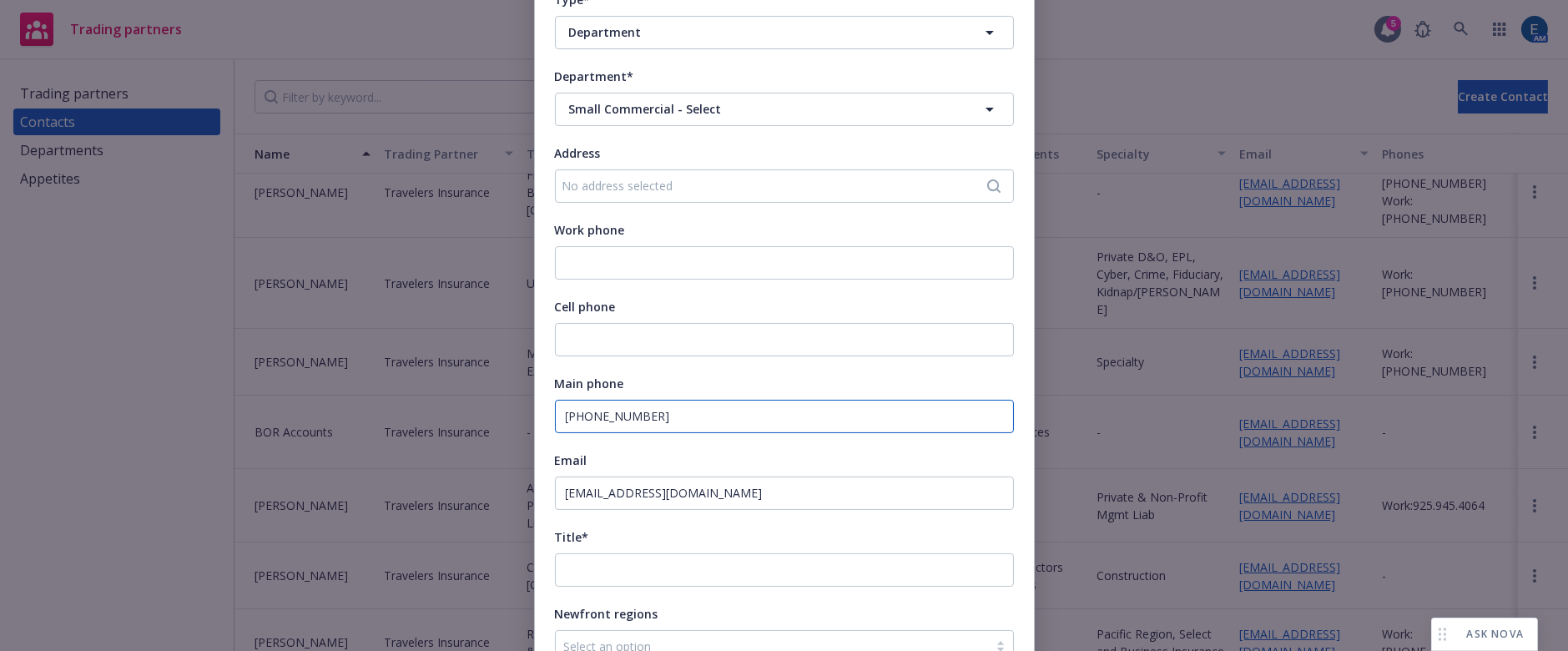 type on "[PHONE_NUMBER]" 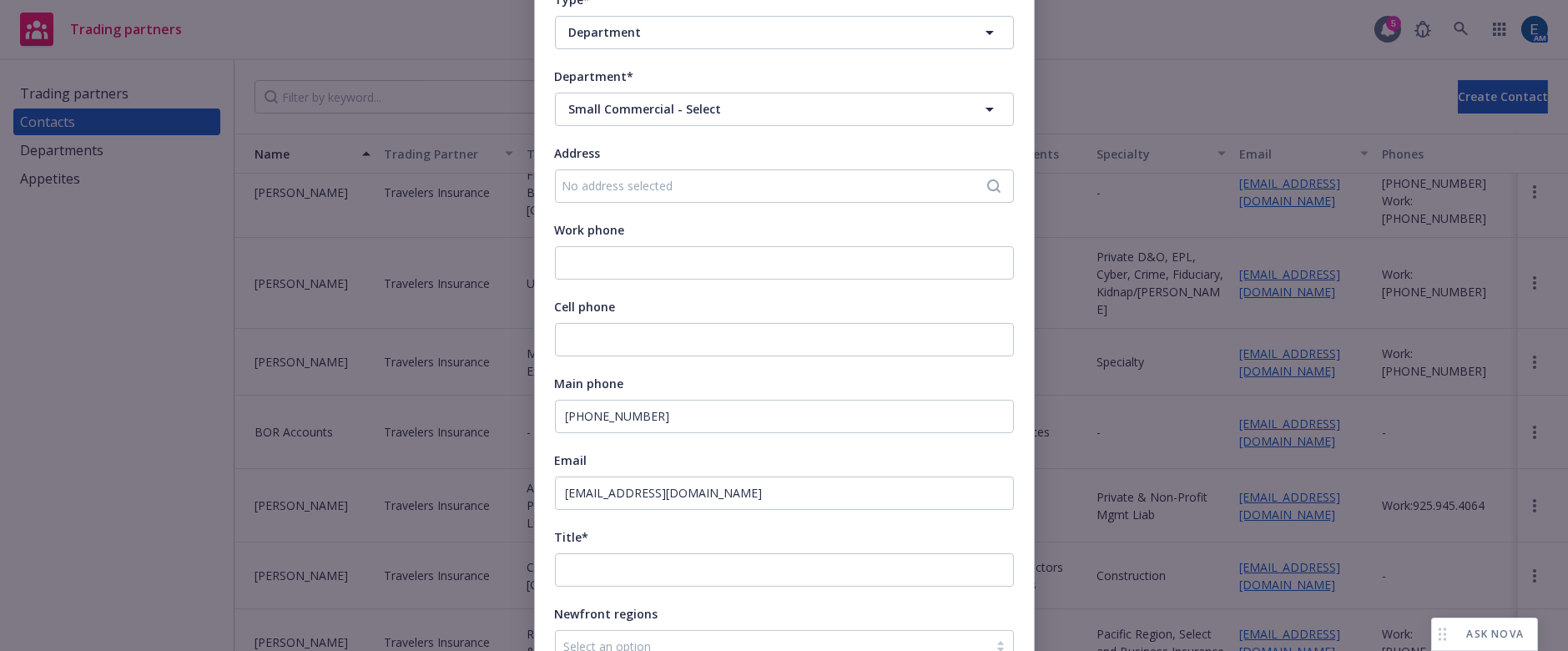 click on "Email" at bounding box center (784, 460) 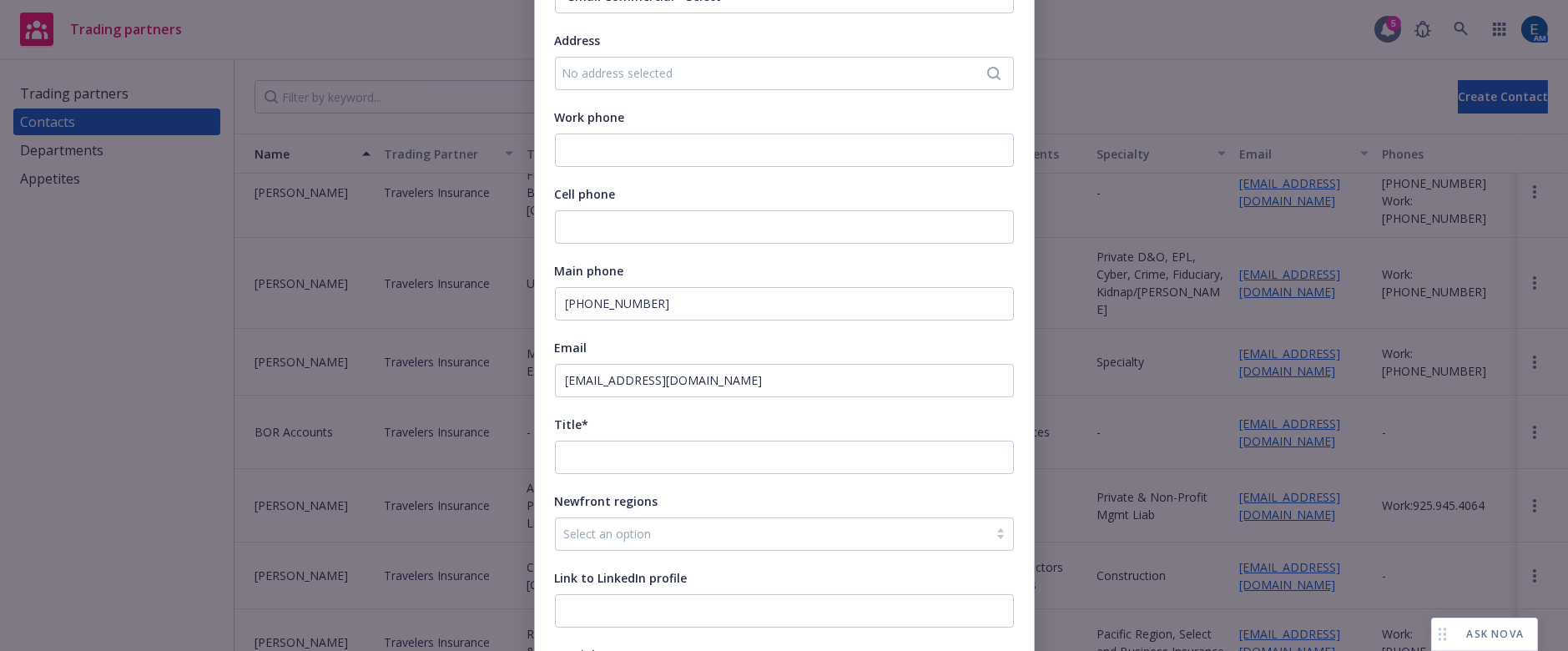 scroll, scrollTop: 607, scrollLeft: 0, axis: vertical 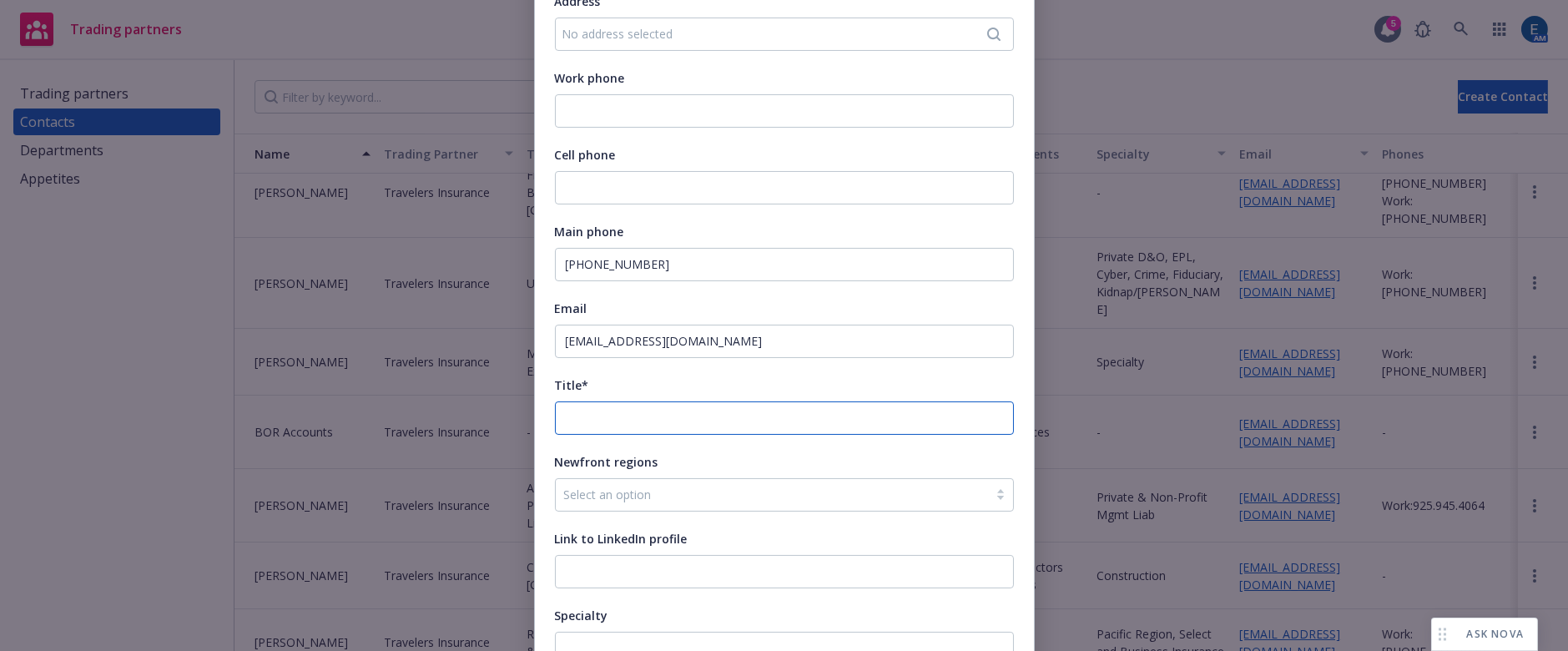 click on "Title*" at bounding box center (784, 418) 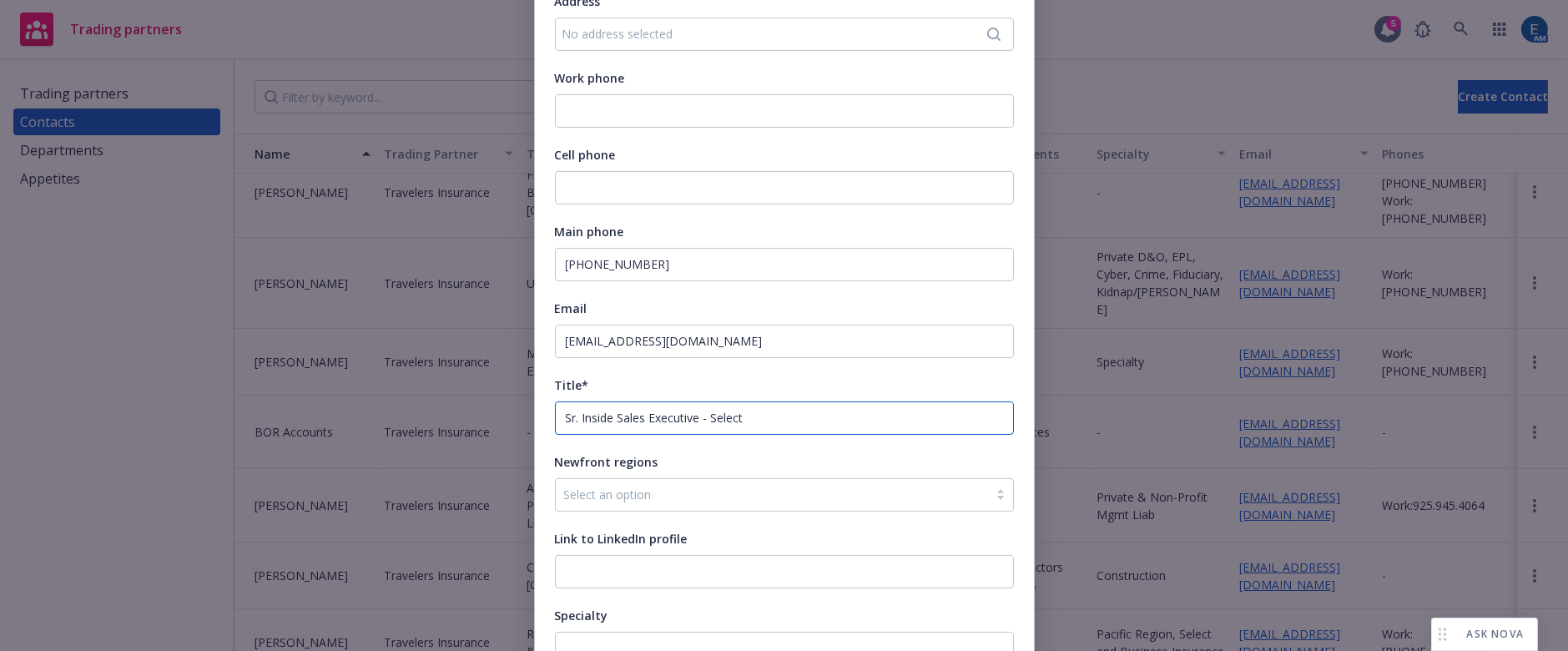 type on "Sr. Inside Sales Executive - Select" 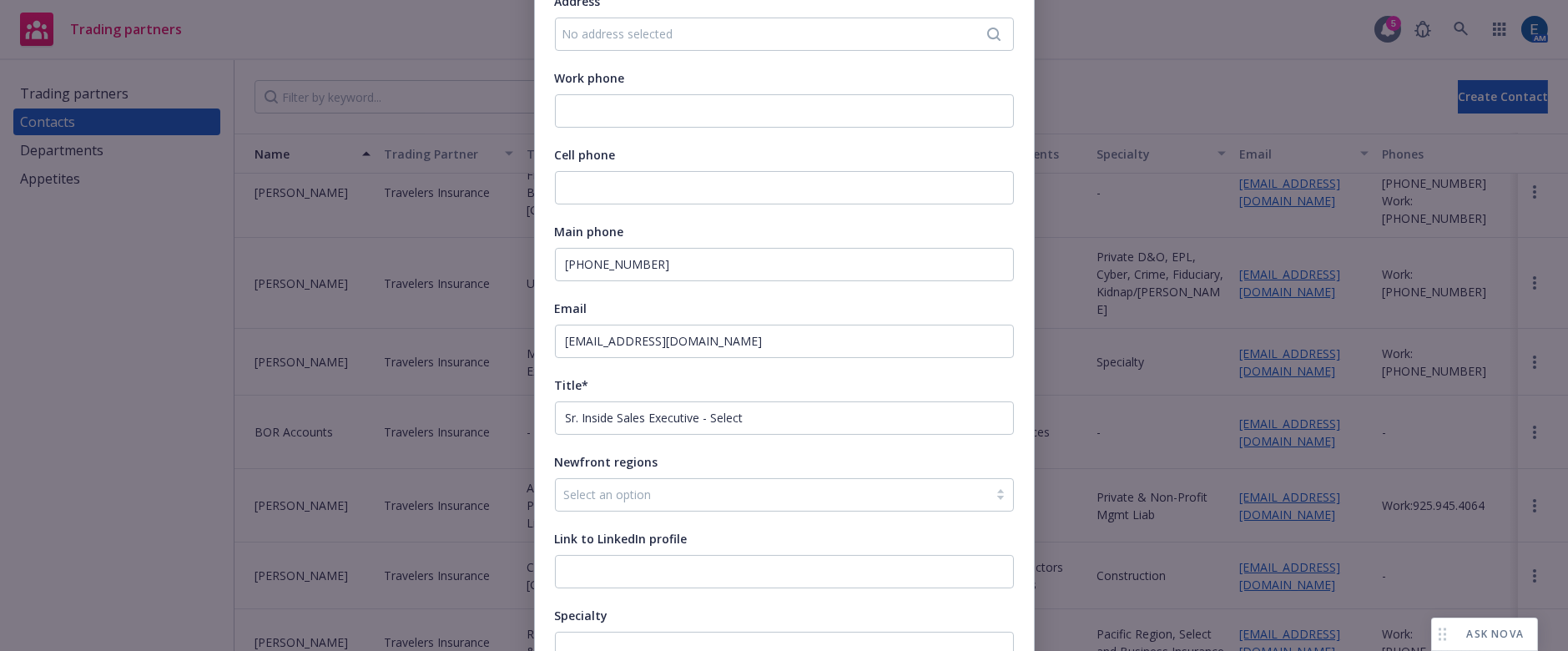 click on "Newfront regions" at bounding box center [784, 462] 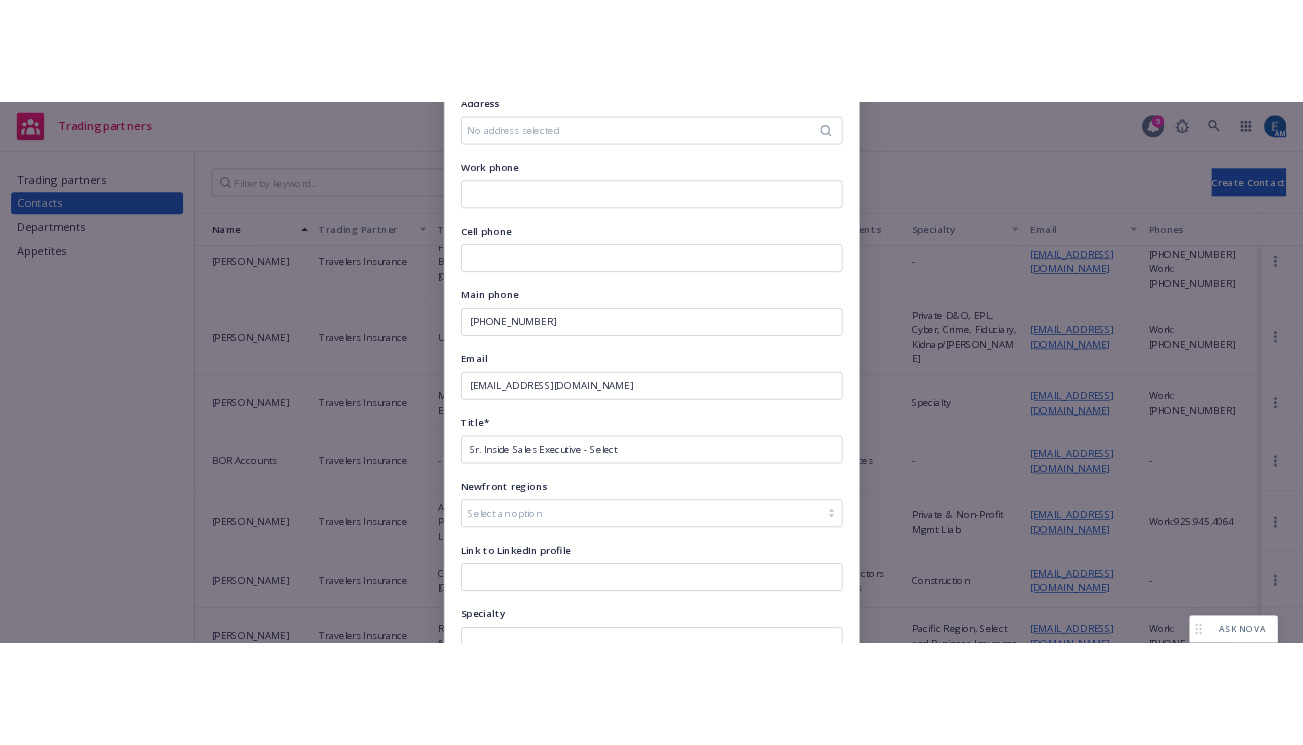 scroll, scrollTop: 804, scrollLeft: 0, axis: vertical 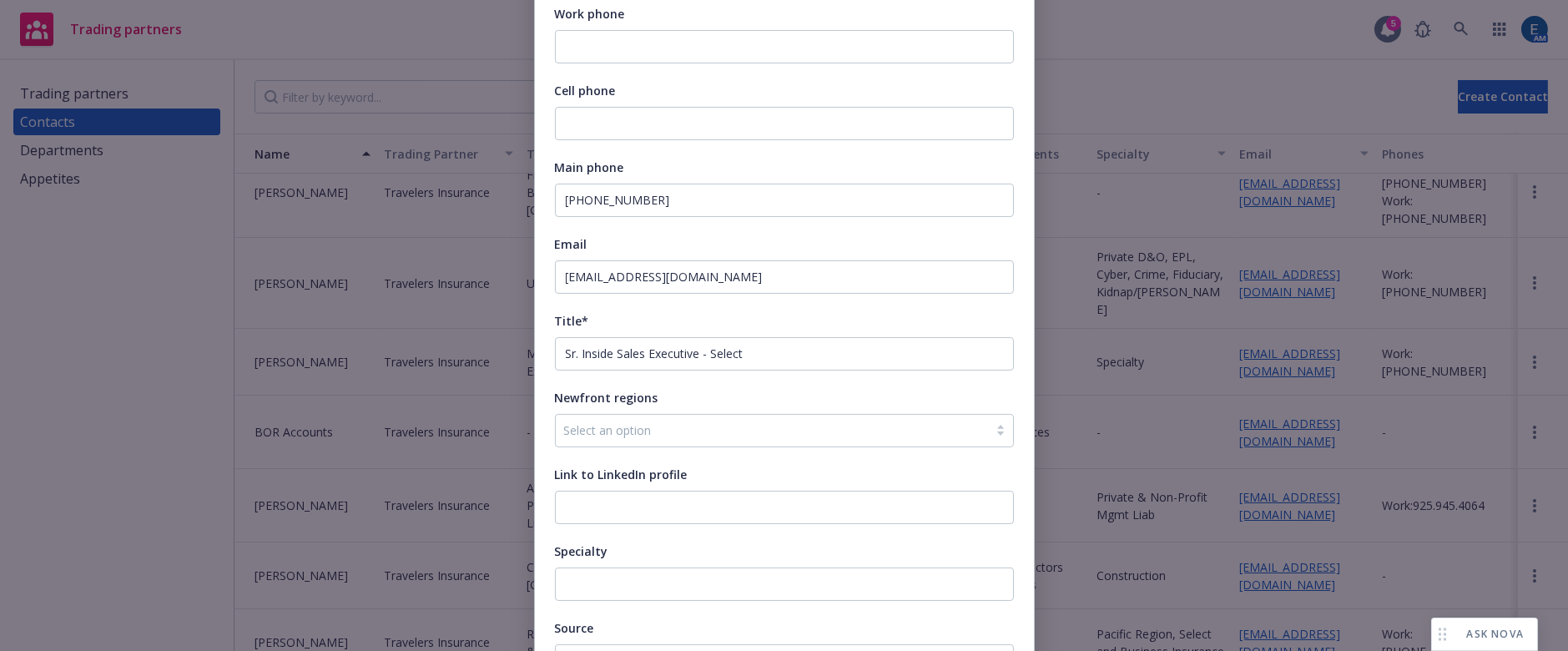 click on "Save" at bounding box center [972, 748] 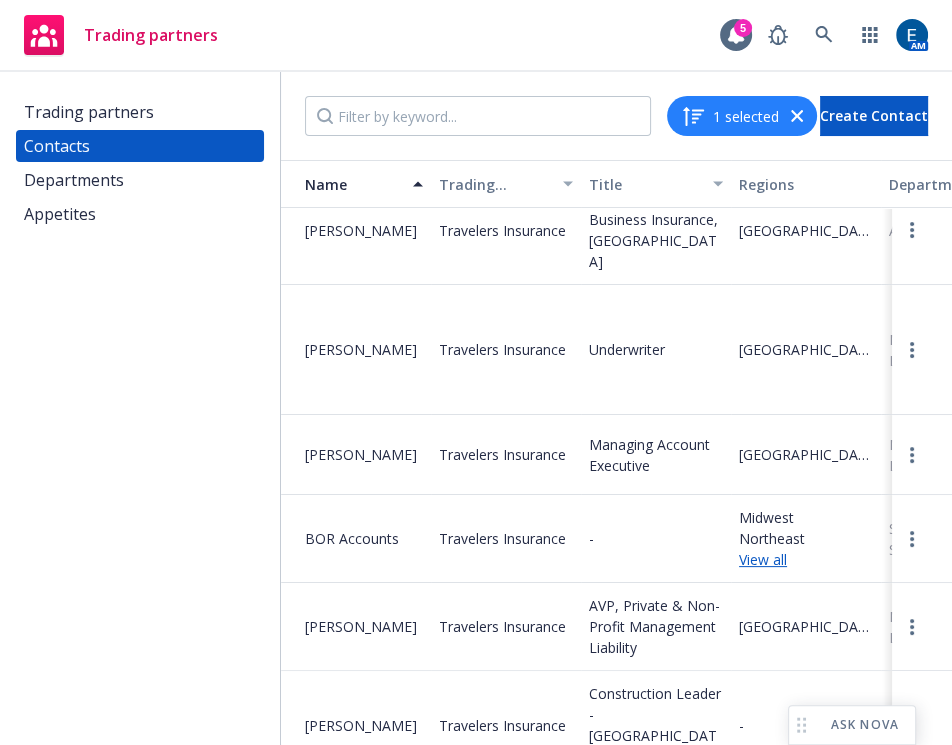 click on "Trading partners 5 AM" at bounding box center (476, 36) 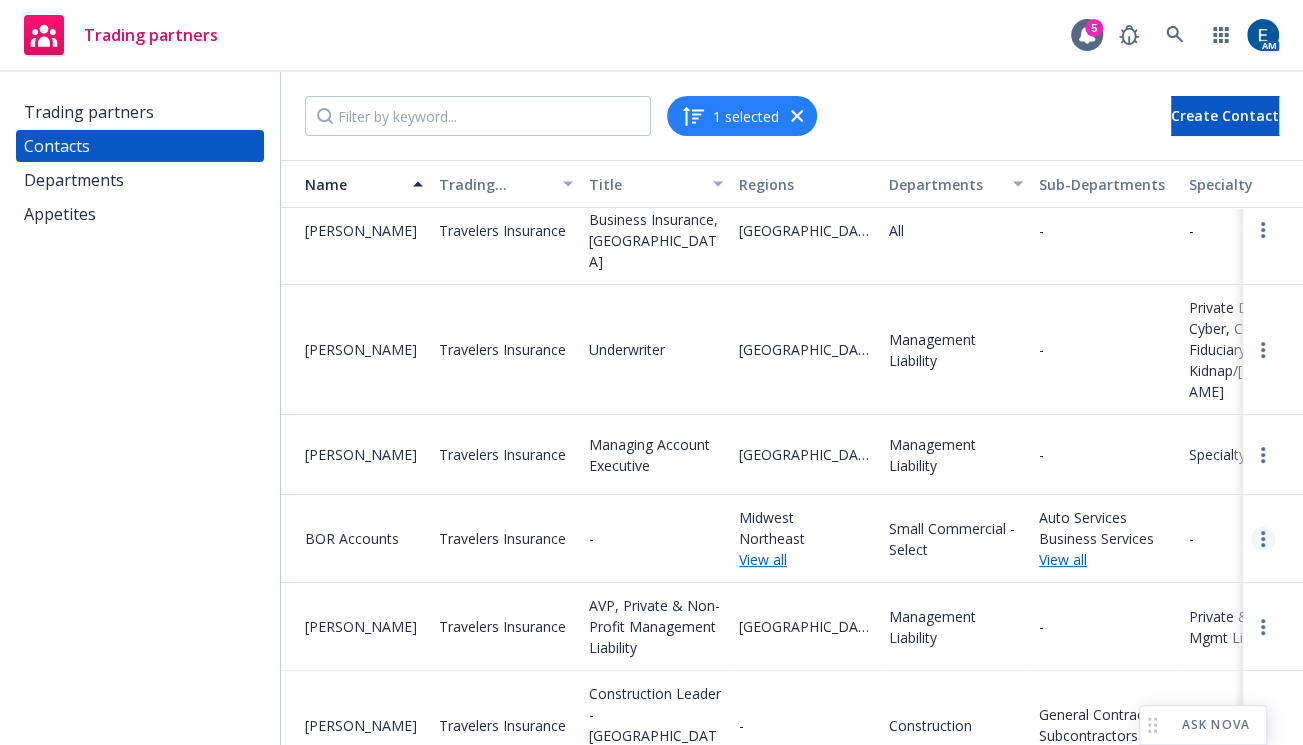 click 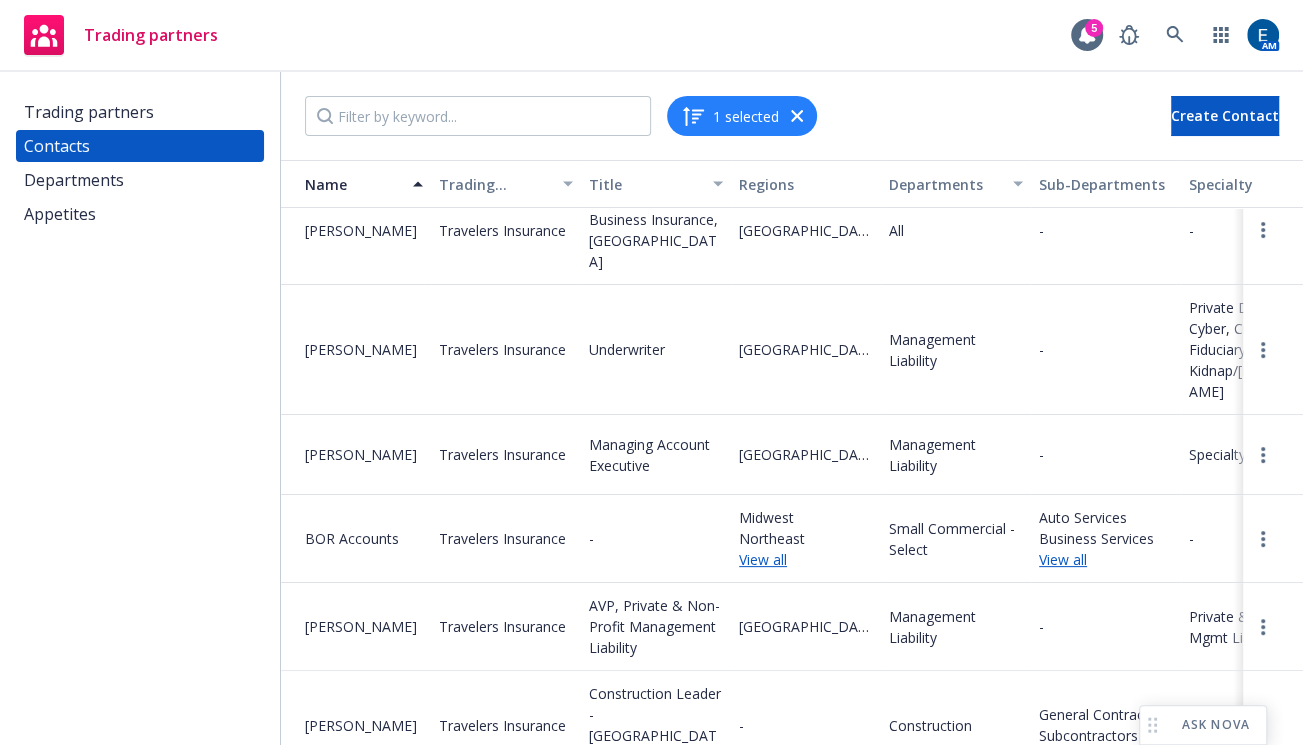 click on "Edit" at bounding box center [1204, 491] 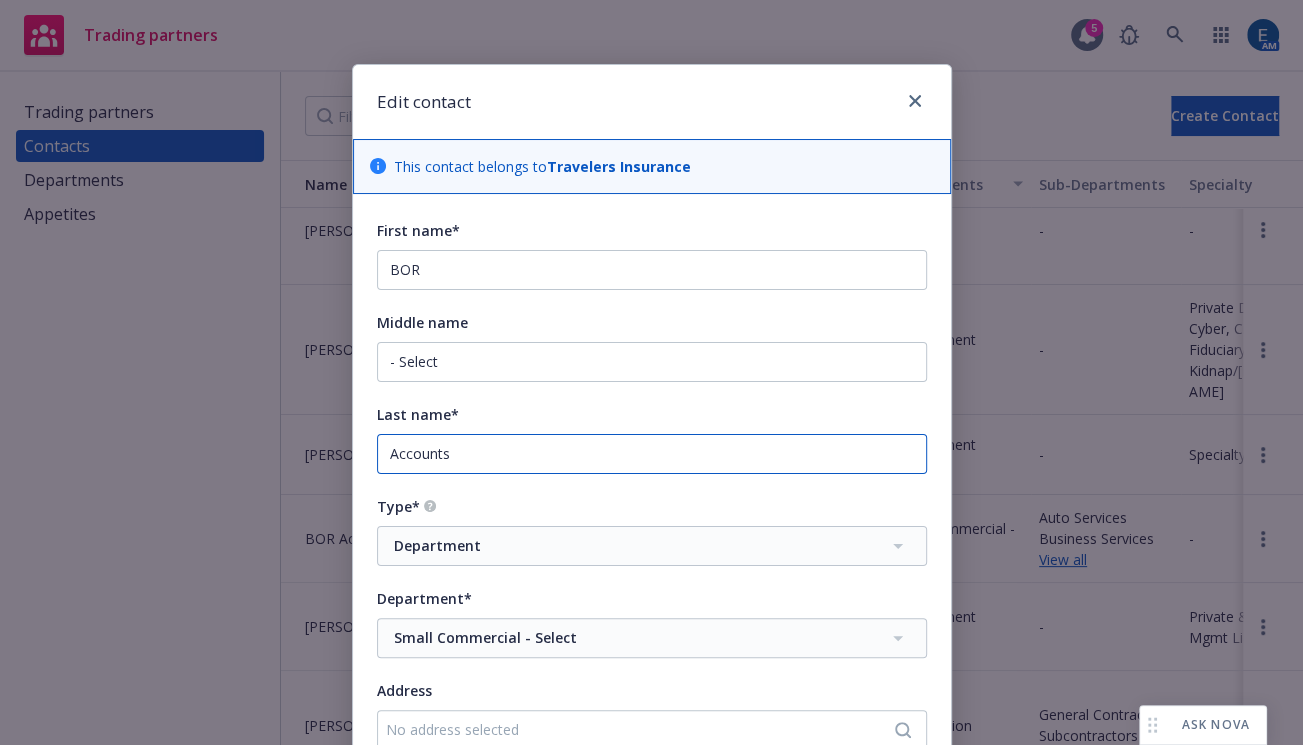 drag, startPoint x: 460, startPoint y: 405, endPoint x: 361, endPoint y: 404, distance: 99.00505 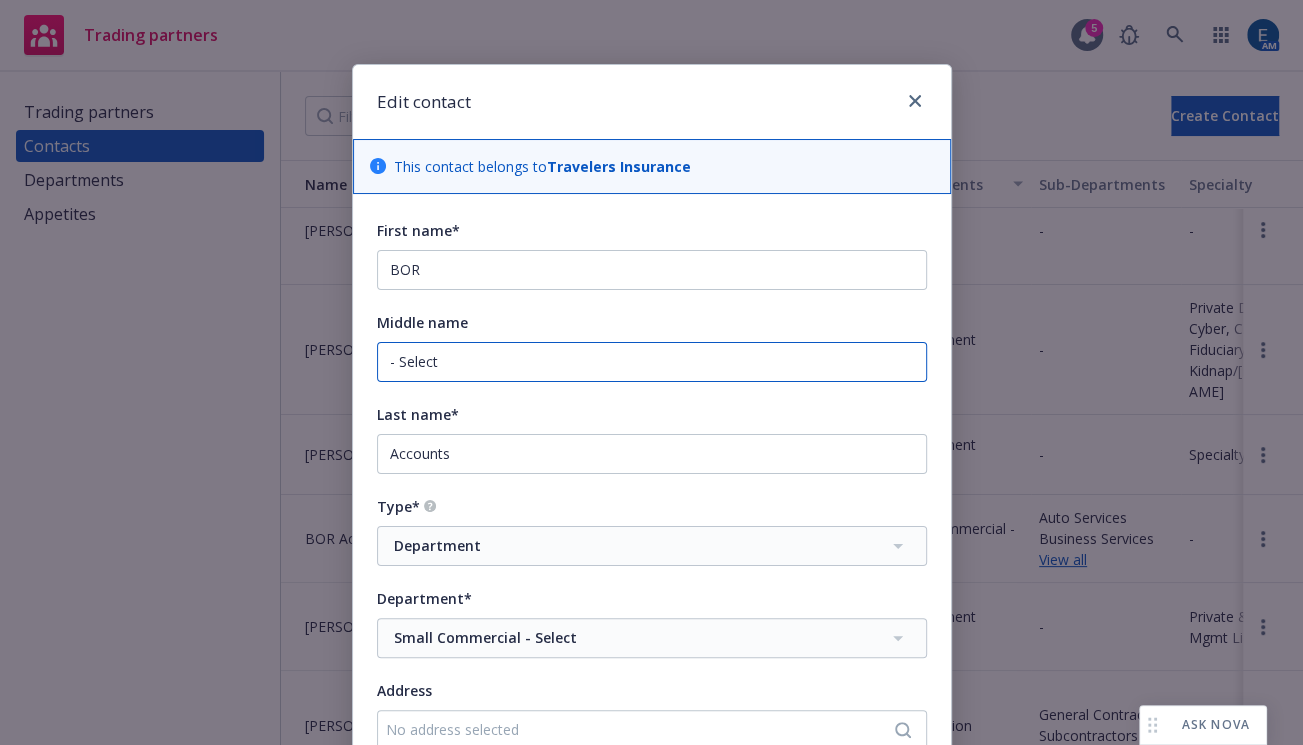 drag, startPoint x: 384, startPoint y: 318, endPoint x: 366, endPoint y: 316, distance: 18.110771 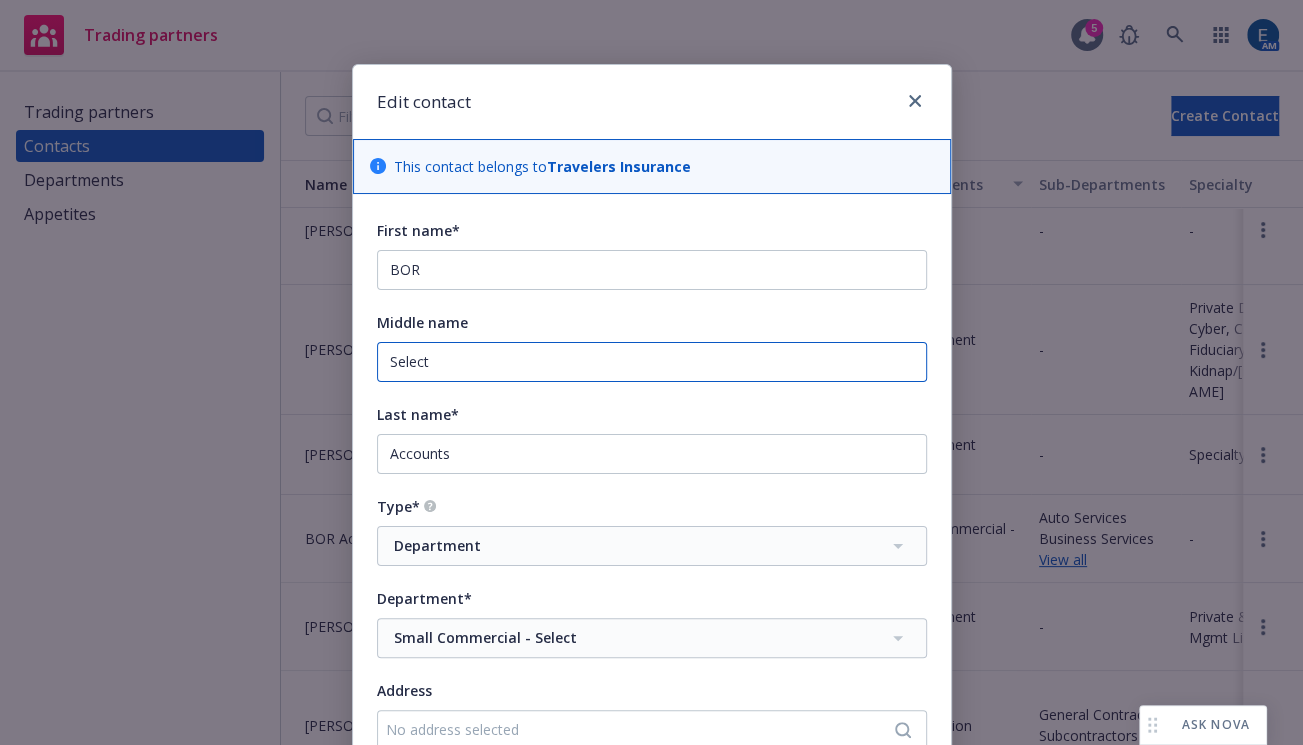 type on "Select" 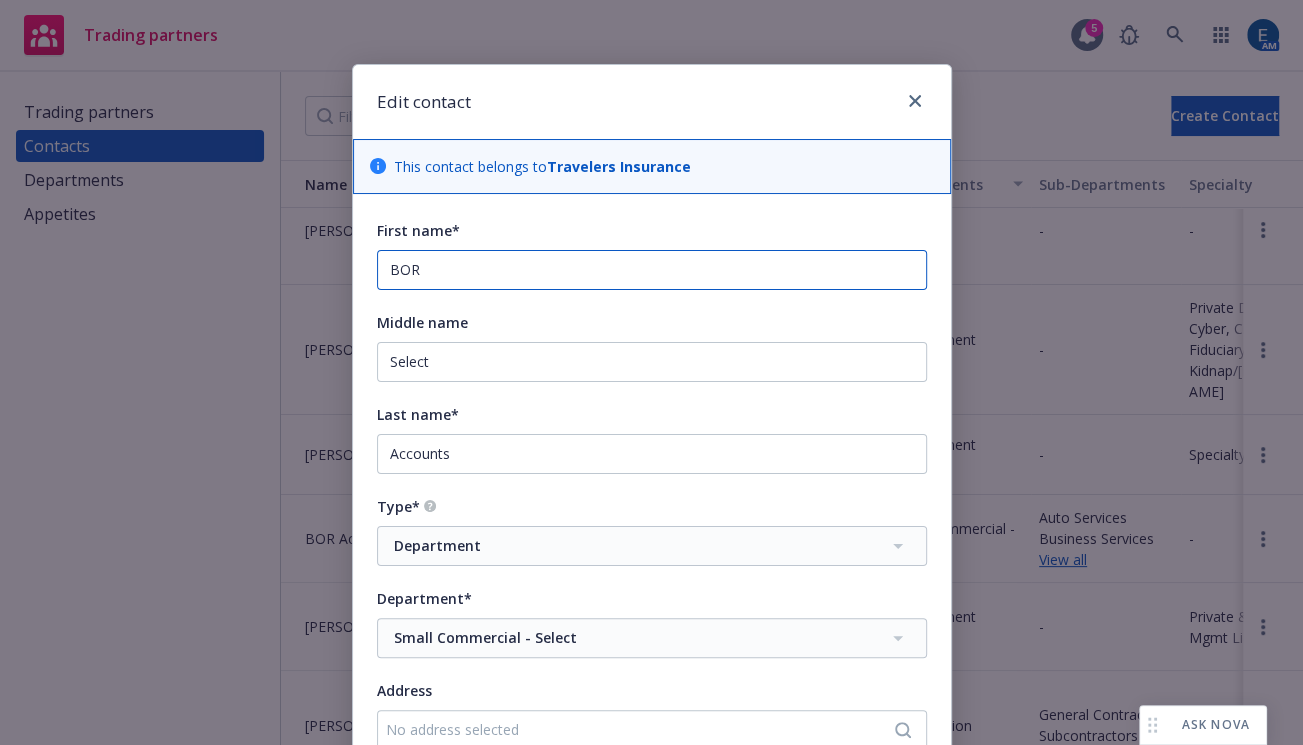 click on "BOR" at bounding box center (652, 270) 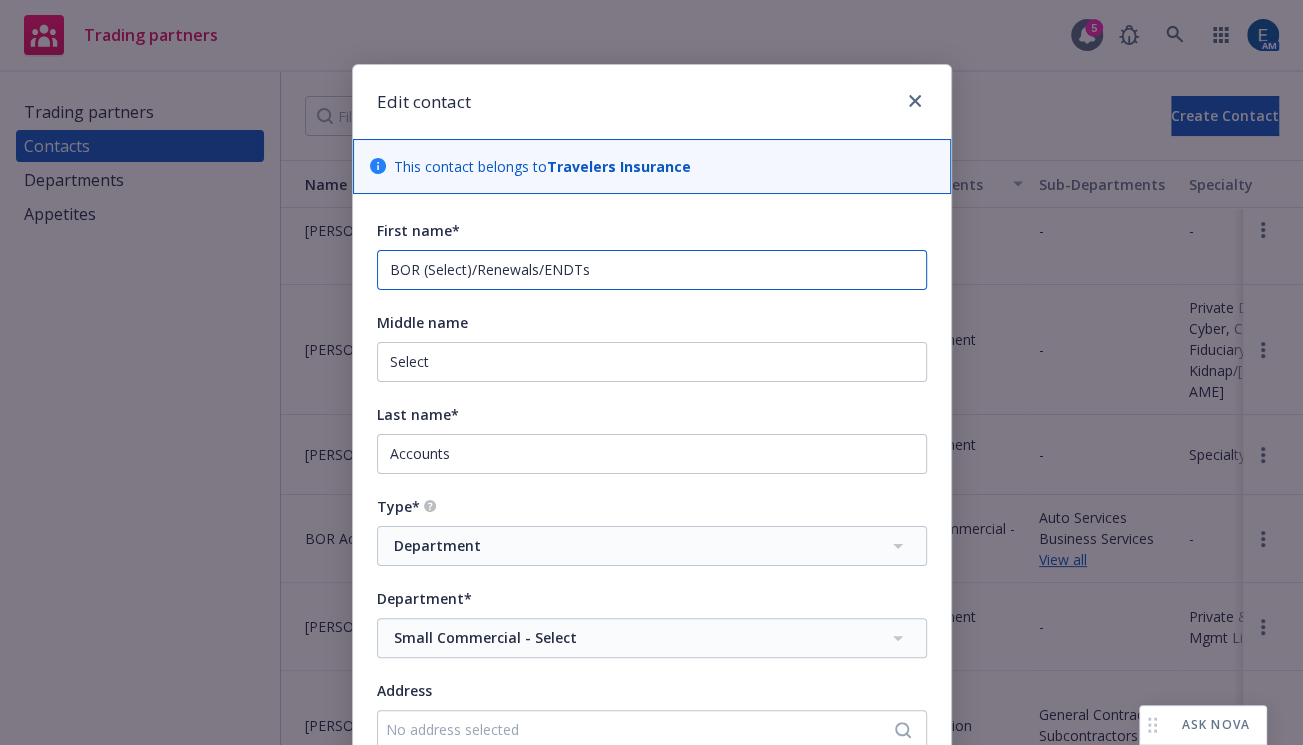 type on "BOR (Select)/Renewals/ENDTs" 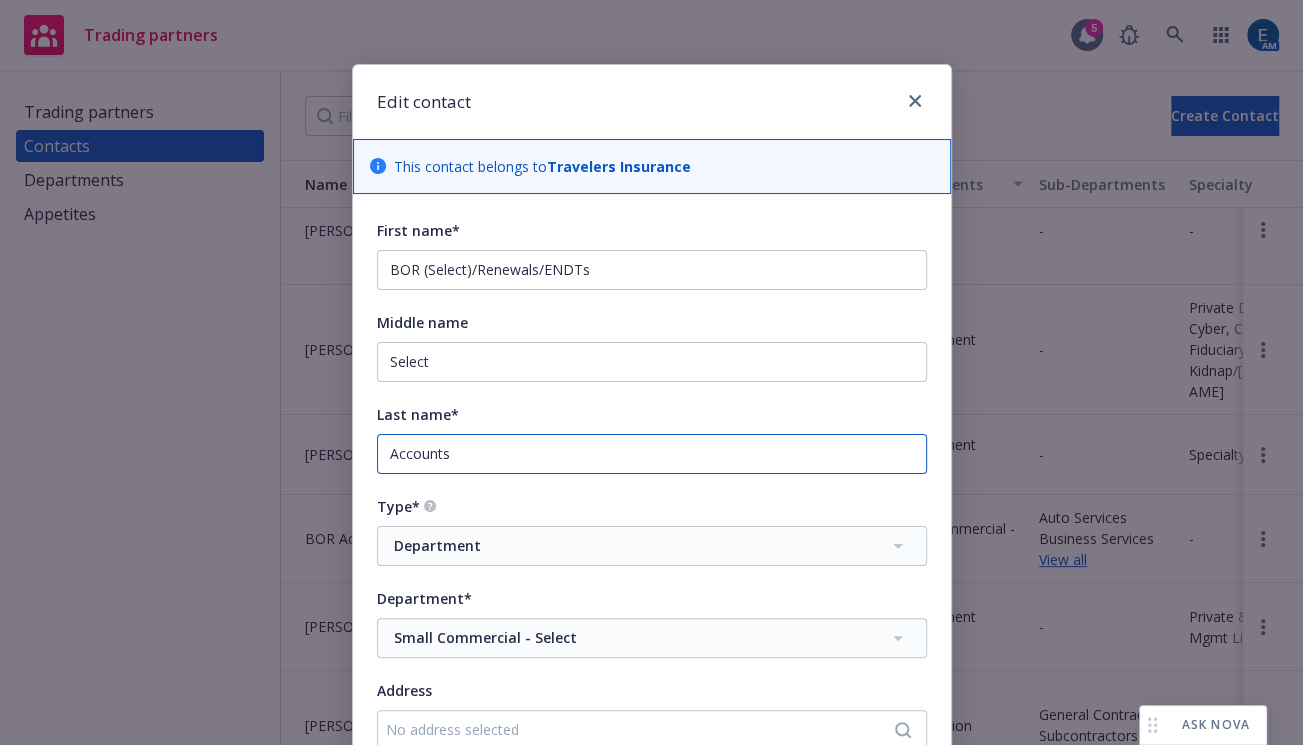 drag, startPoint x: 466, startPoint y: 397, endPoint x: 402, endPoint y: 396, distance: 64.00781 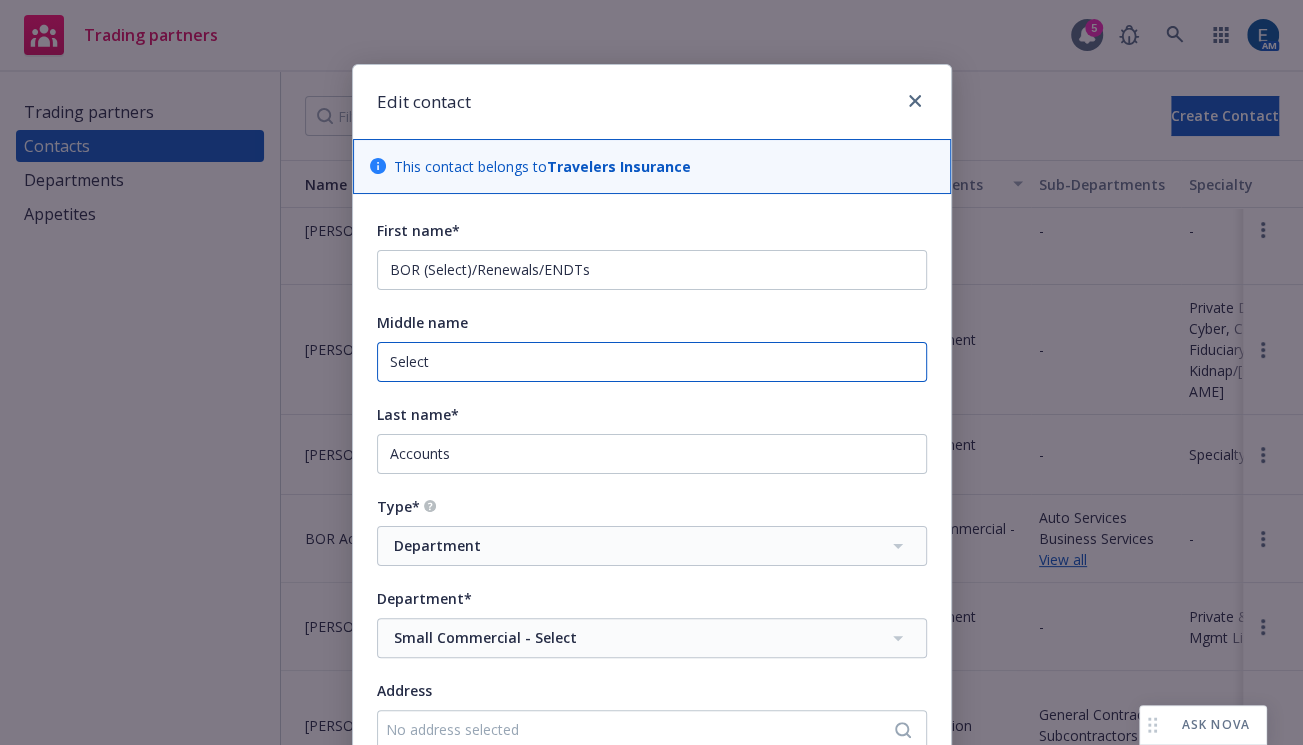 click on "Select" at bounding box center (652, 362) 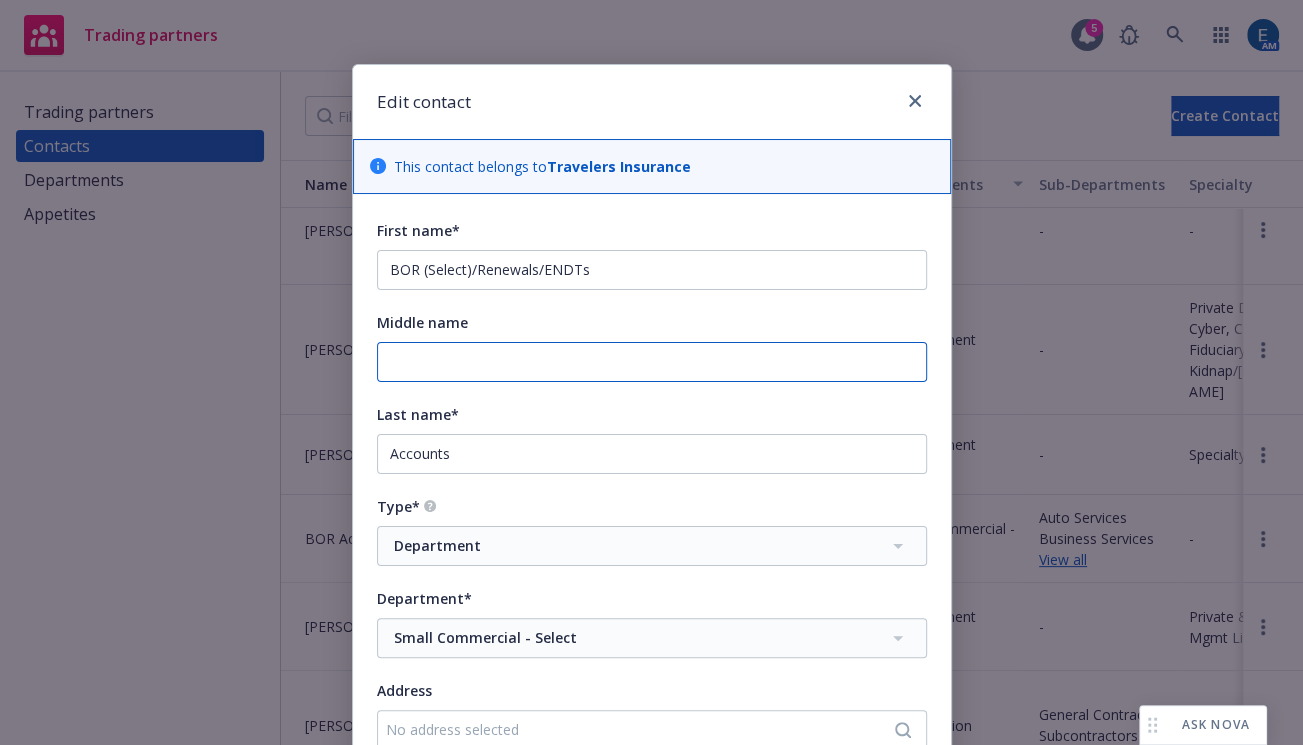 type 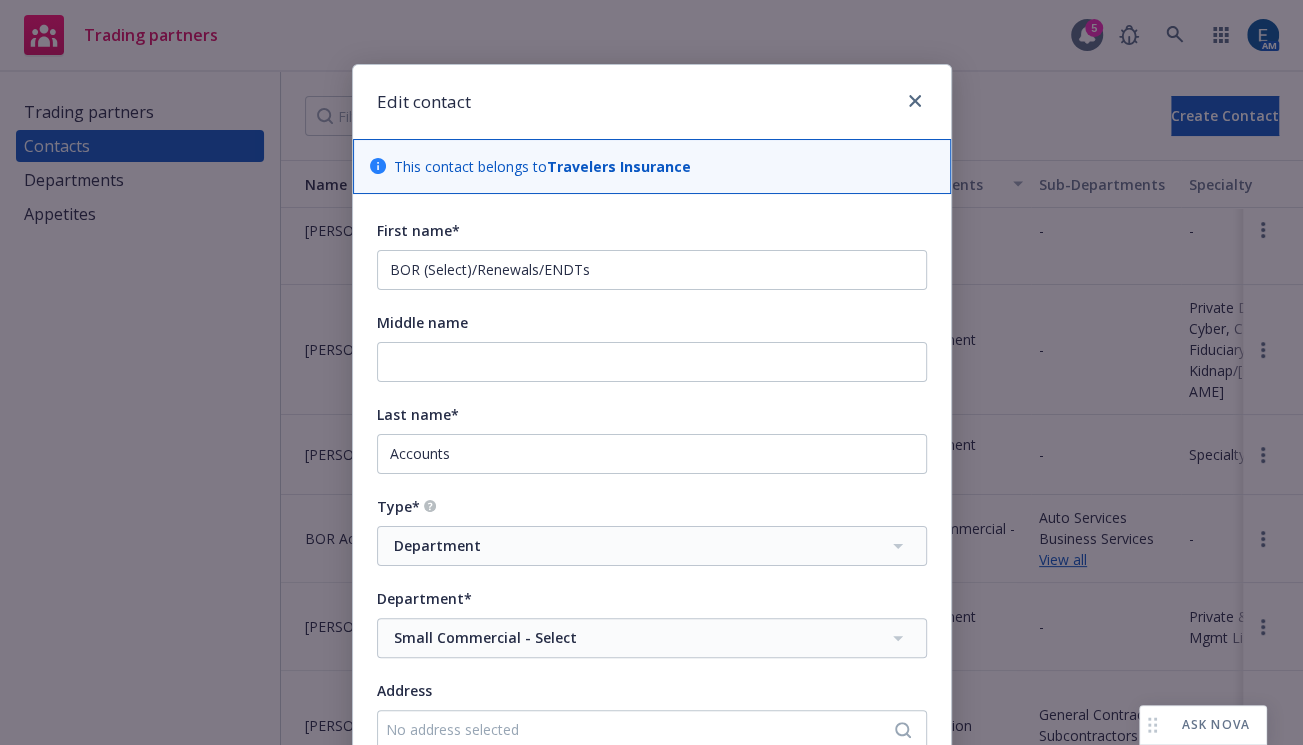 drag, startPoint x: 604, startPoint y: 278, endPoint x: 558, endPoint y: 330, distance: 69.426216 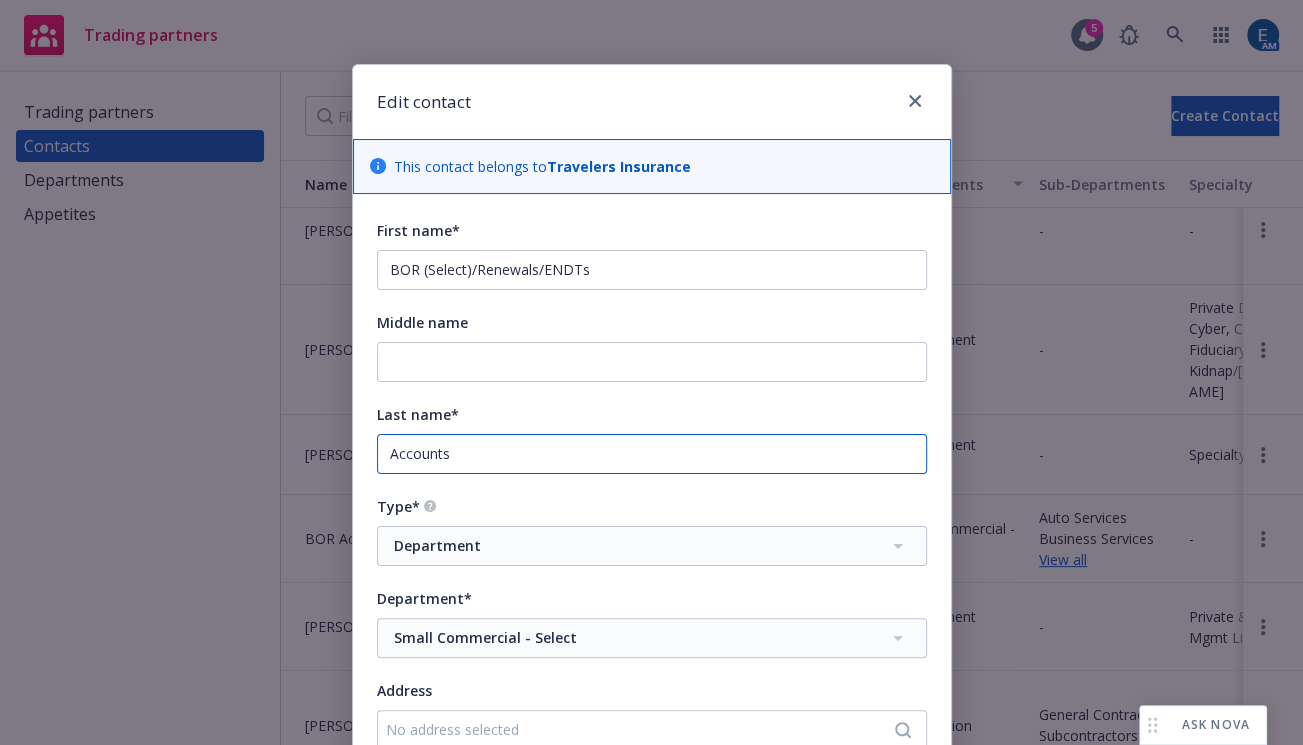 drag, startPoint x: 472, startPoint y: 405, endPoint x: 357, endPoint y: 402, distance: 115.03912 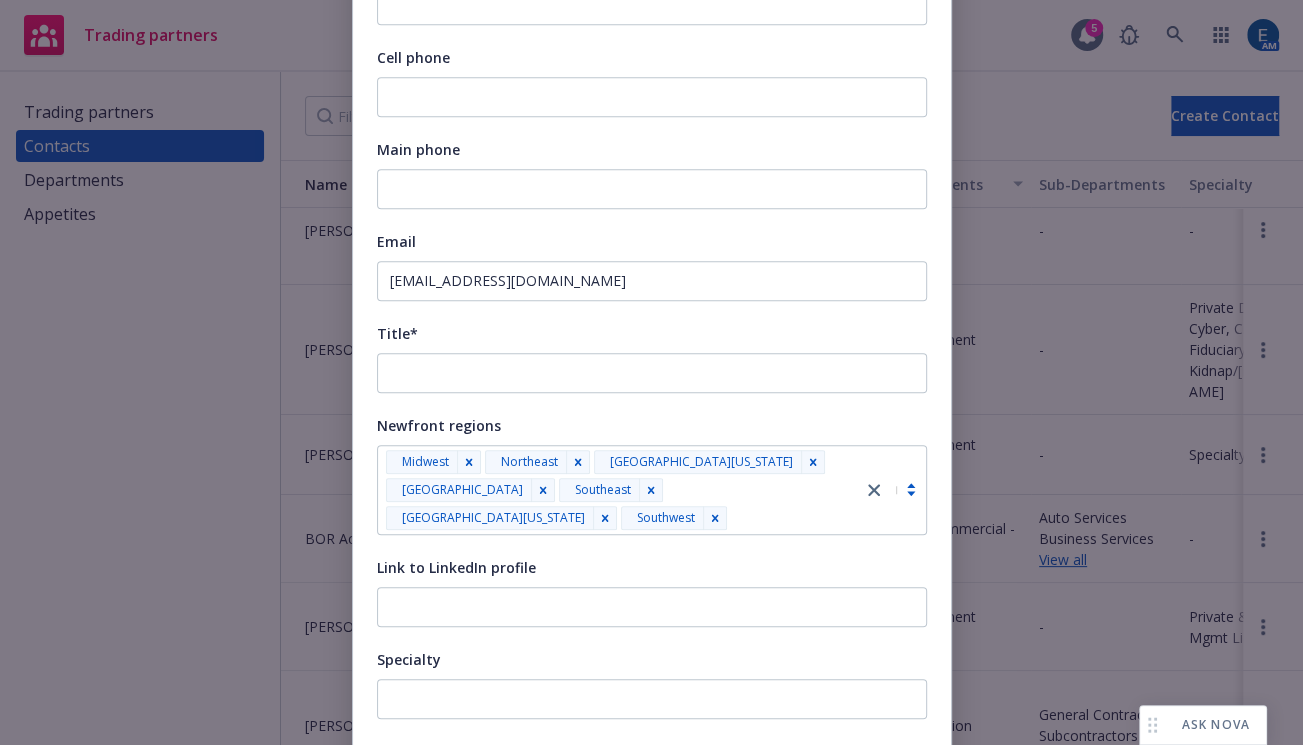 scroll, scrollTop: 818, scrollLeft: 0, axis: vertical 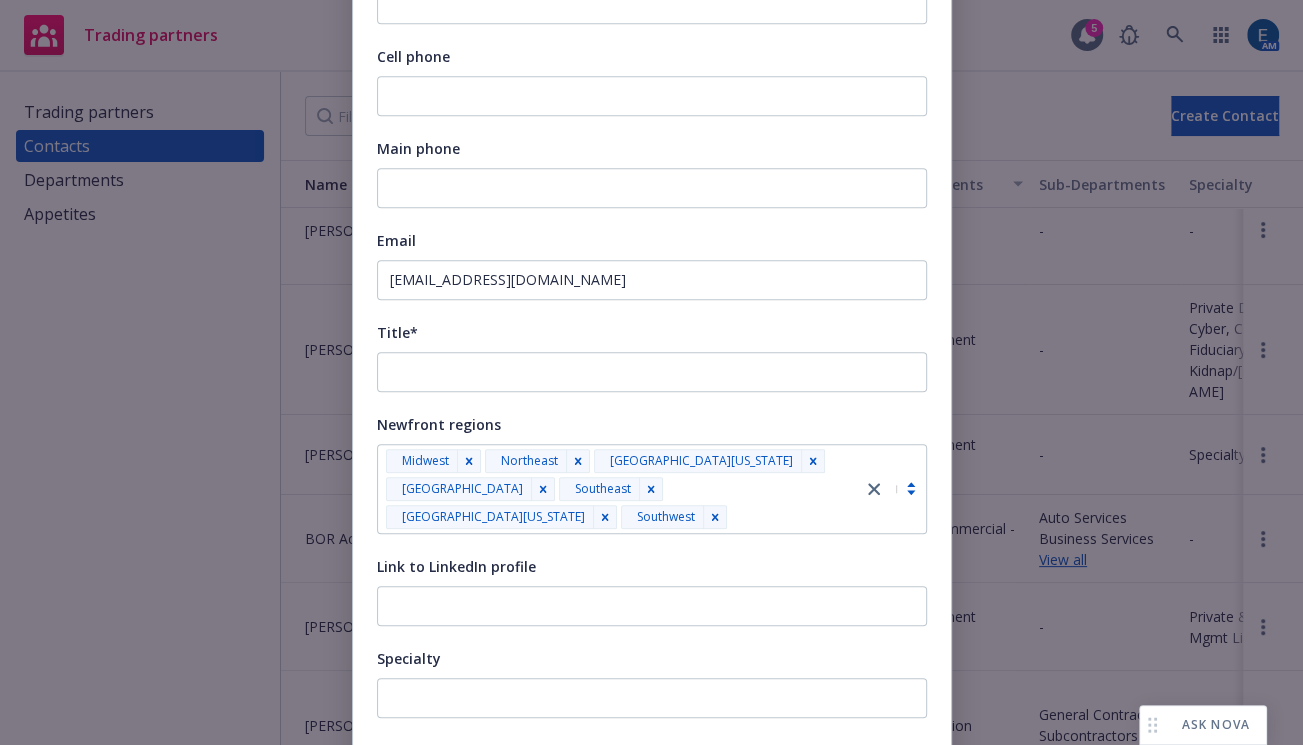 type 